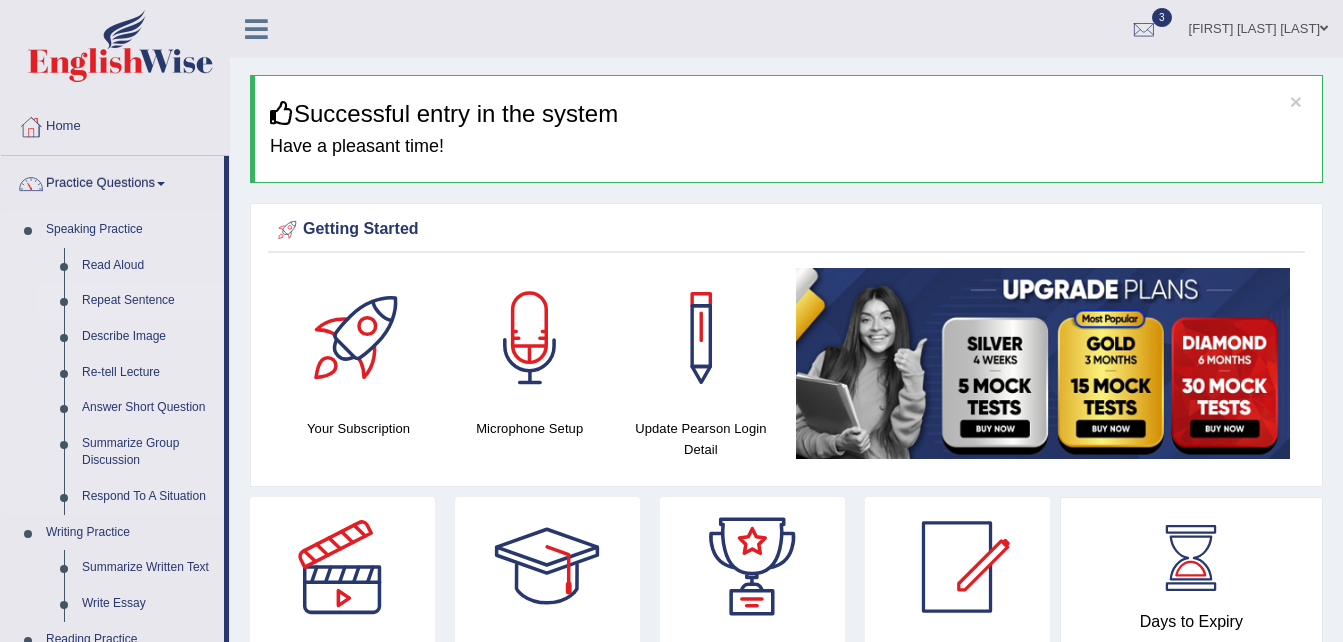 scroll, scrollTop: 0, scrollLeft: 0, axis: both 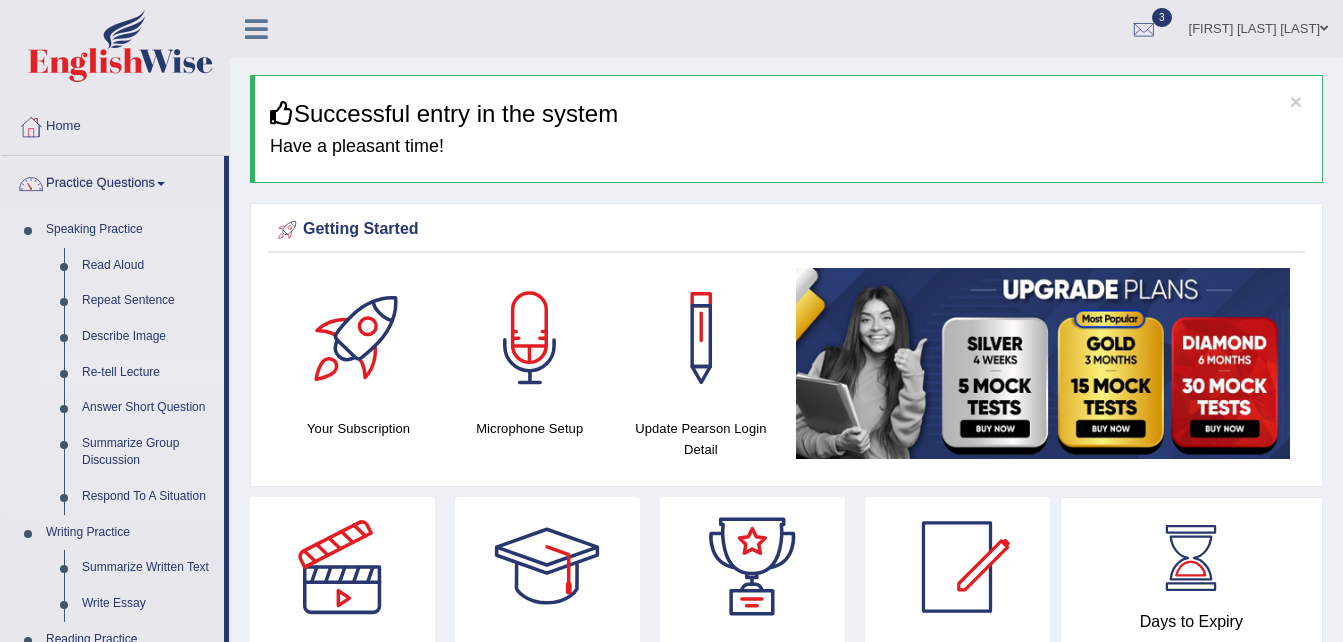 click on "Re-tell Lecture" at bounding box center (148, 373) 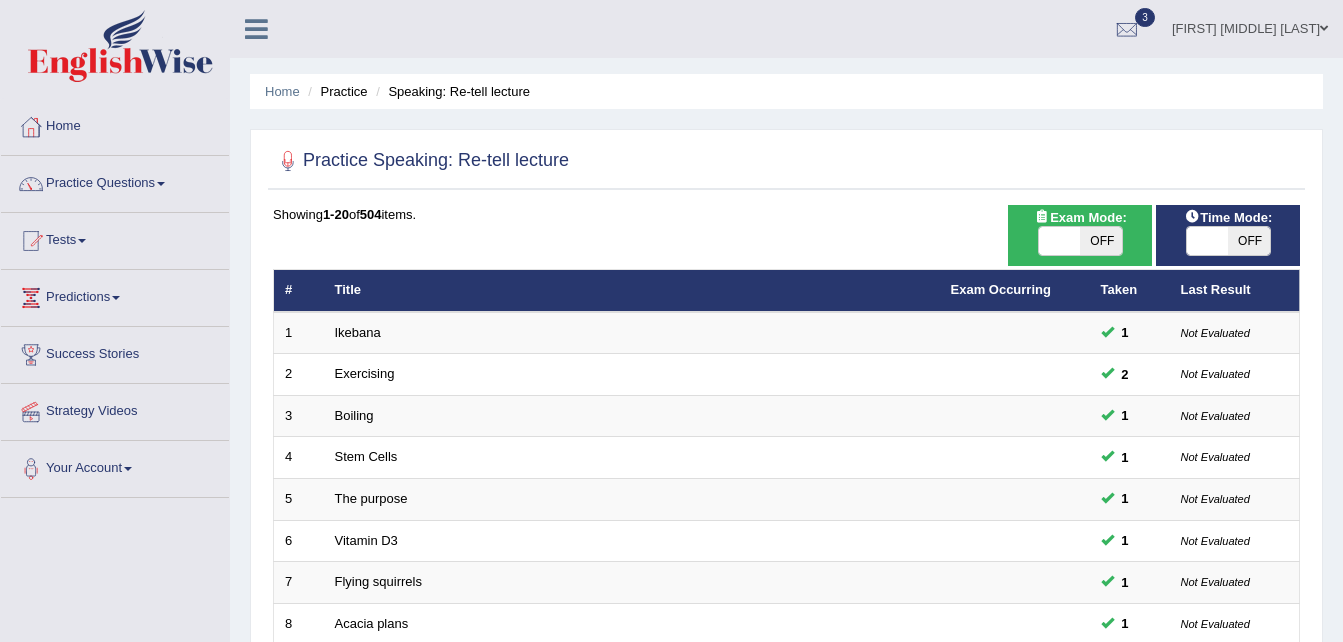scroll, scrollTop: 0, scrollLeft: 0, axis: both 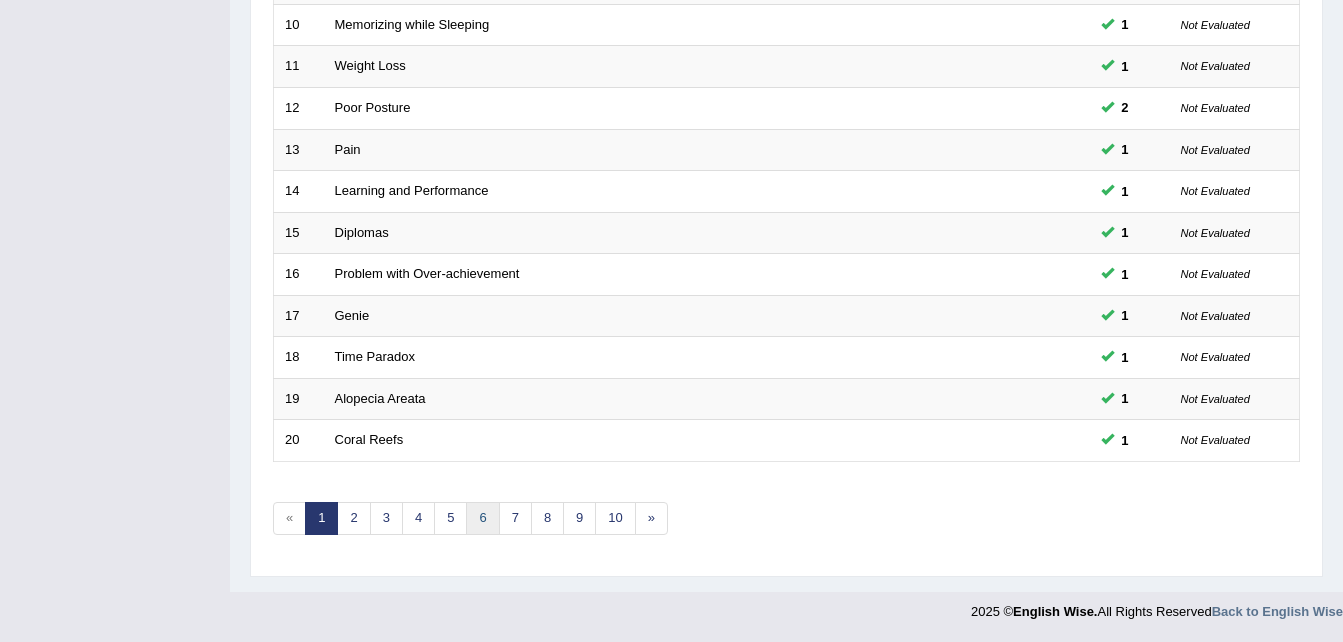 click on "6" at bounding box center [482, 518] 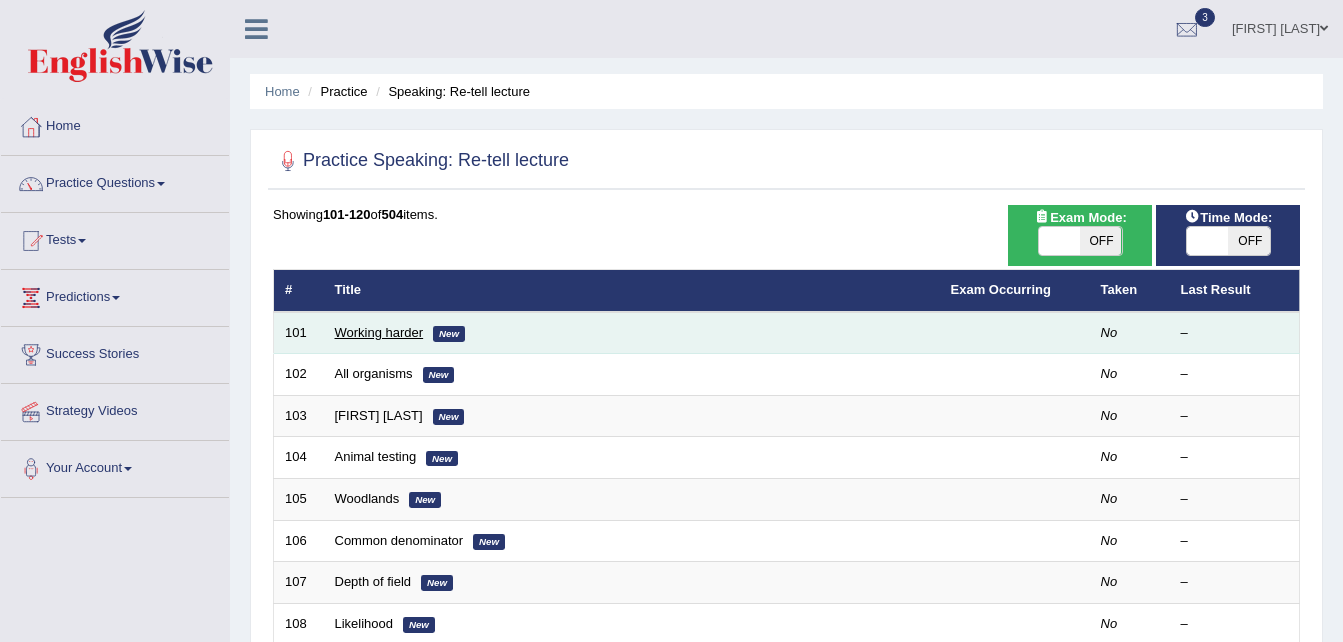 scroll, scrollTop: 0, scrollLeft: 0, axis: both 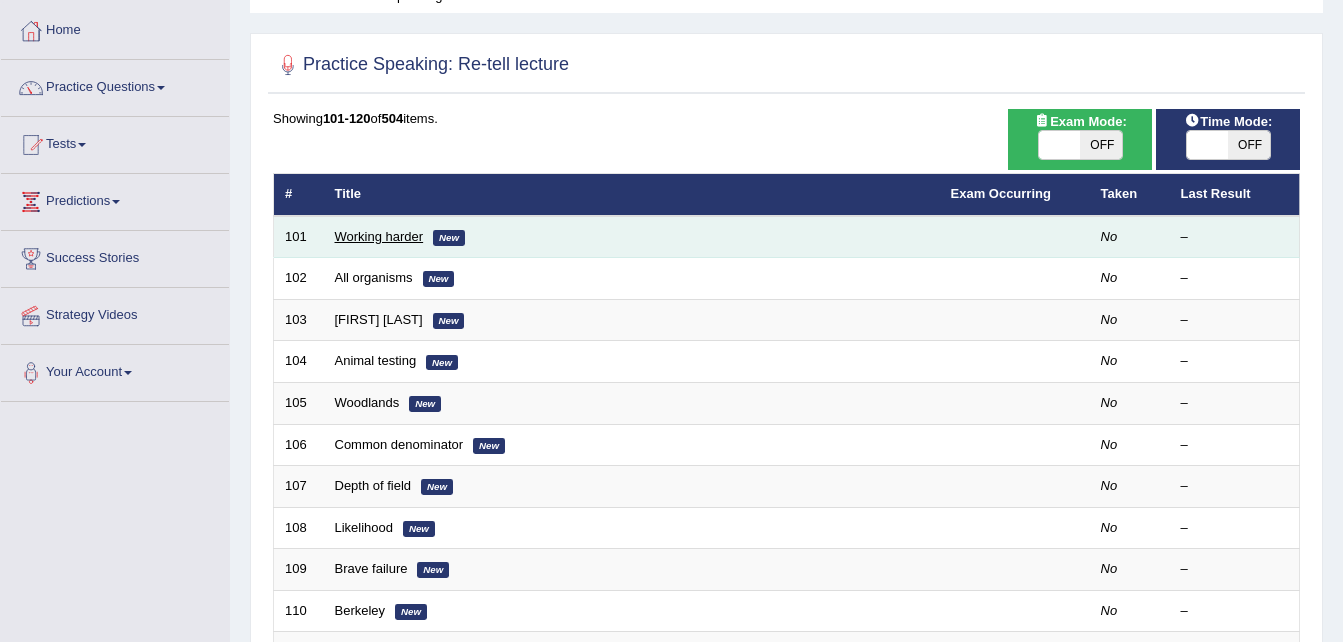 click on "Working harder" at bounding box center (379, 236) 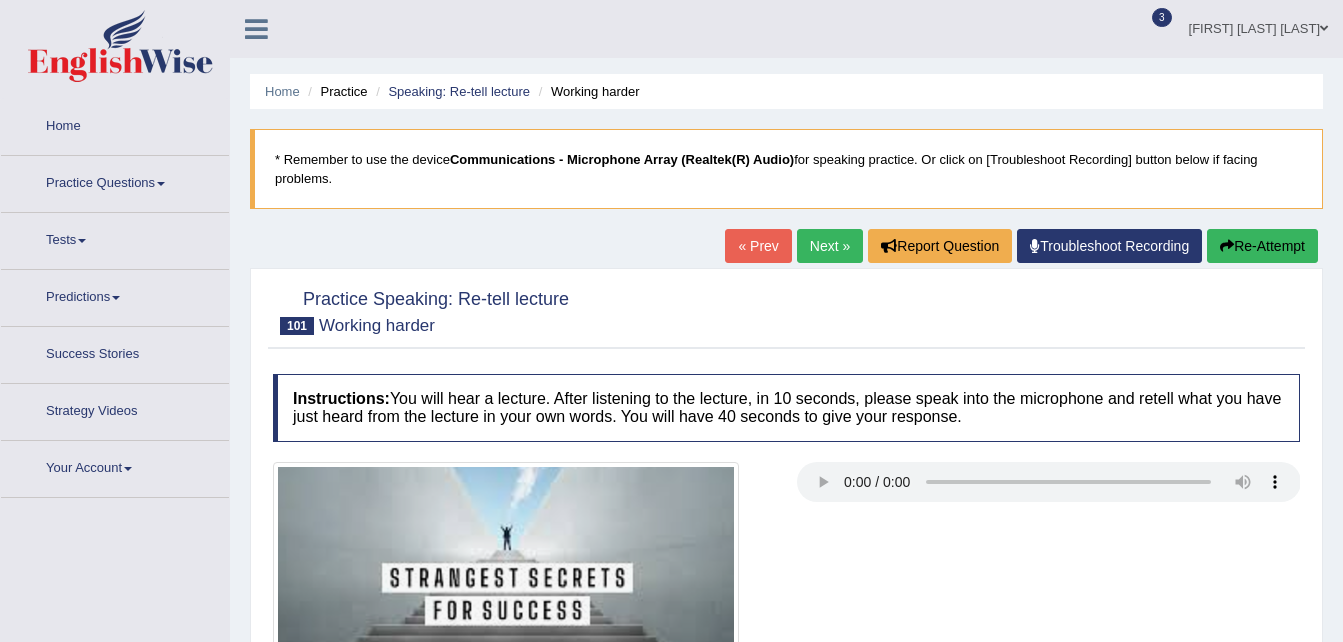 scroll, scrollTop: 0, scrollLeft: 0, axis: both 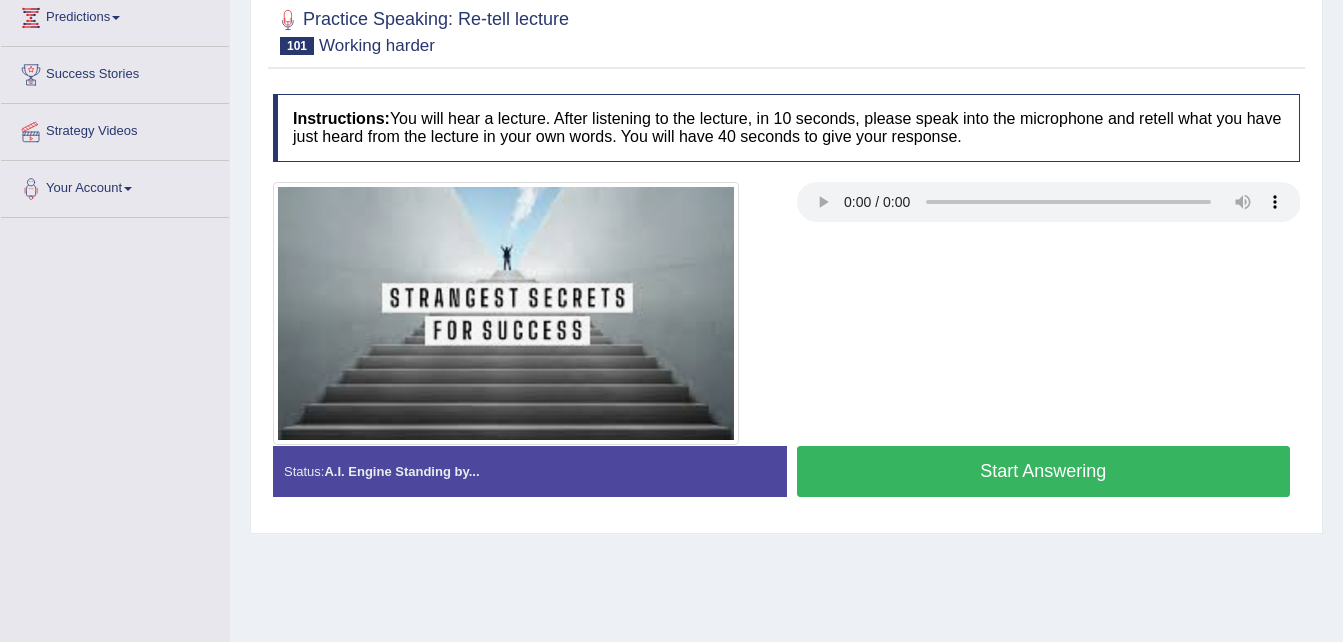 click on "Start Answering" at bounding box center (1044, 471) 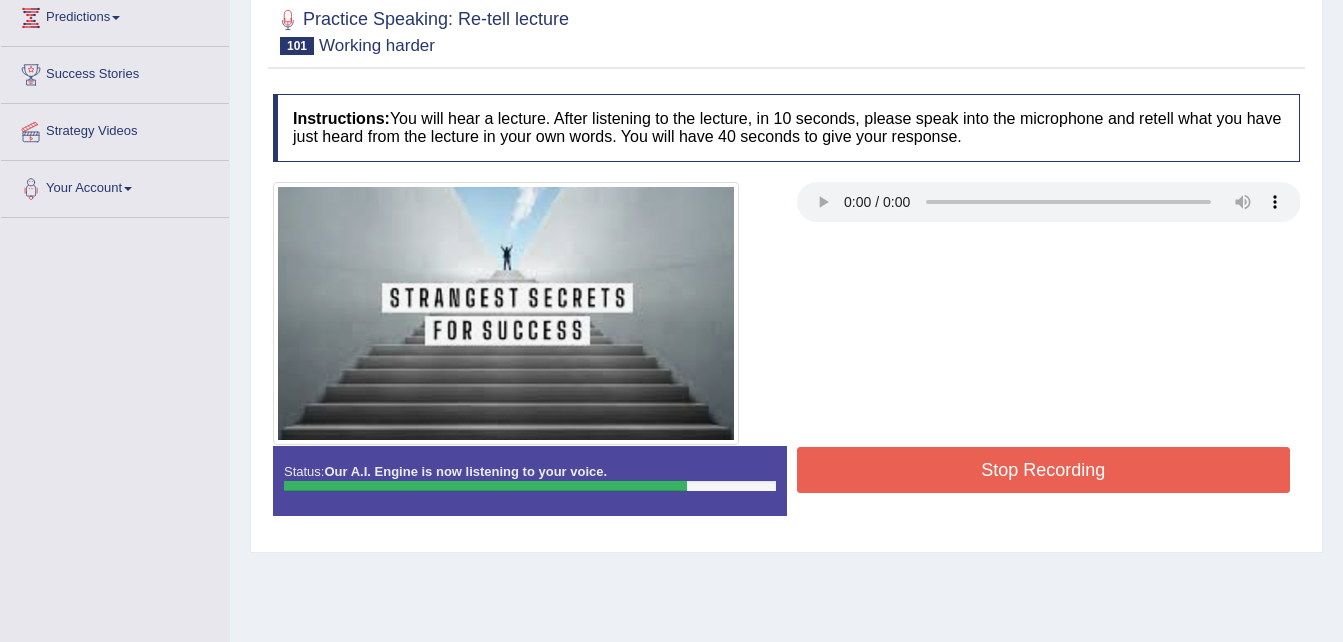 click on "Stop Recording" at bounding box center [1044, 470] 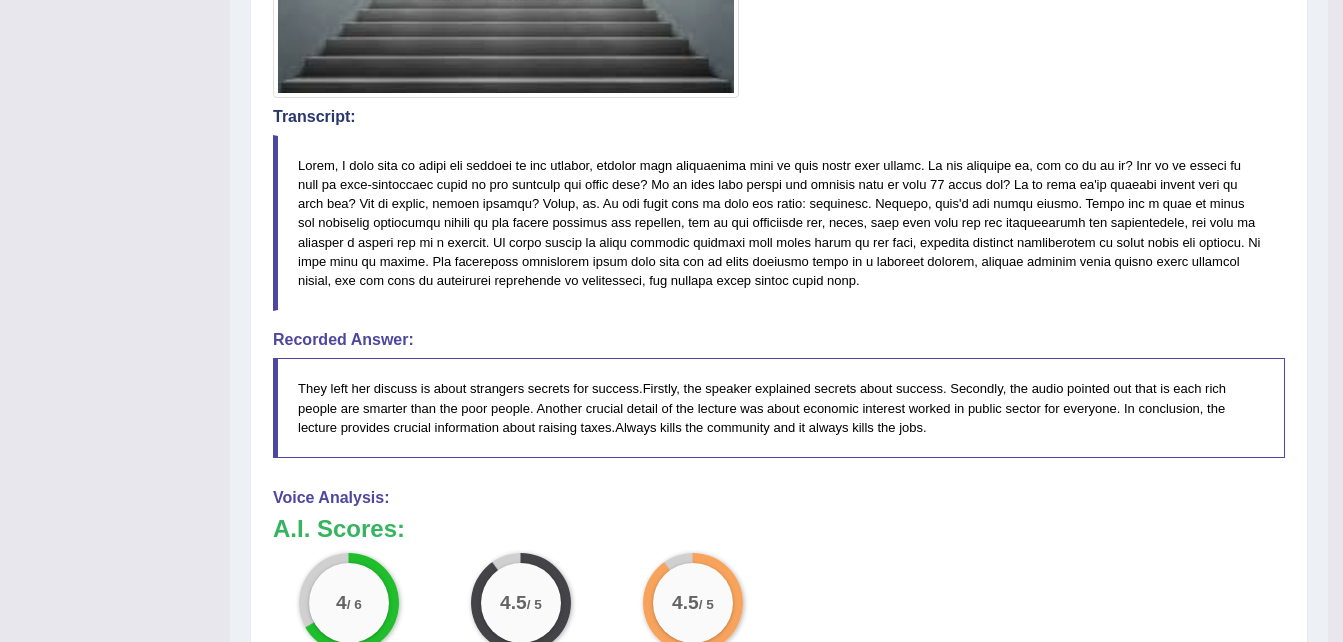 scroll, scrollTop: 640, scrollLeft: 0, axis: vertical 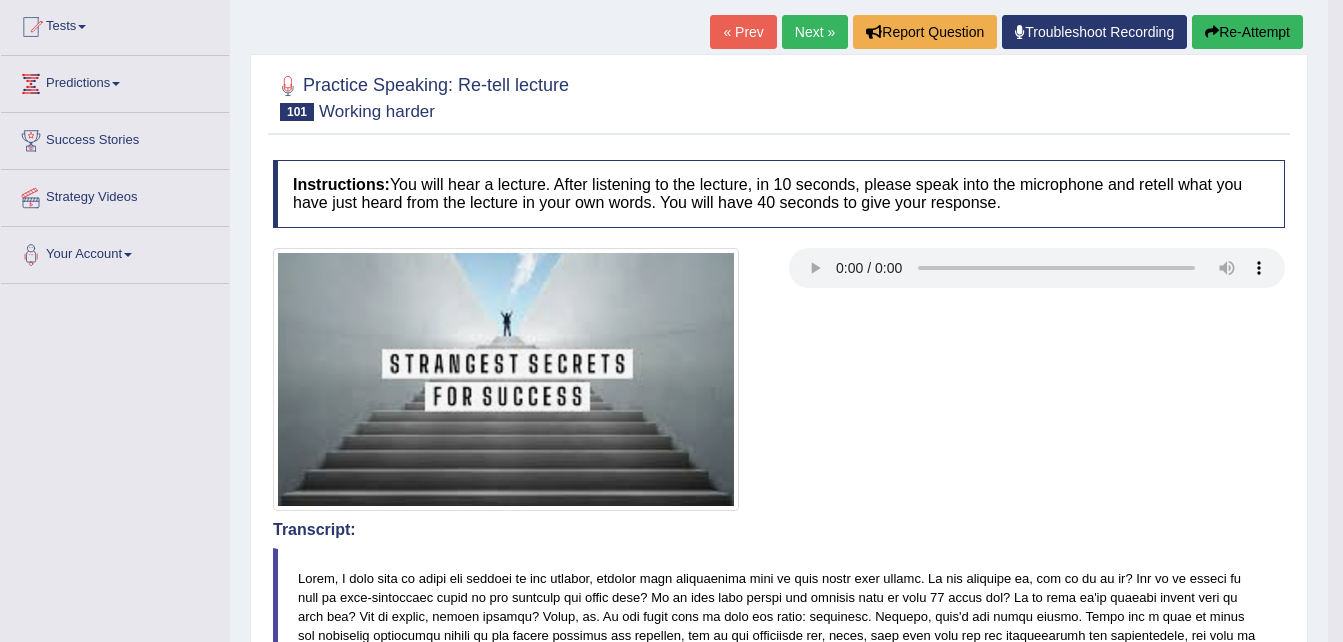 click on "Next »" at bounding box center [815, 32] 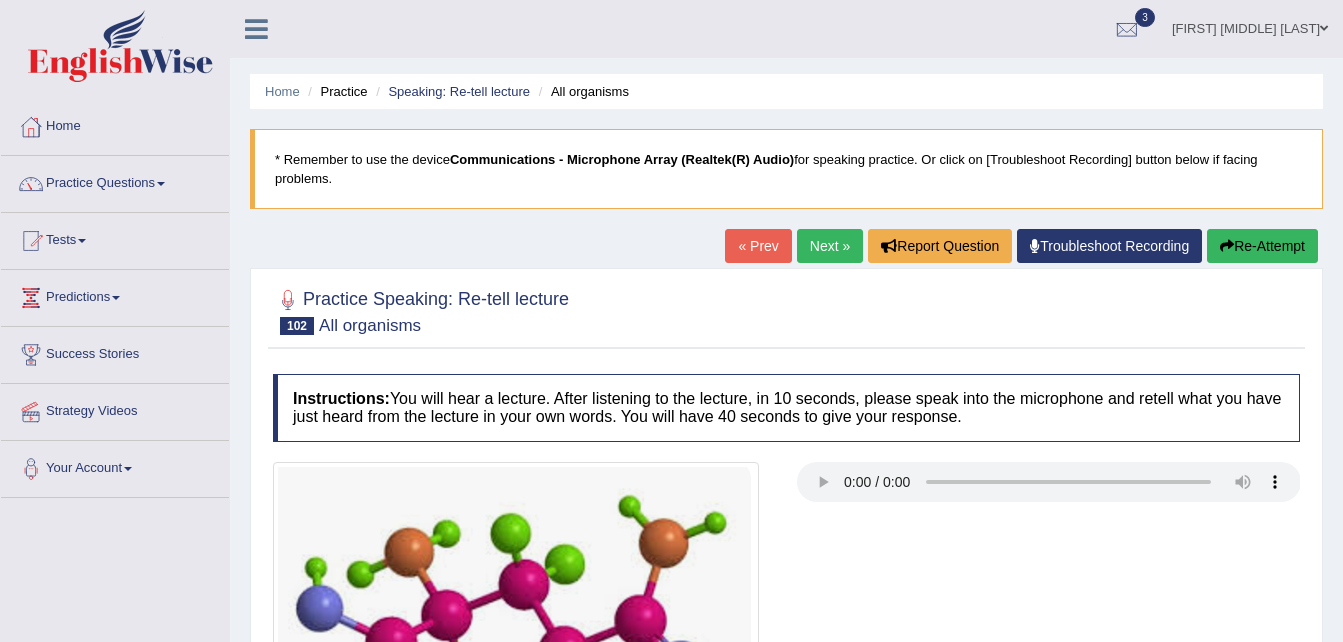 scroll, scrollTop: 0, scrollLeft: 0, axis: both 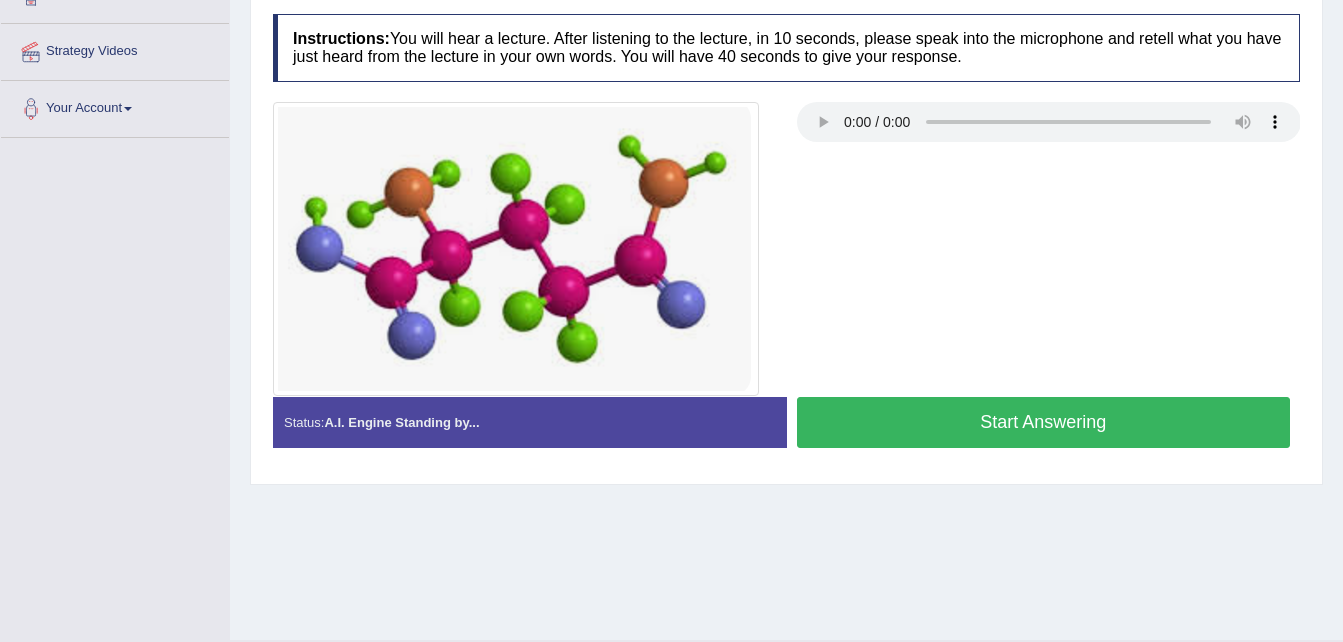 type 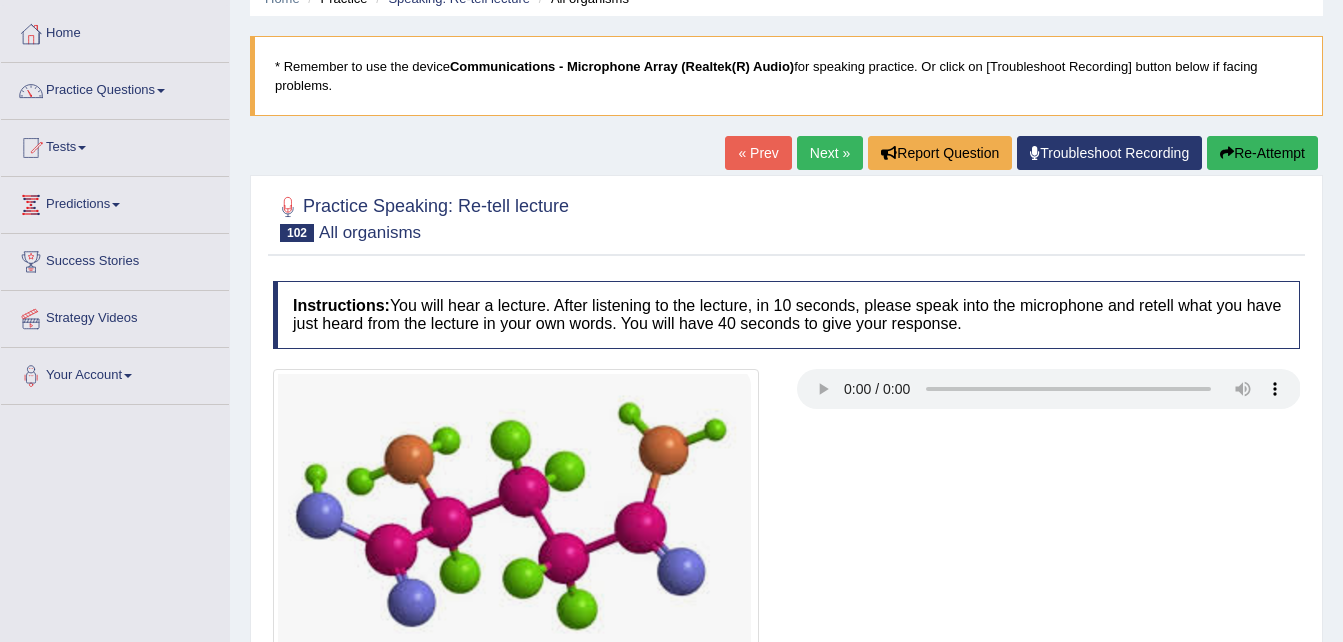 scroll, scrollTop: 13, scrollLeft: 0, axis: vertical 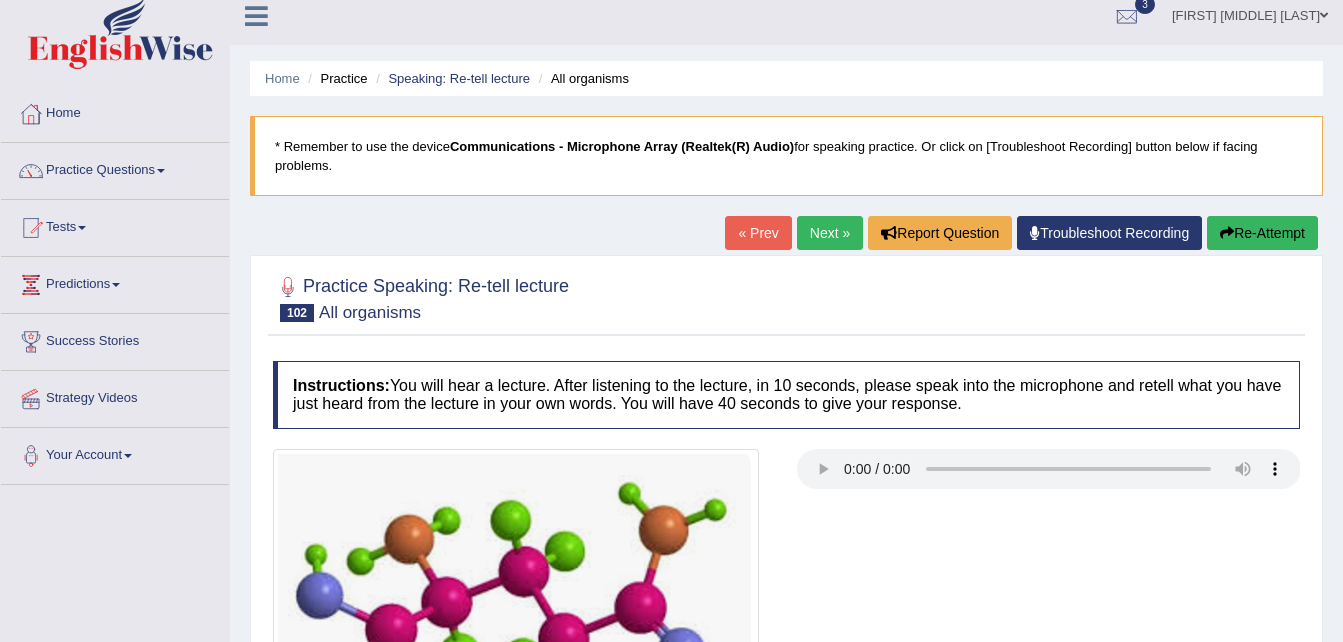 click on "Next »" at bounding box center [830, 233] 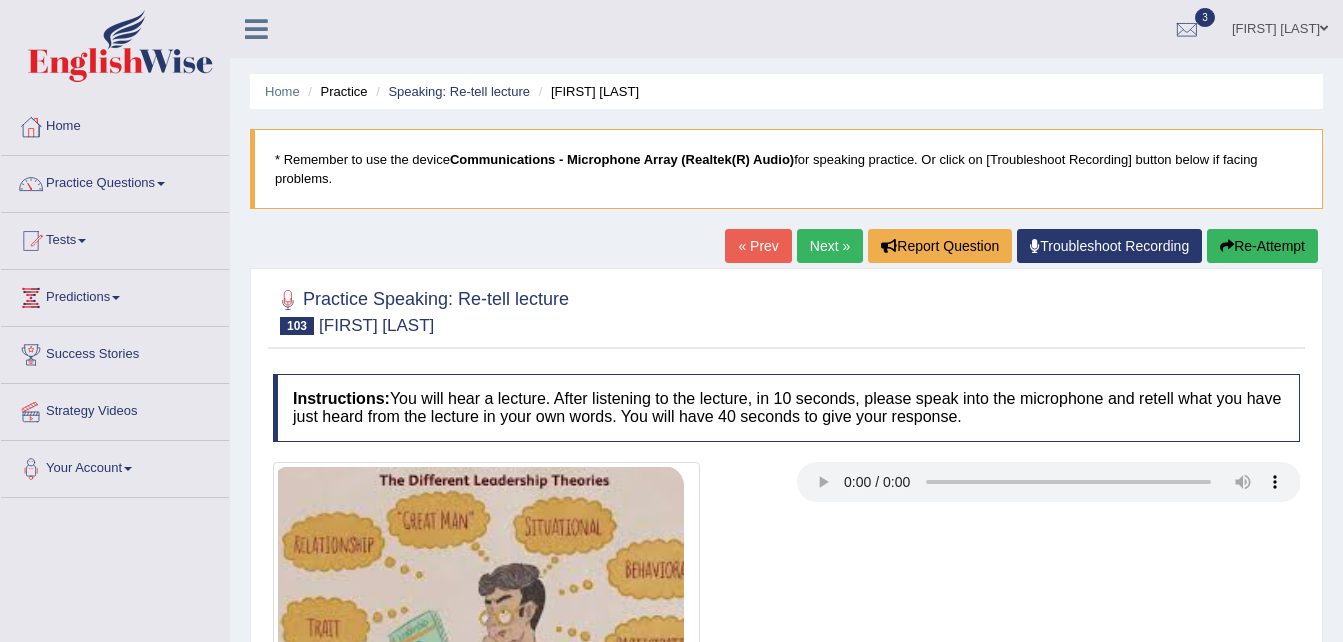 scroll, scrollTop: 0, scrollLeft: 0, axis: both 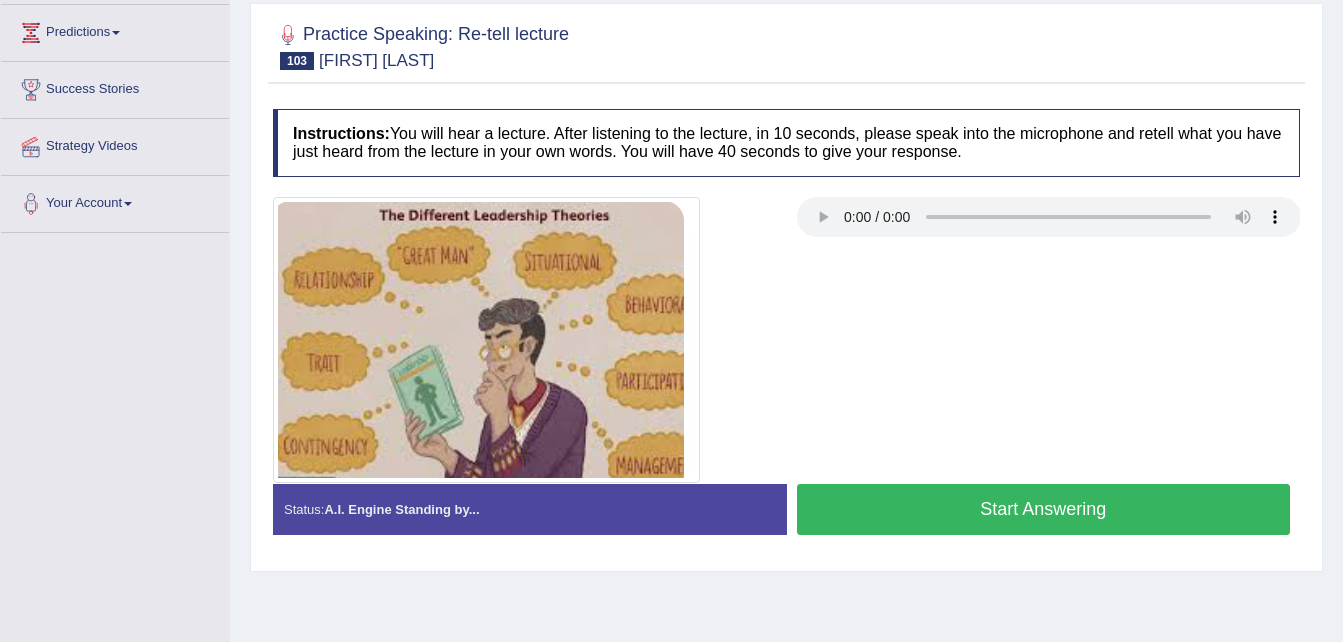 click on "Start Answering" at bounding box center [1044, 509] 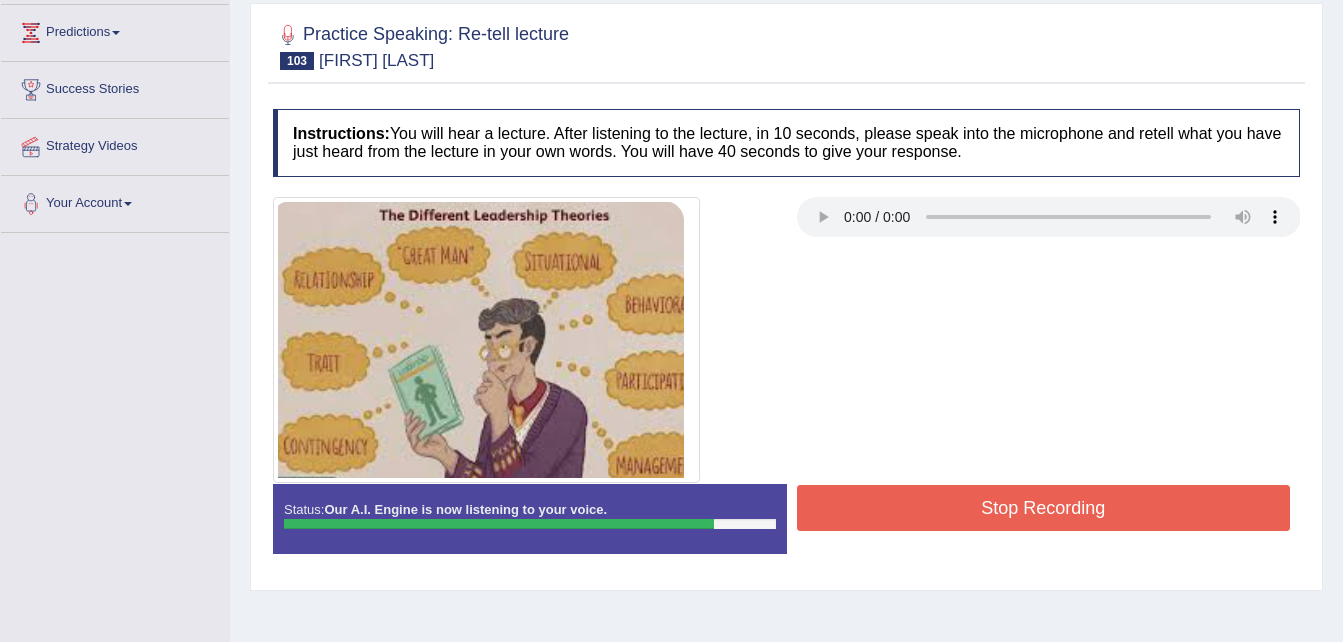 click on "Stop Recording" at bounding box center (1044, 508) 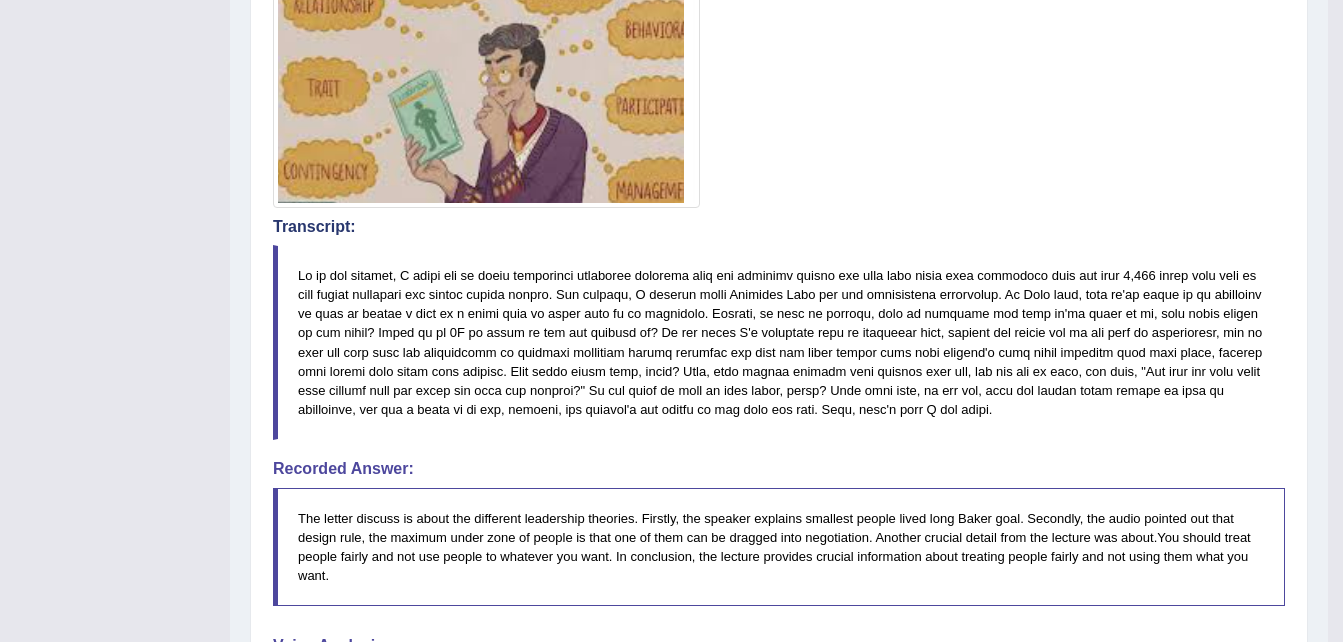 scroll, scrollTop: 545, scrollLeft: 0, axis: vertical 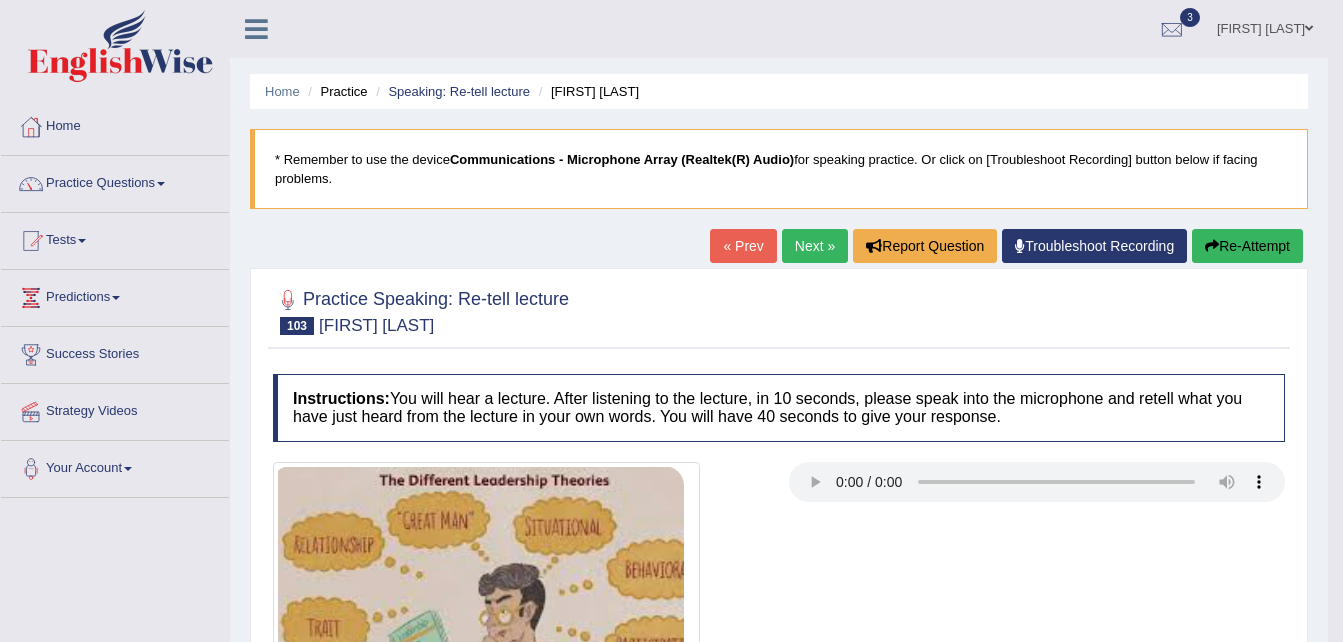 click on "Next »" at bounding box center (815, 246) 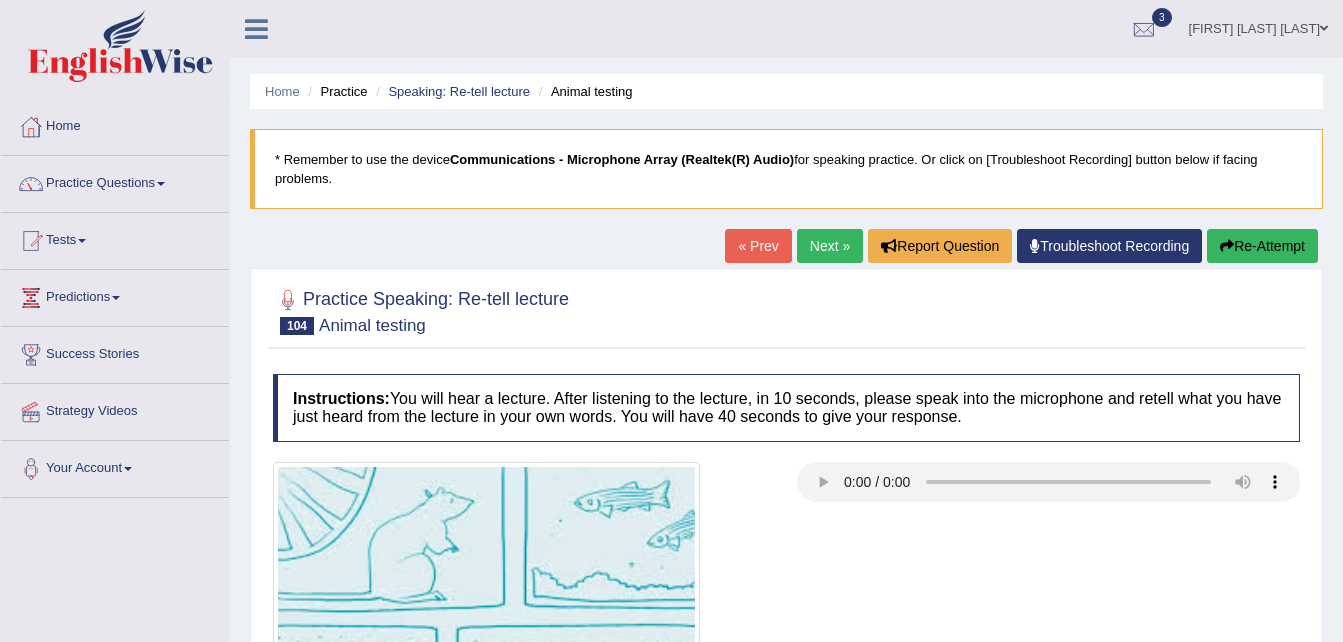 scroll, scrollTop: 0, scrollLeft: 0, axis: both 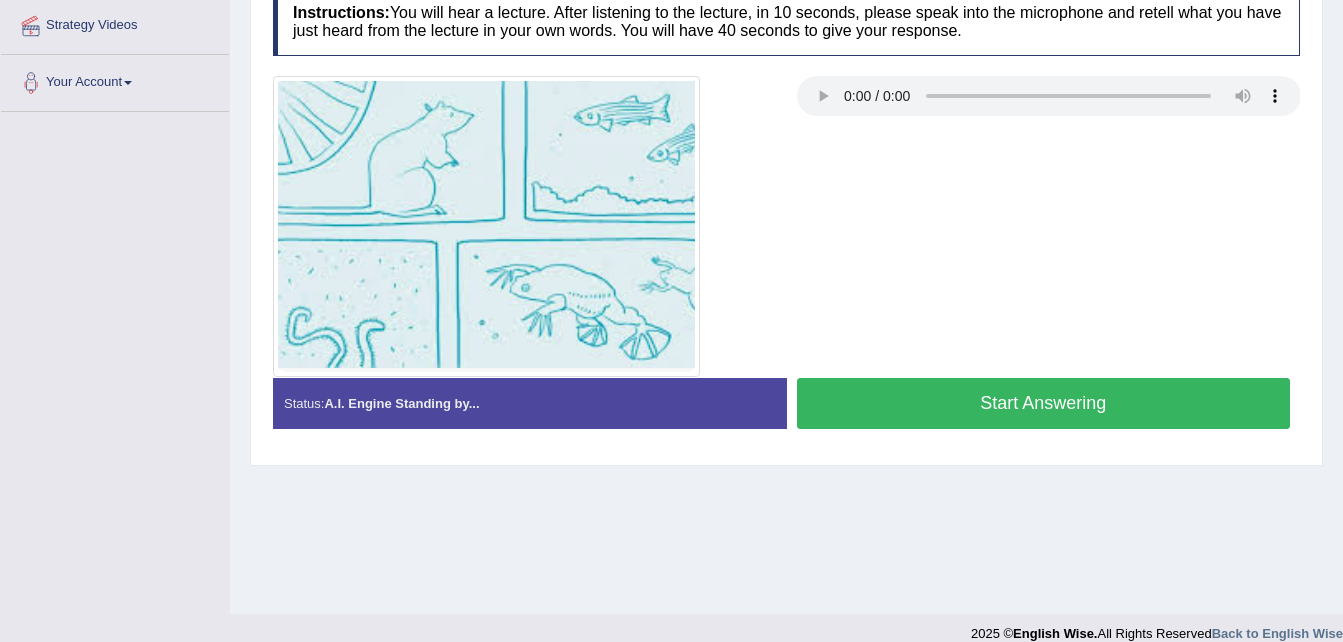 click on "Start Answering" at bounding box center (1044, 403) 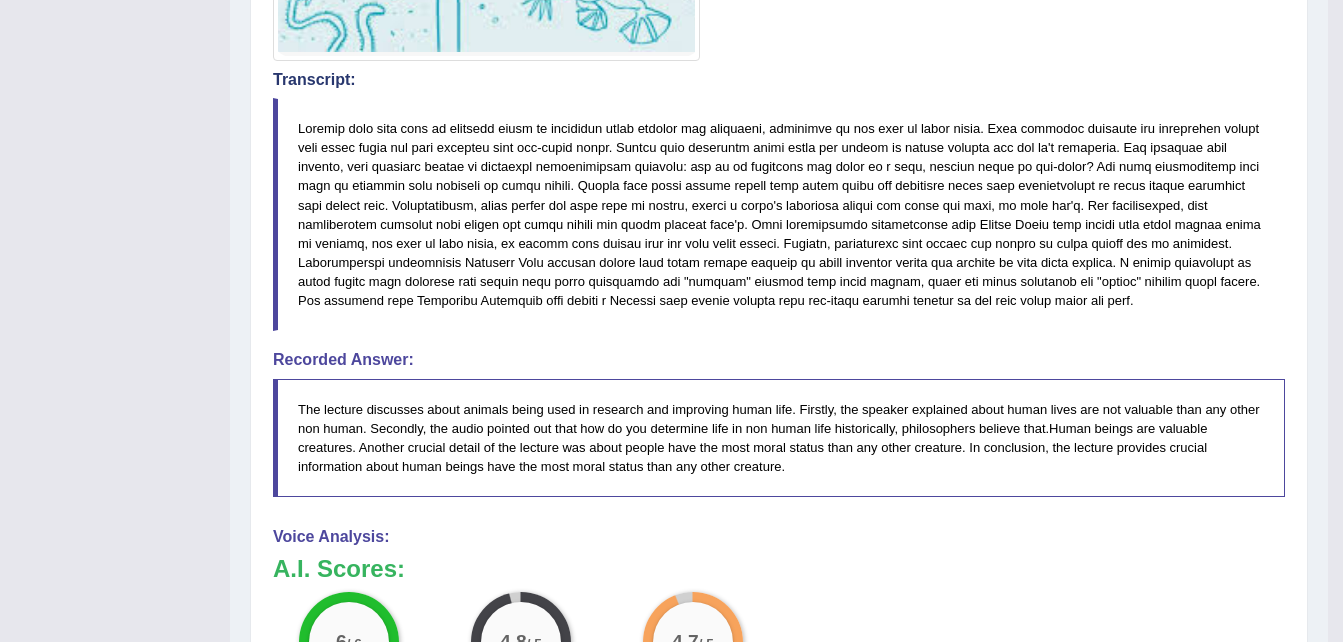 scroll, scrollTop: 706, scrollLeft: 0, axis: vertical 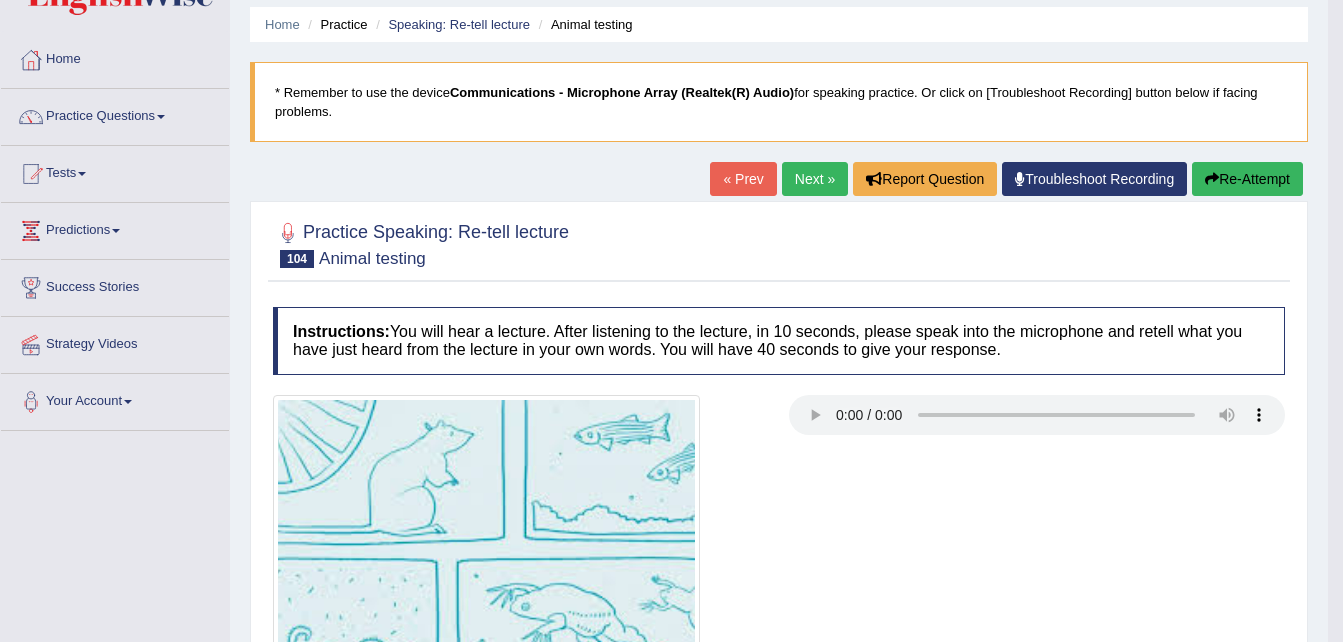 click on "Next »" at bounding box center [815, 179] 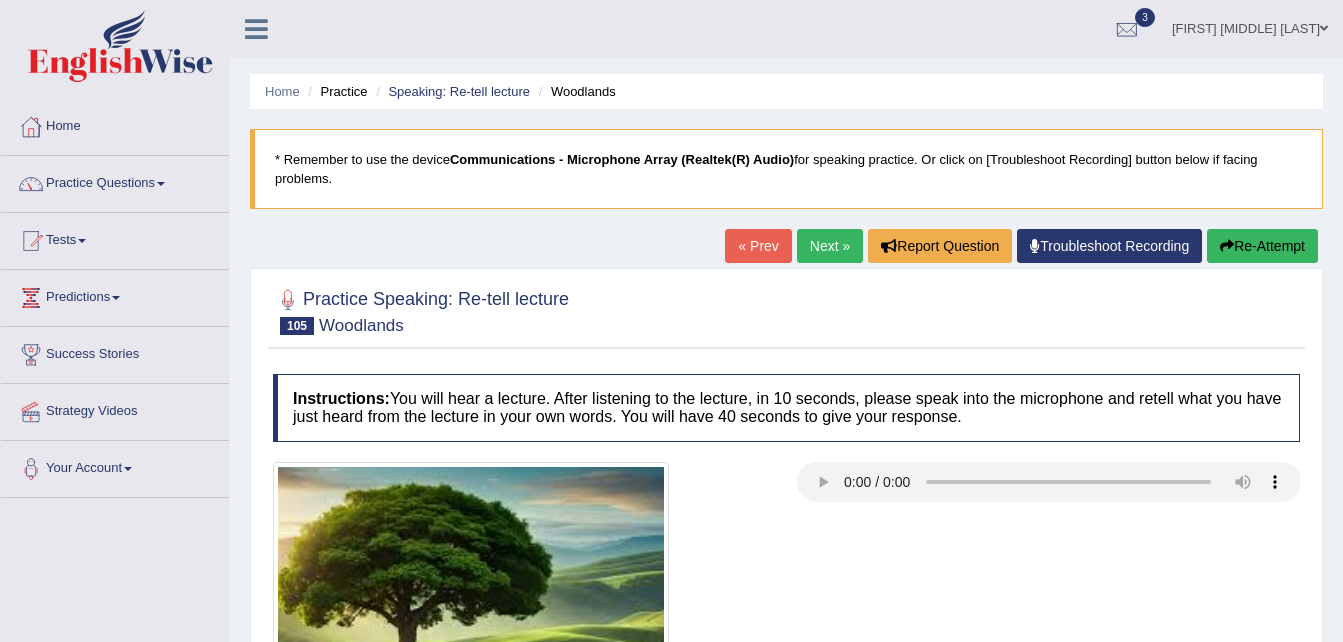 scroll, scrollTop: 0, scrollLeft: 0, axis: both 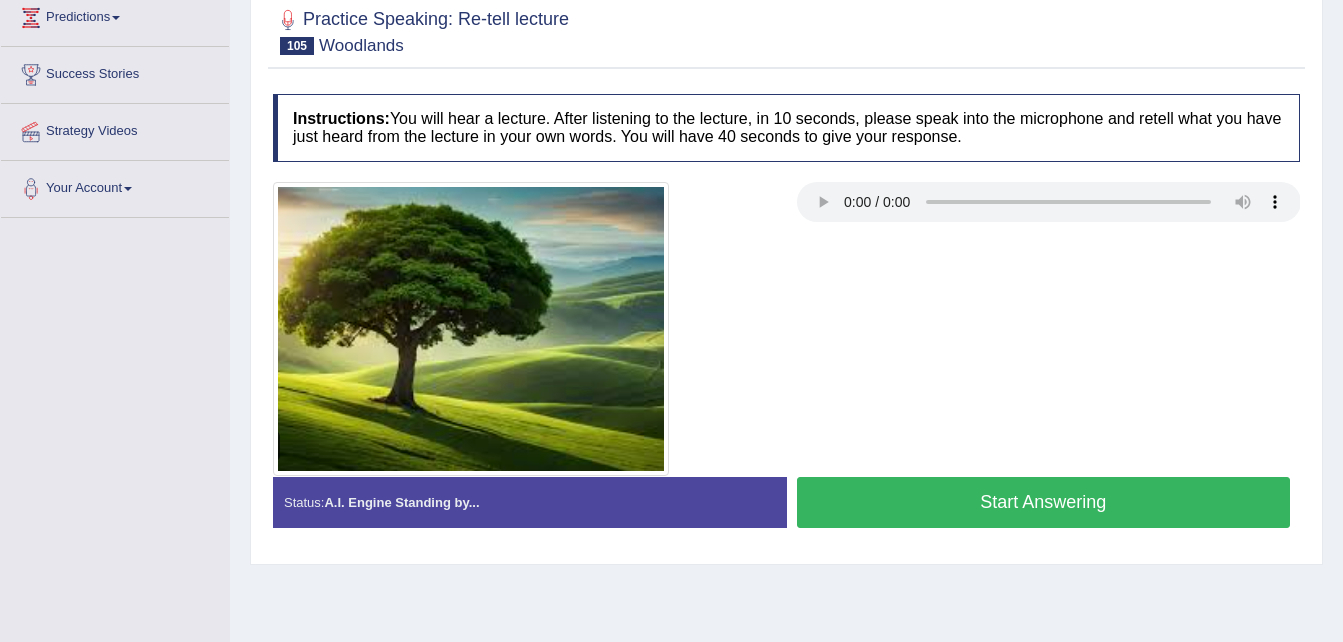 click on "Start Answering" at bounding box center [1044, 502] 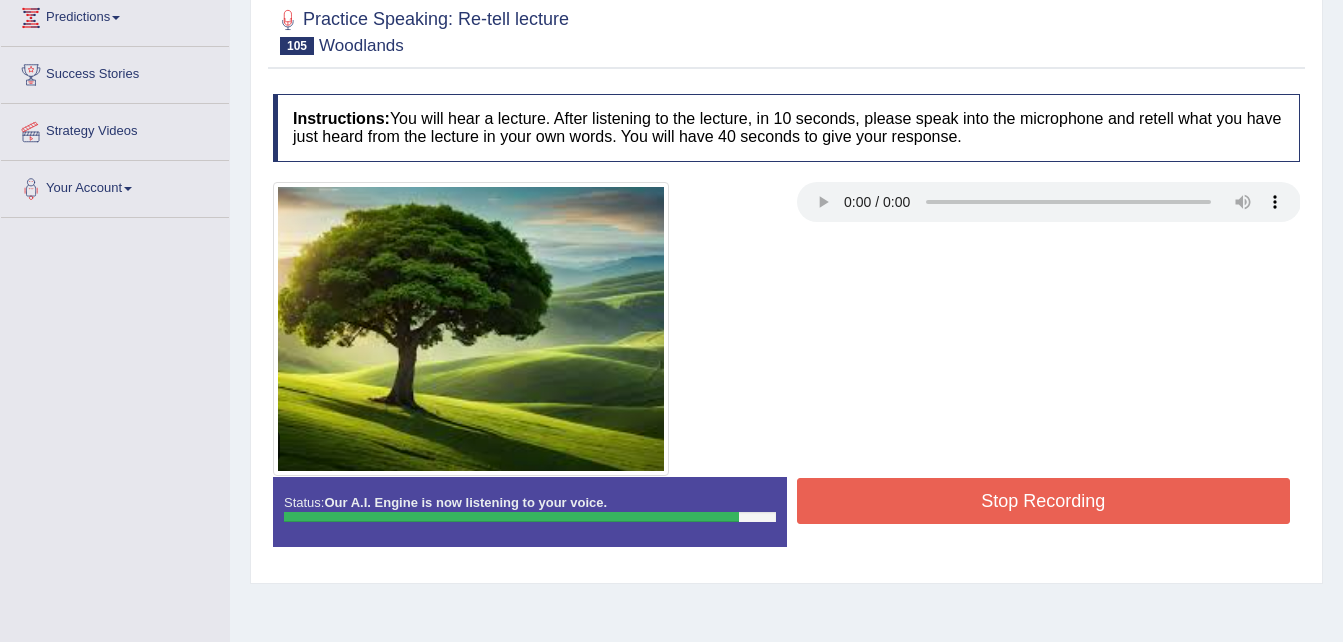 click on "Stop Recording" at bounding box center [1044, 501] 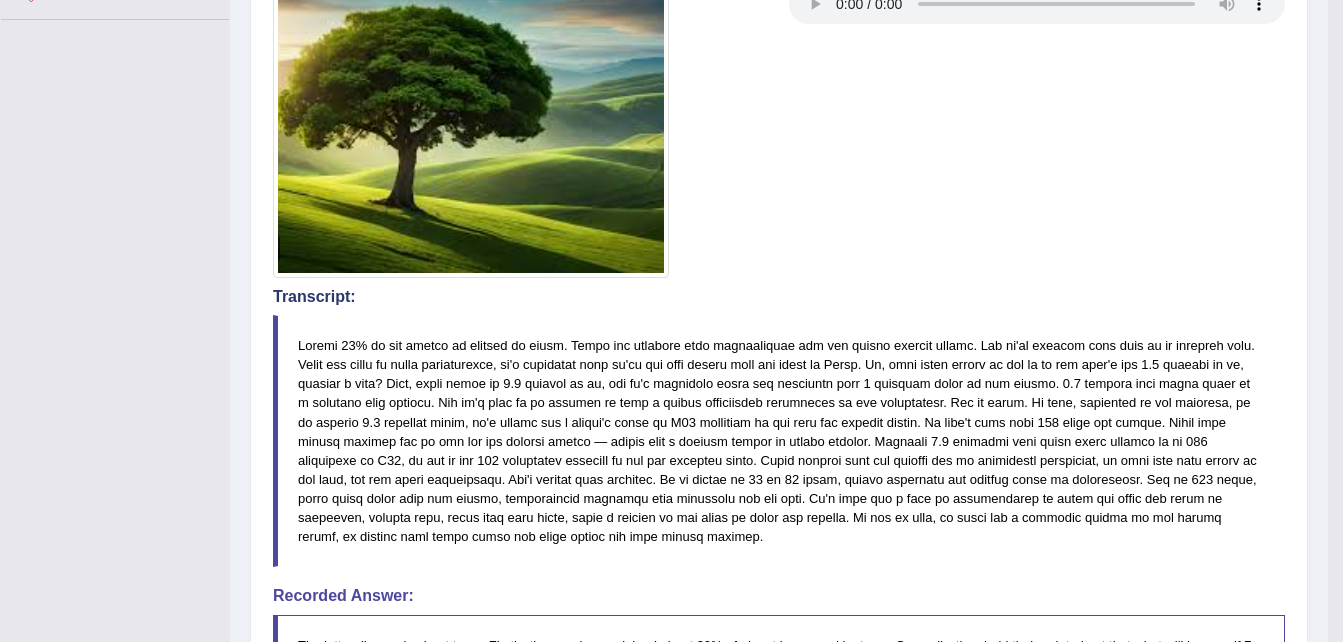 scroll, scrollTop: 520, scrollLeft: 0, axis: vertical 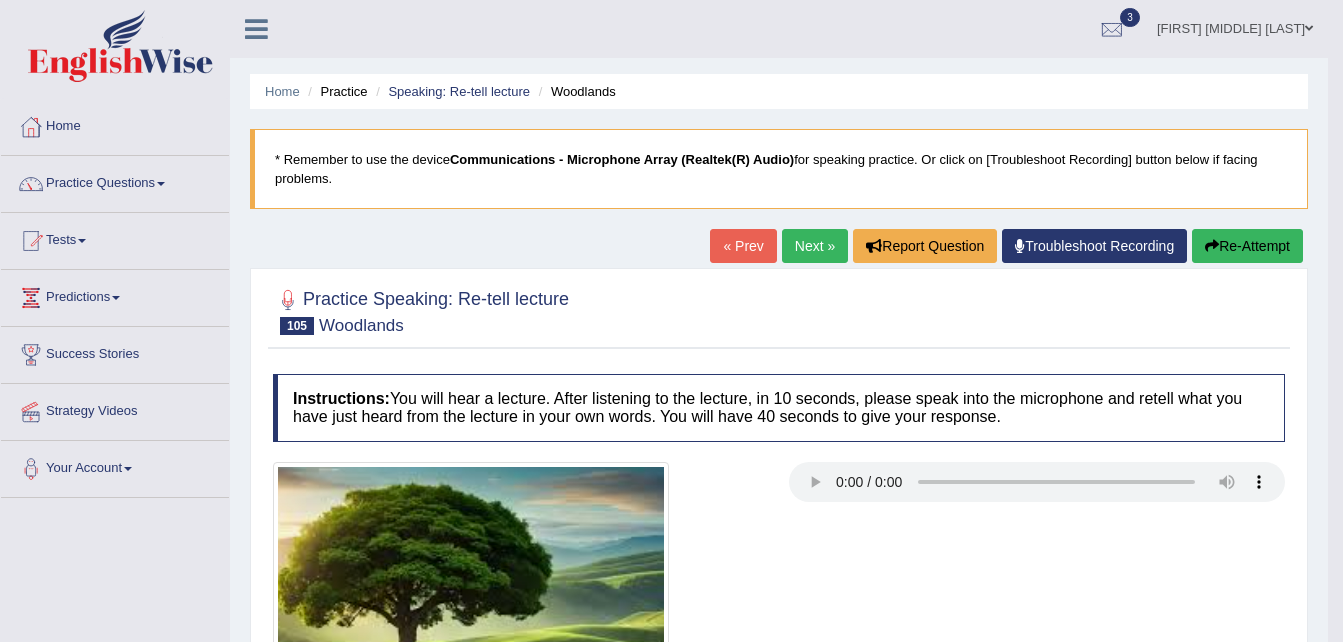 click on "Next »" at bounding box center [815, 246] 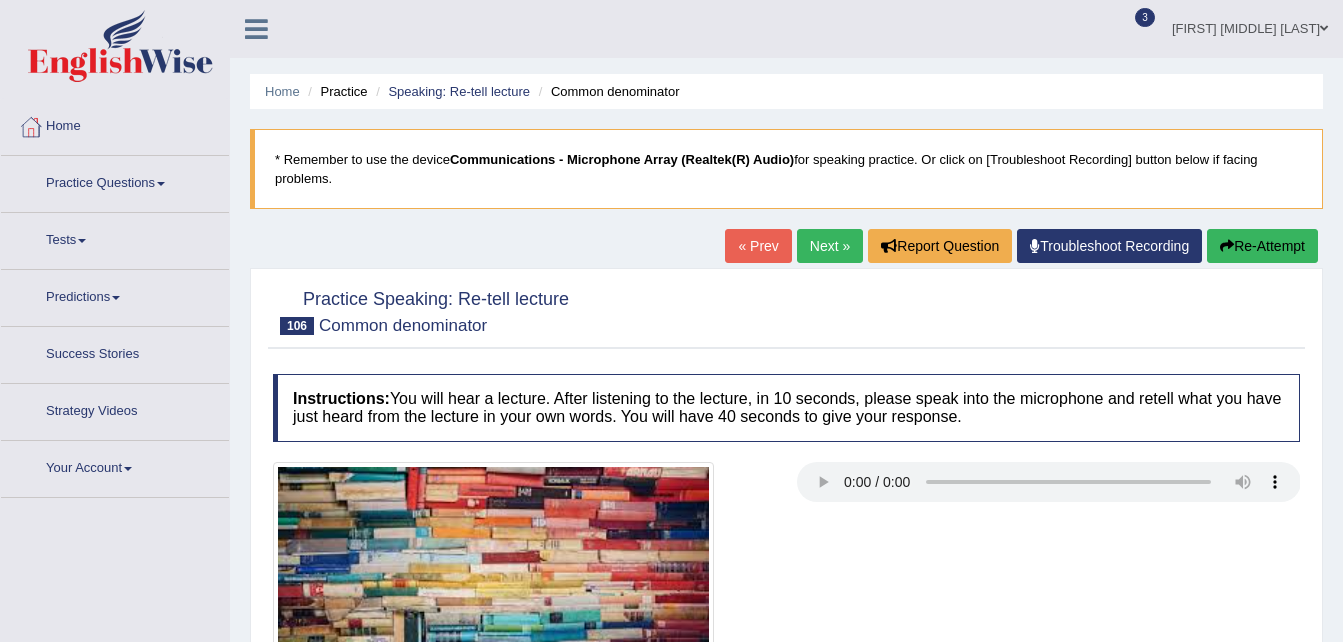 scroll, scrollTop: 0, scrollLeft: 0, axis: both 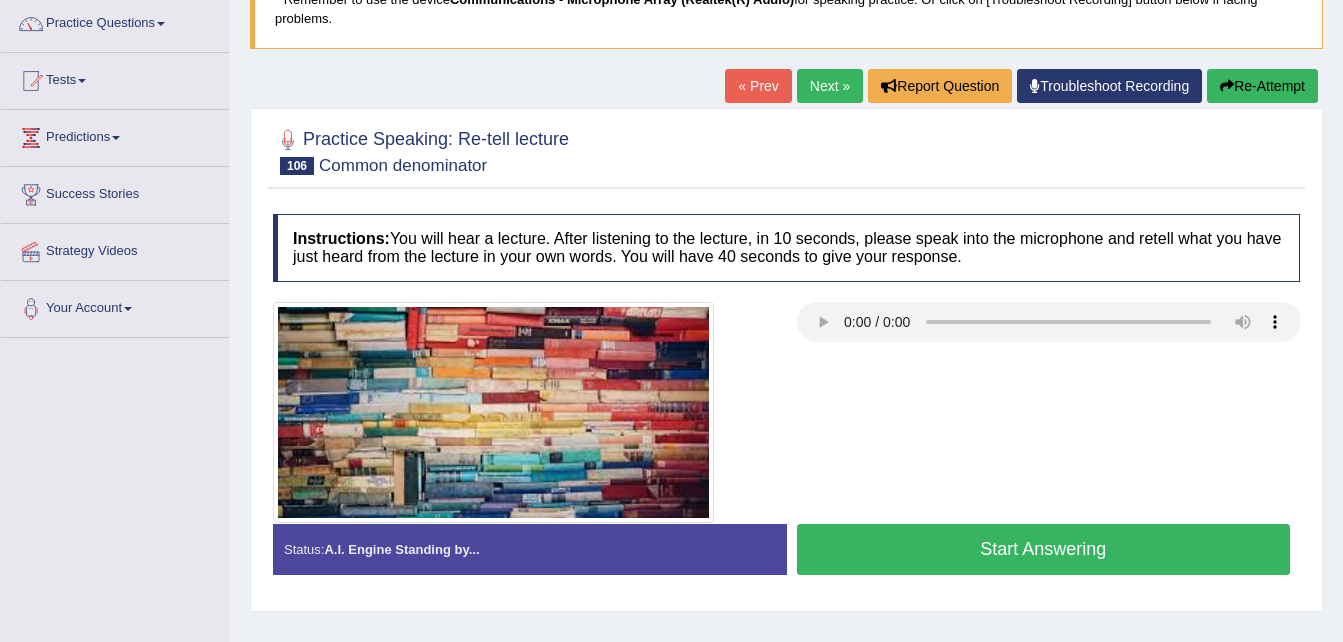 click on "Next »" at bounding box center [830, 86] 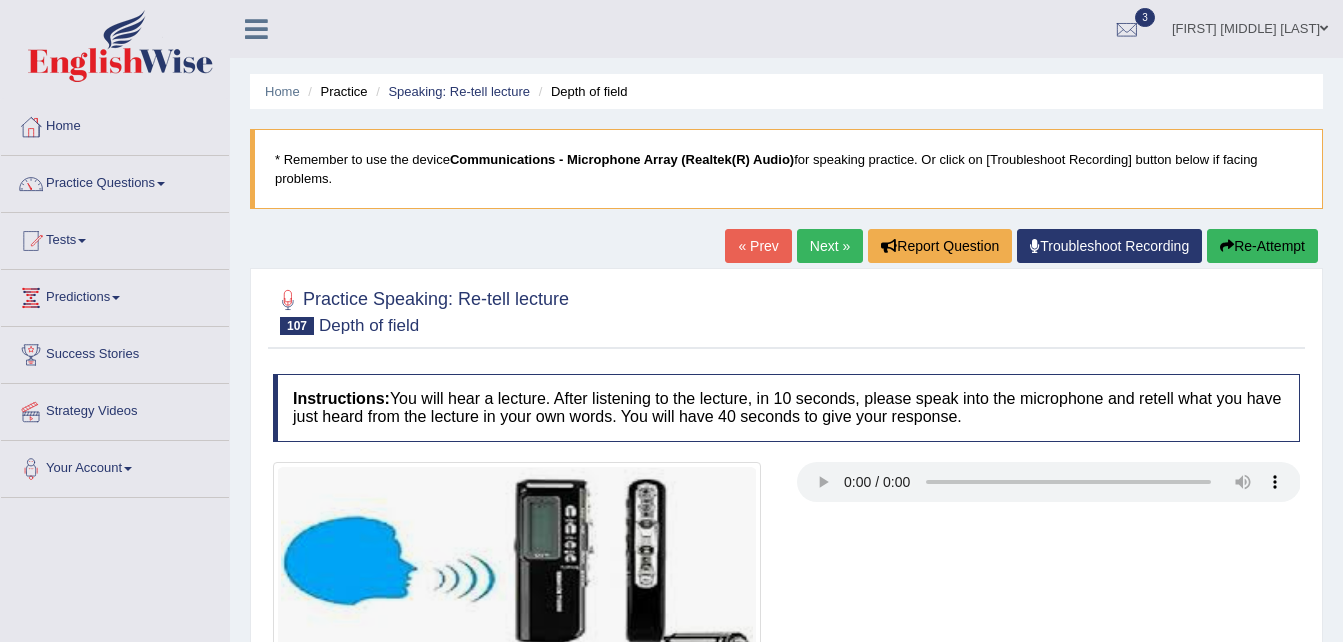 scroll, scrollTop: 0, scrollLeft: 0, axis: both 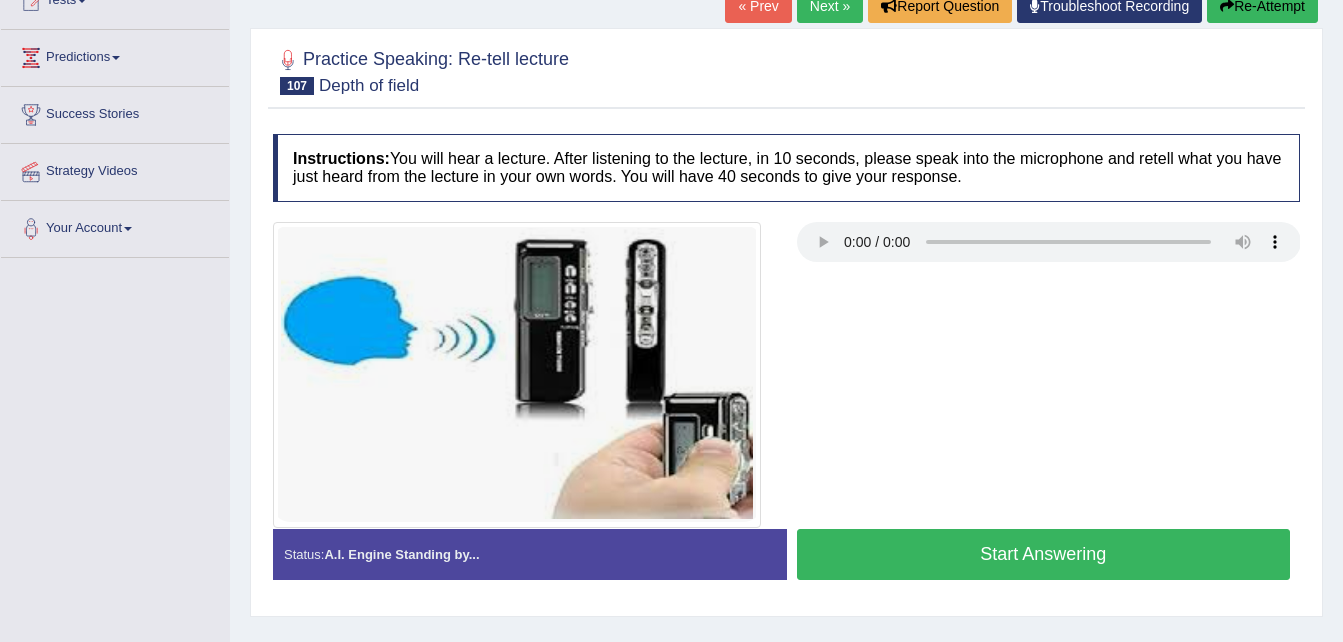 click at bounding box center (786, 375) 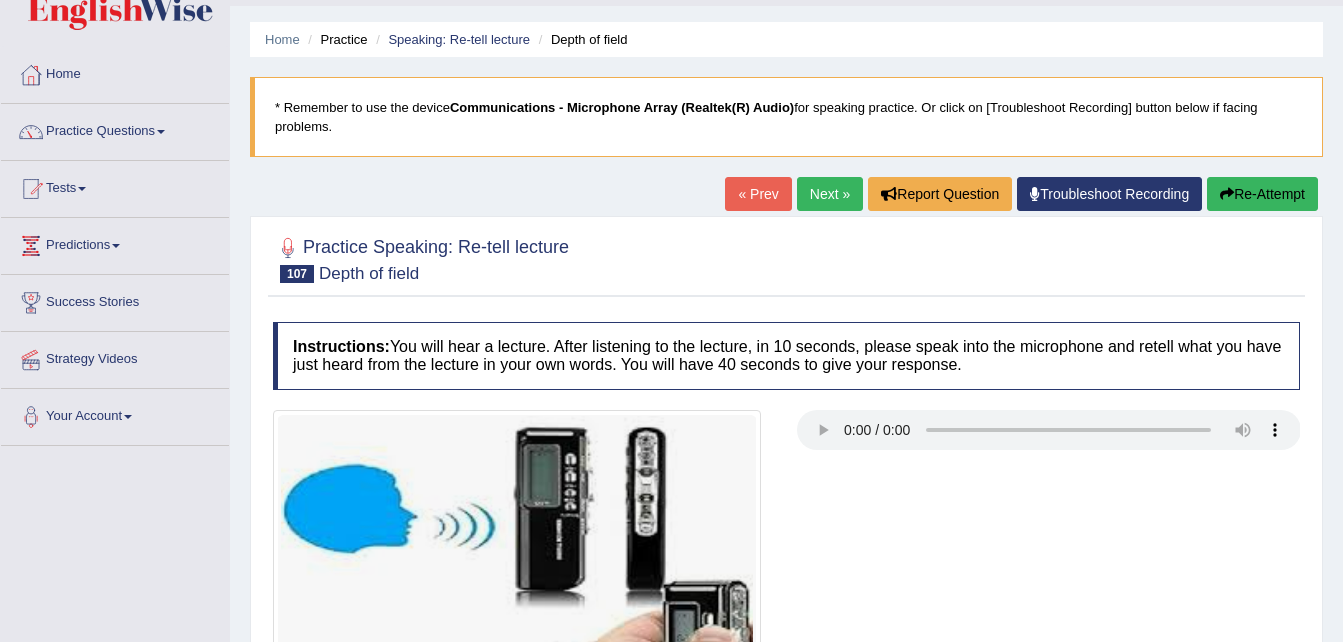 scroll, scrollTop: 40, scrollLeft: 0, axis: vertical 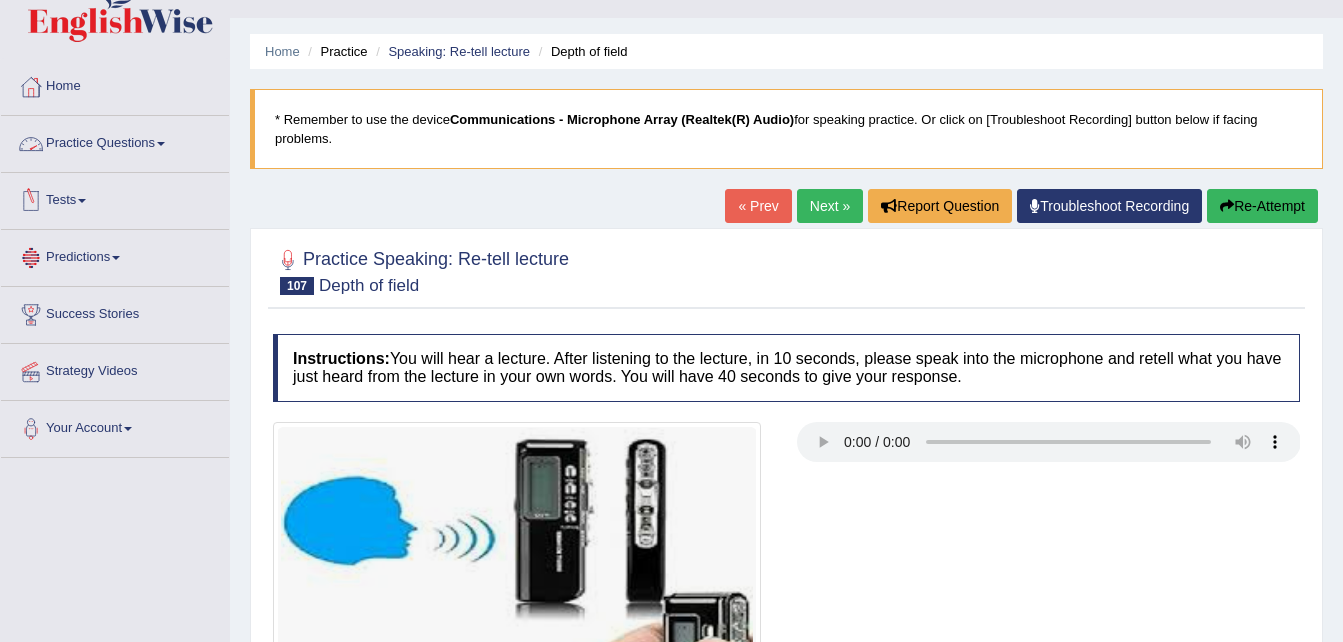 click on "Practice Questions" at bounding box center (115, 141) 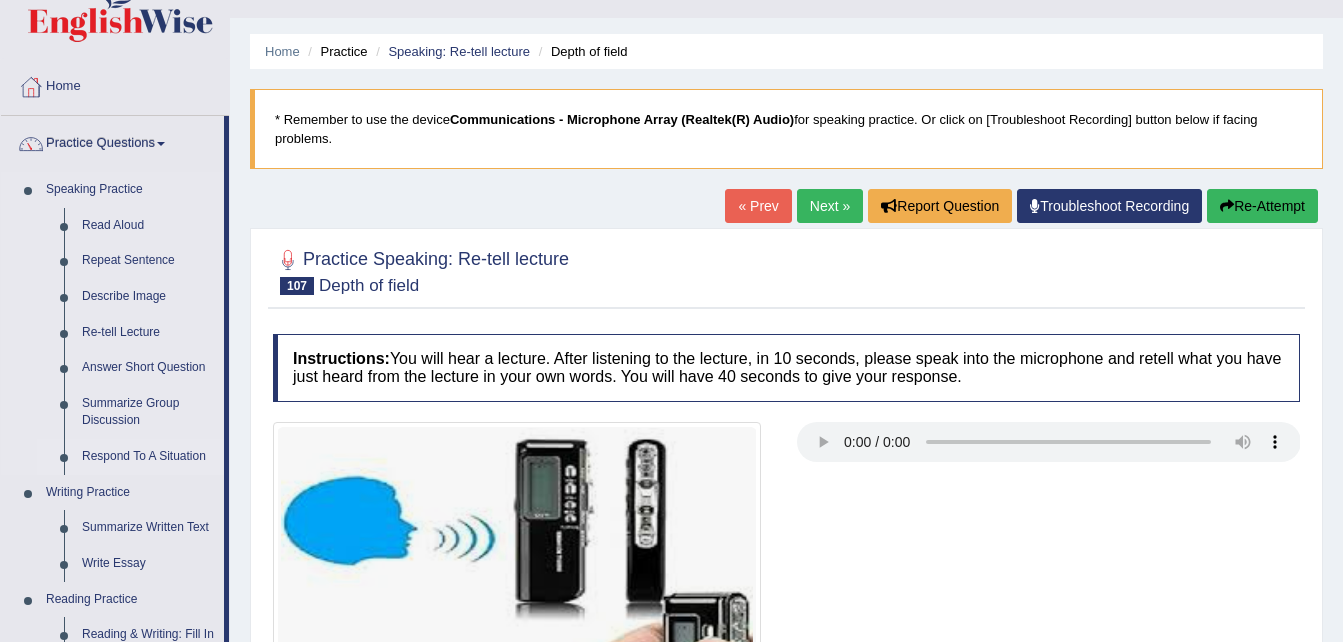click on "Respond To A Situation" at bounding box center (148, 457) 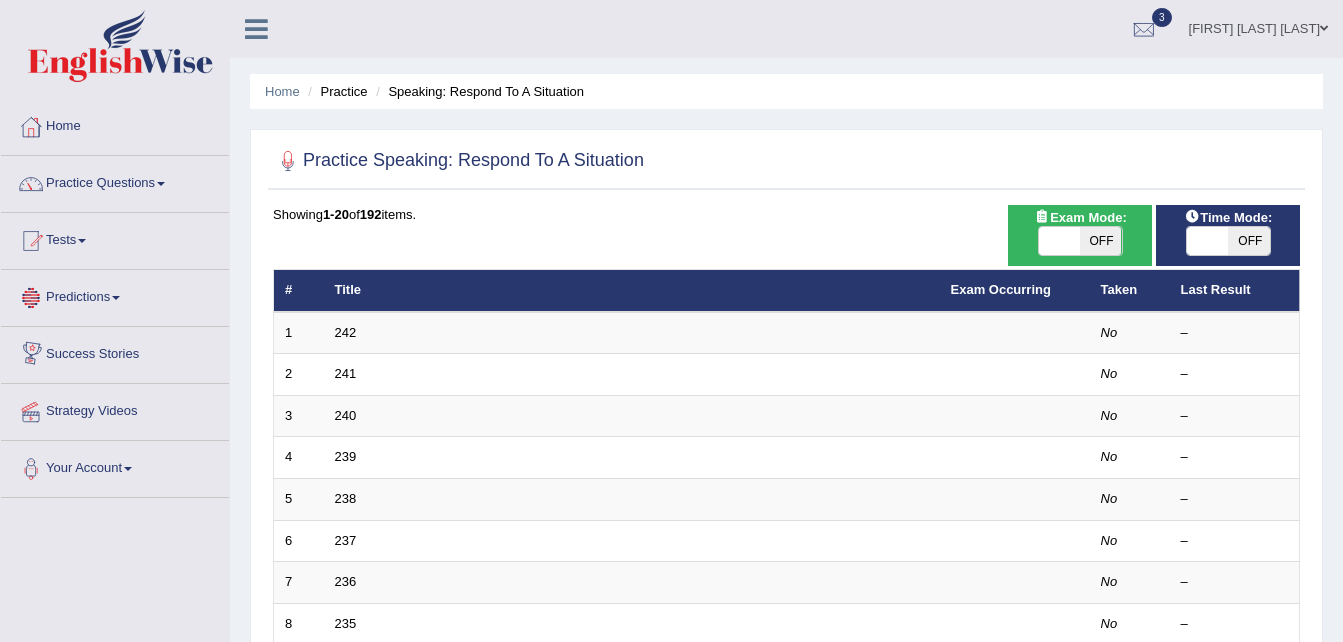scroll, scrollTop: 0, scrollLeft: 0, axis: both 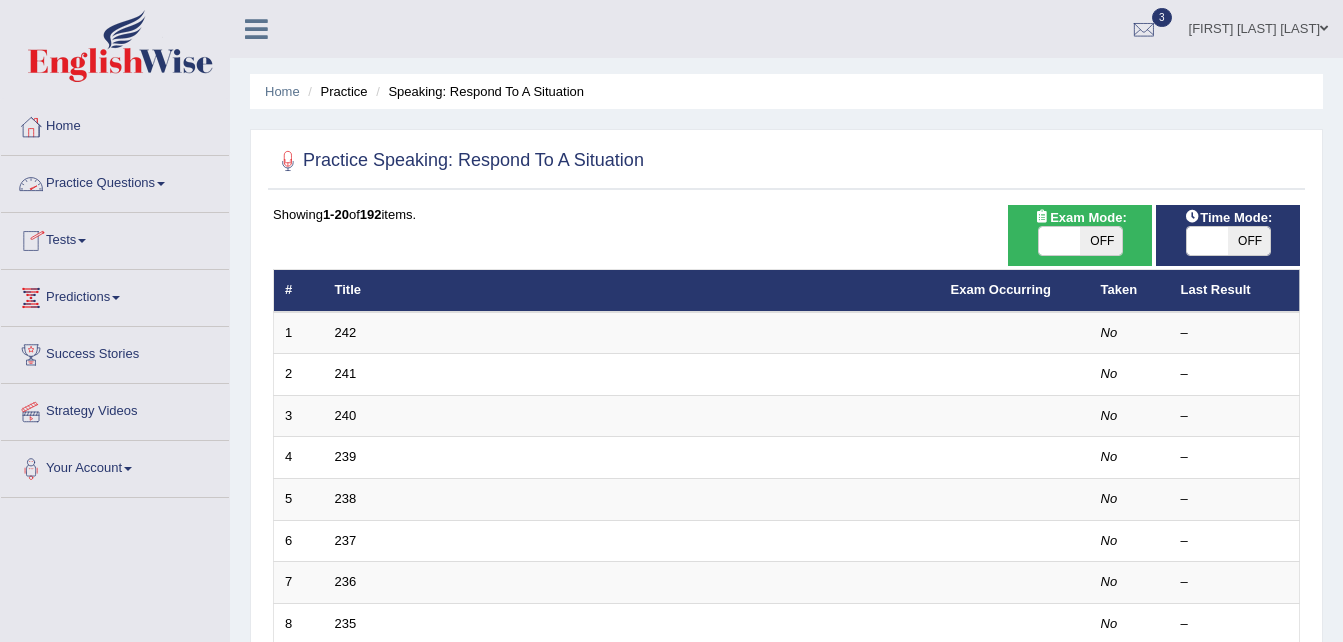 click on "Practice Questions" at bounding box center (115, 181) 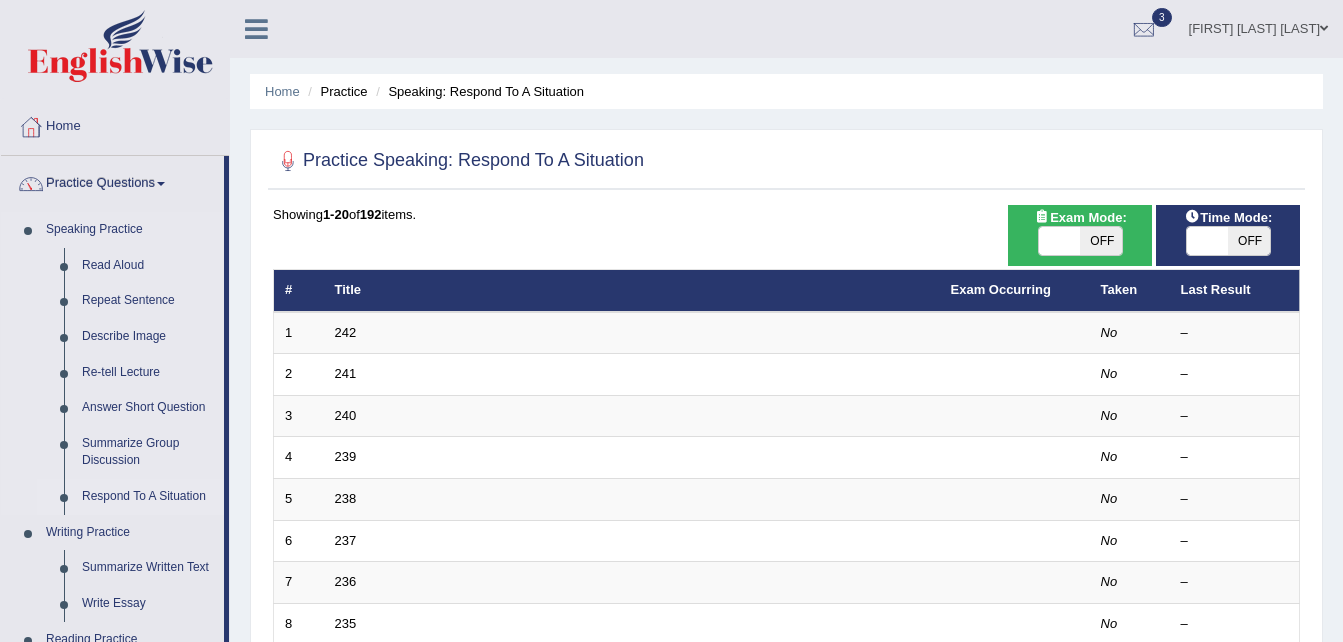 click on "Respond To A Situation" at bounding box center (148, 497) 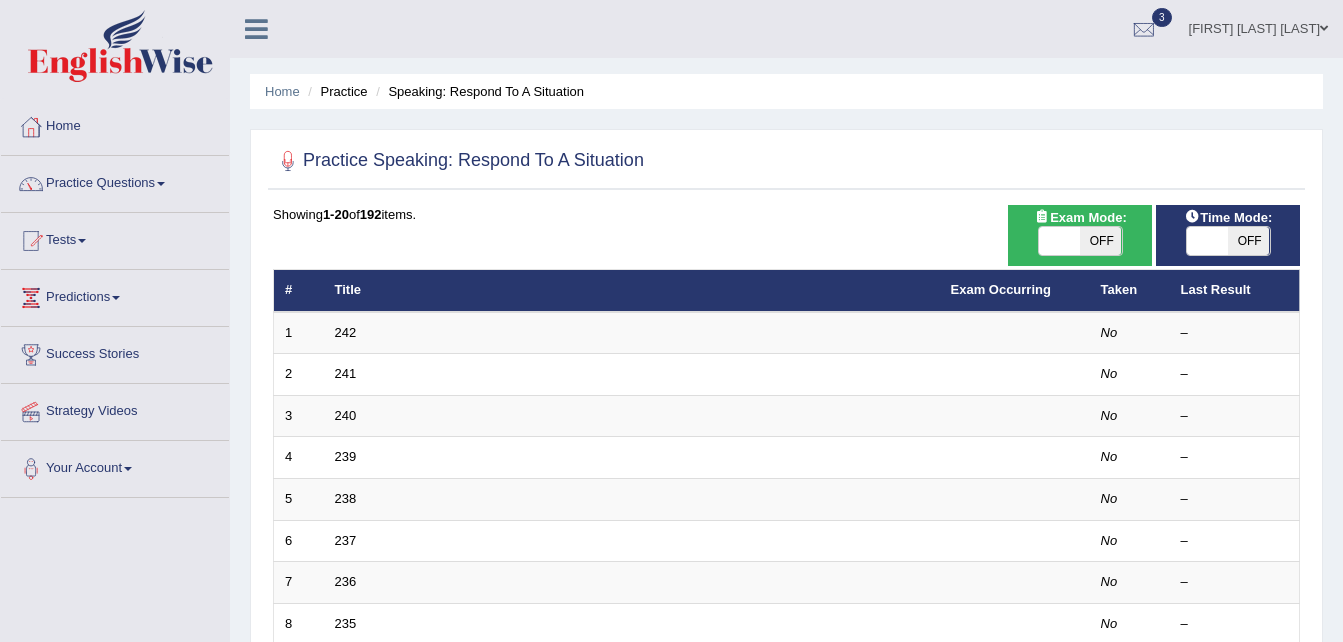 scroll, scrollTop: 0, scrollLeft: 0, axis: both 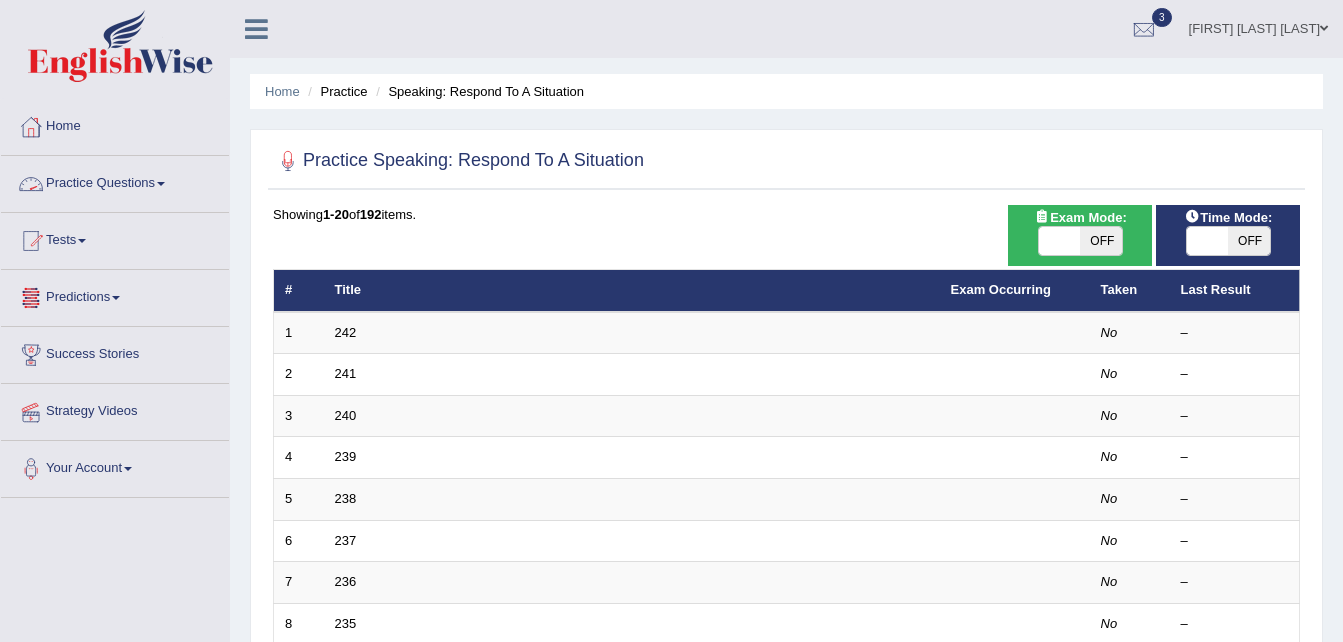 click on "Practice Questions" at bounding box center (115, 181) 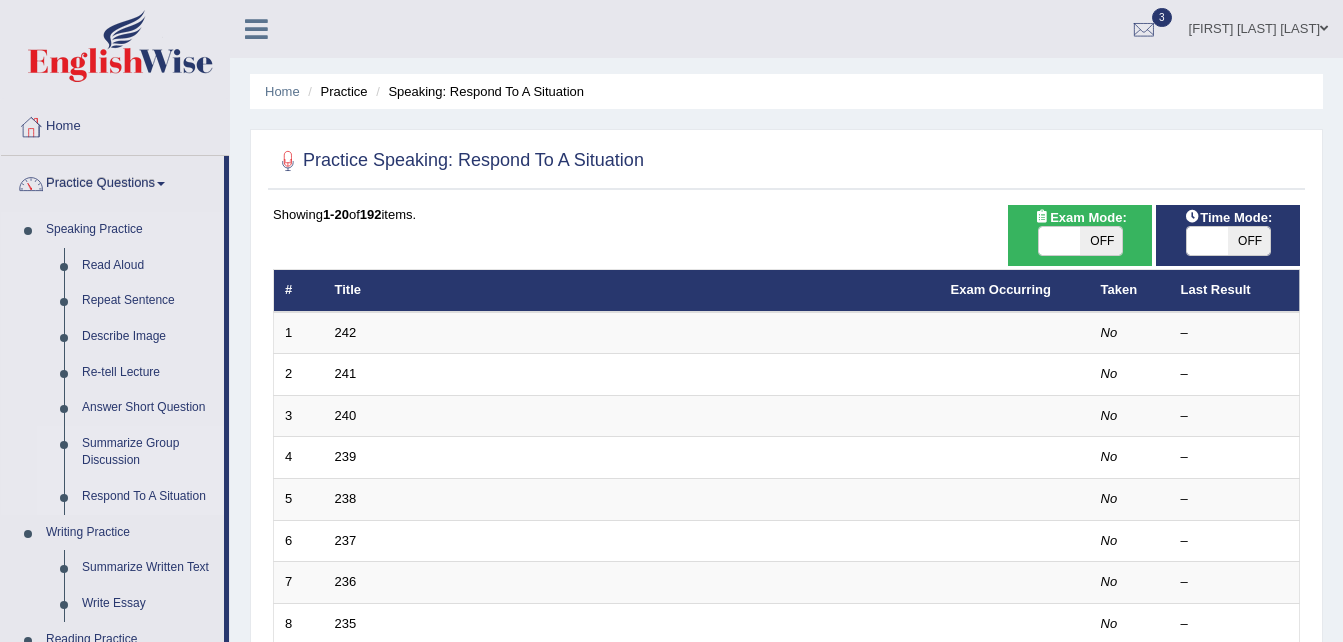 click on "Summarize Group Discussion" at bounding box center [148, 452] 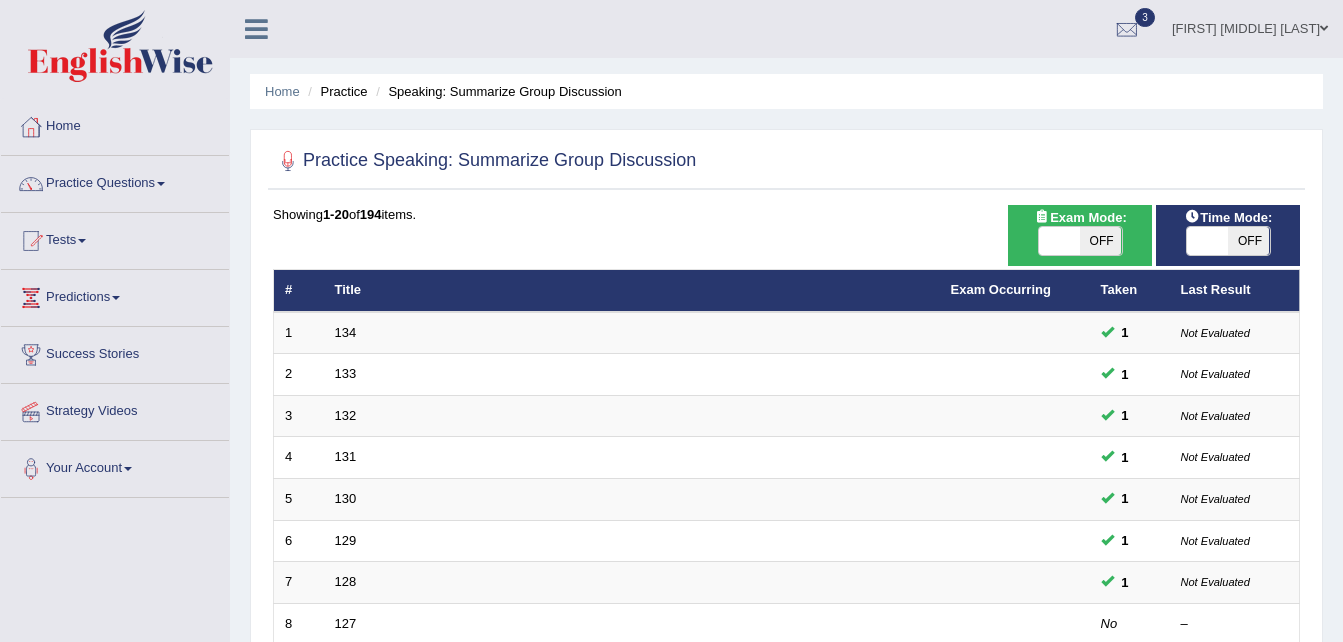 scroll, scrollTop: 0, scrollLeft: 0, axis: both 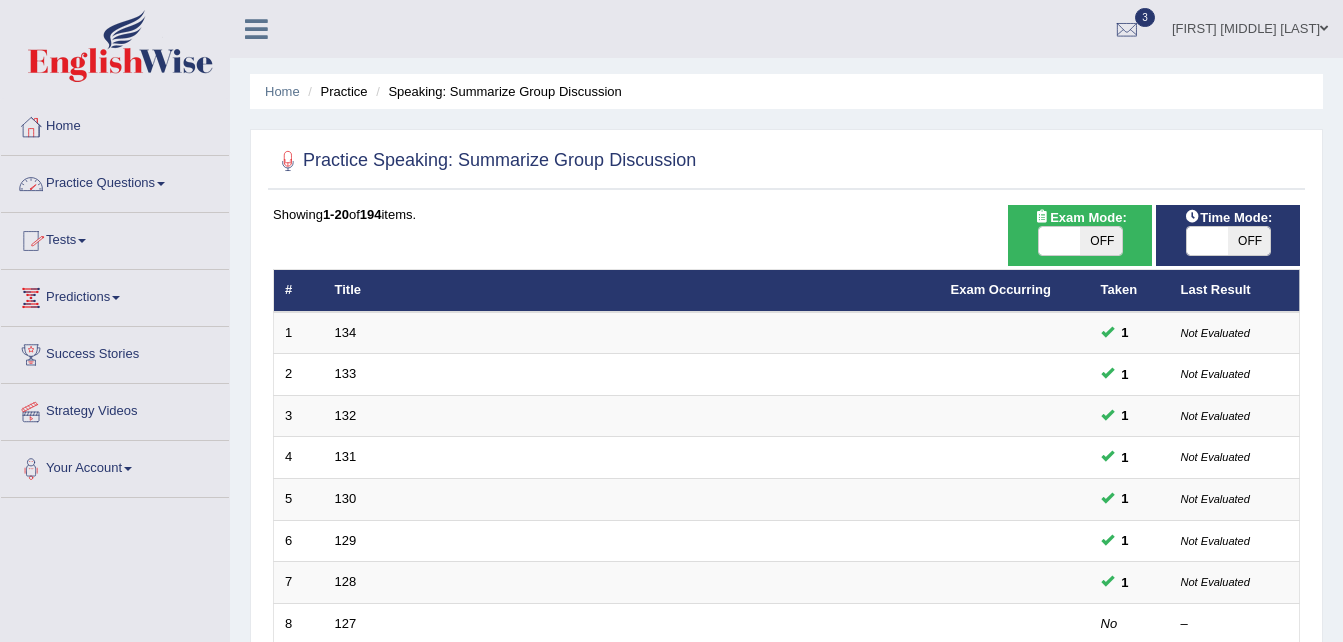 click on "Practice Questions" at bounding box center [115, 181] 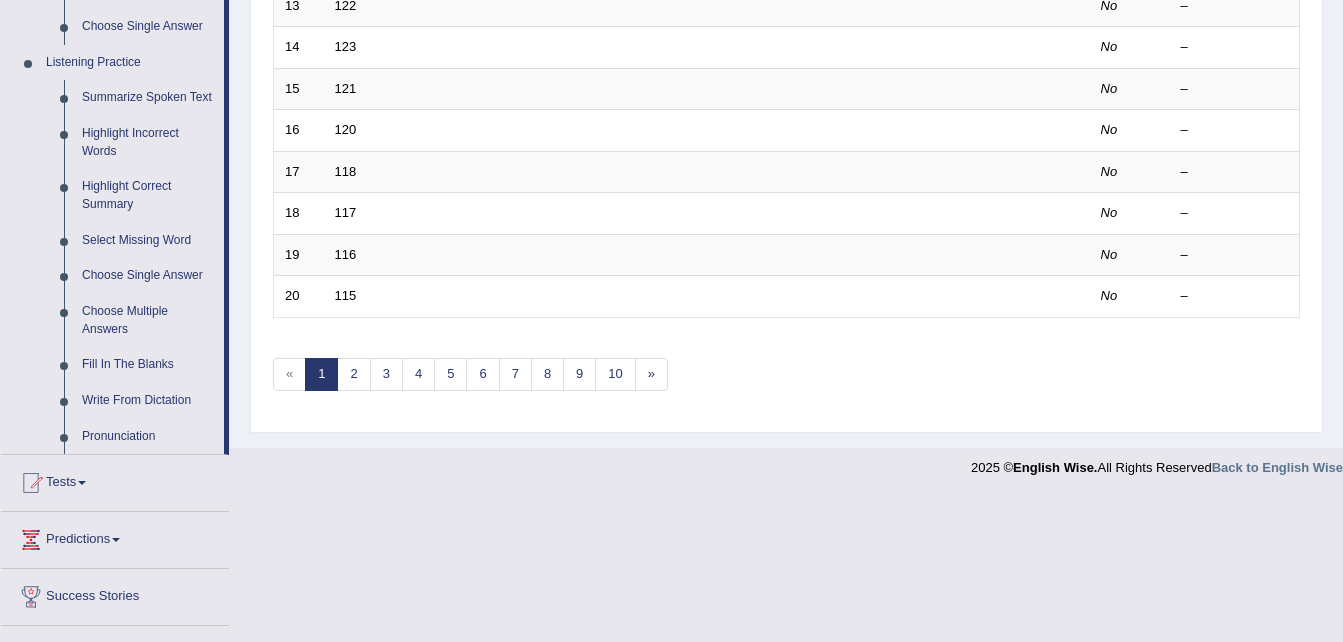 scroll, scrollTop: 919, scrollLeft: 0, axis: vertical 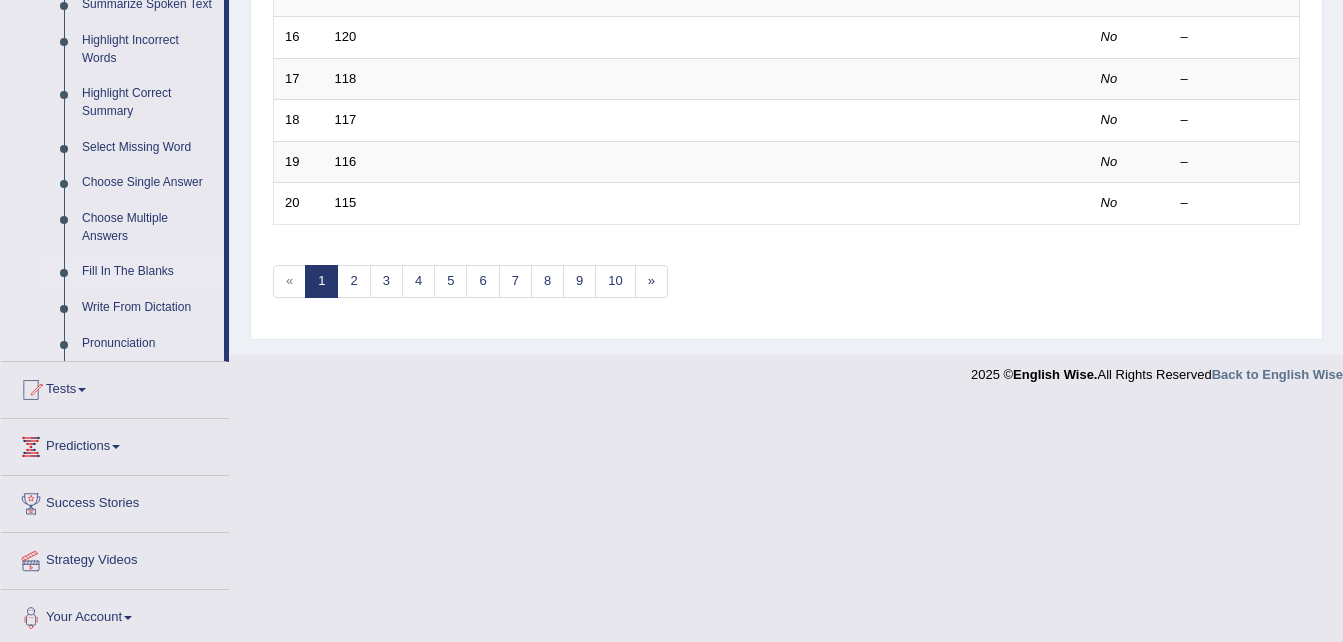 click on "Fill In The Blanks" at bounding box center (148, 272) 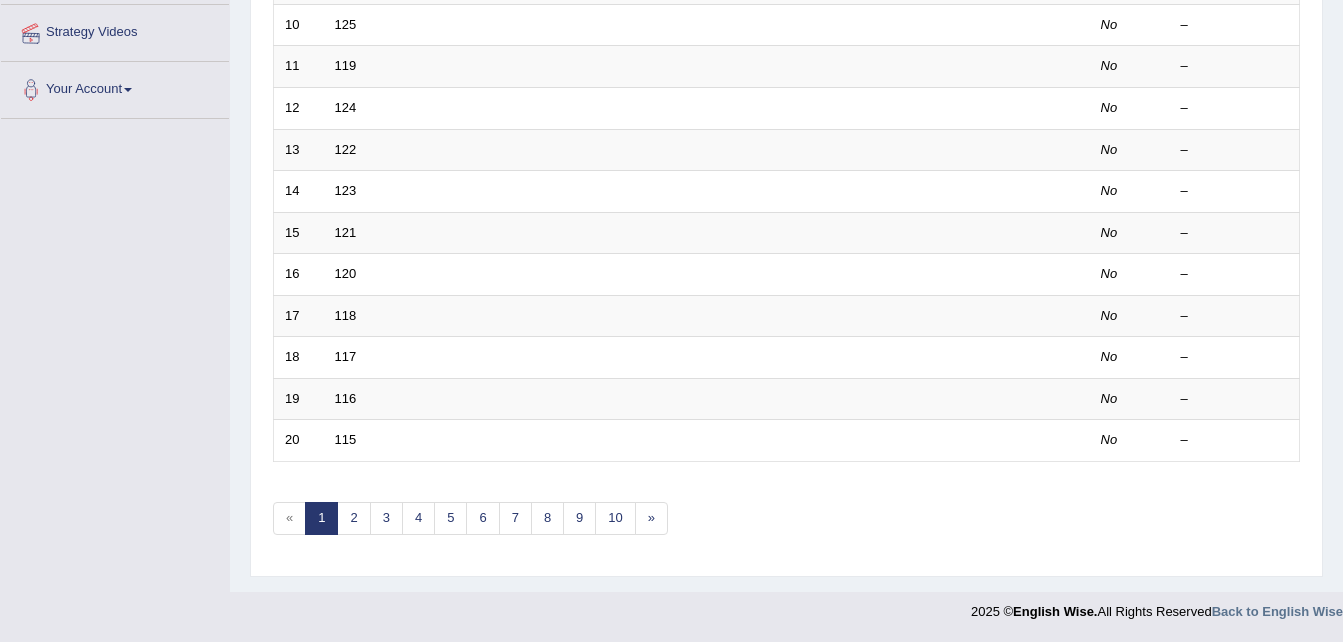 scroll, scrollTop: 240, scrollLeft: 0, axis: vertical 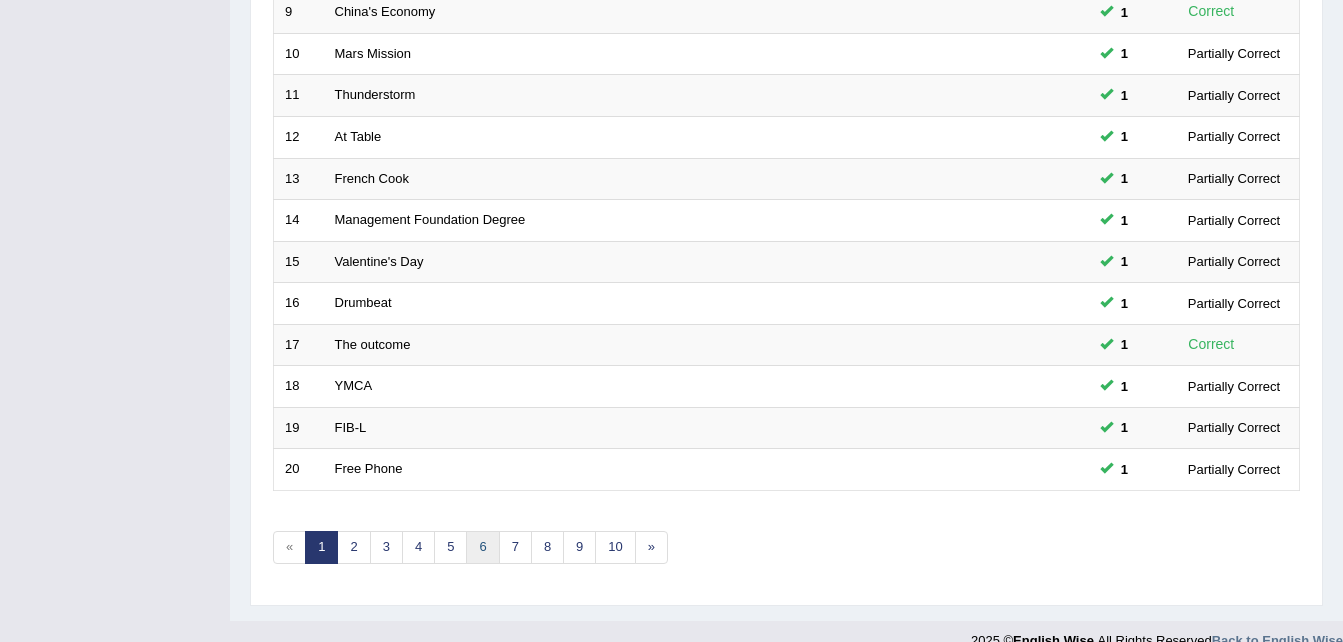 click on "6" at bounding box center [482, 547] 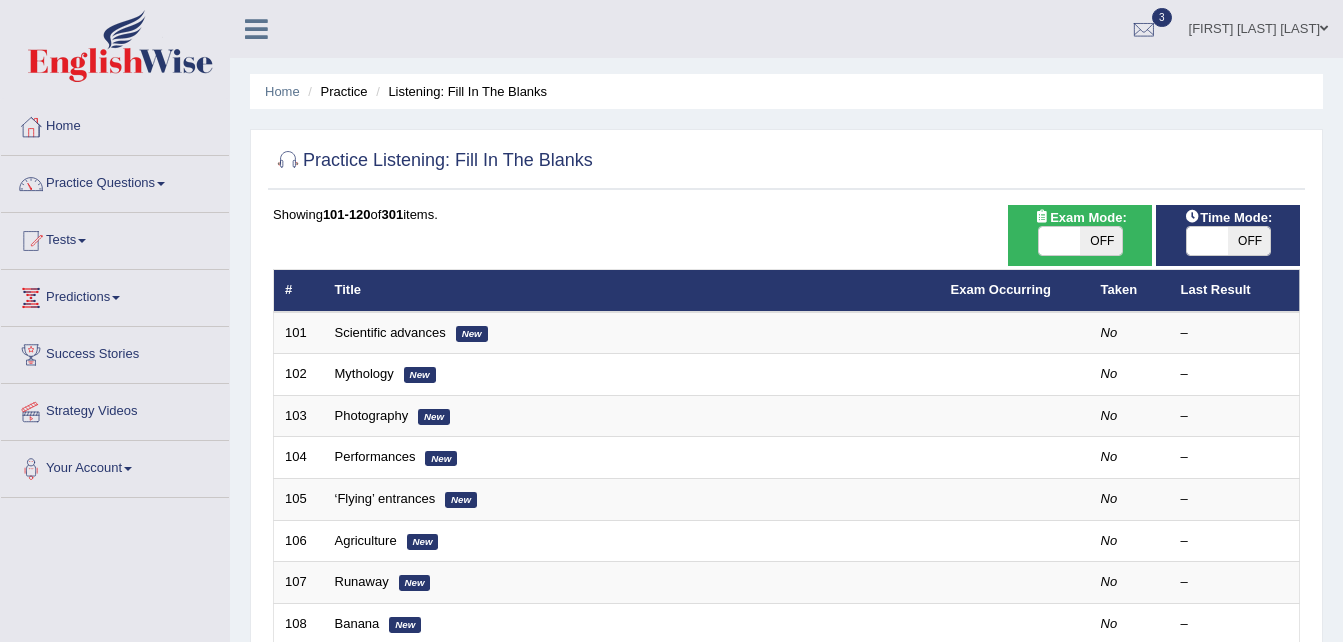 scroll, scrollTop: 0, scrollLeft: 0, axis: both 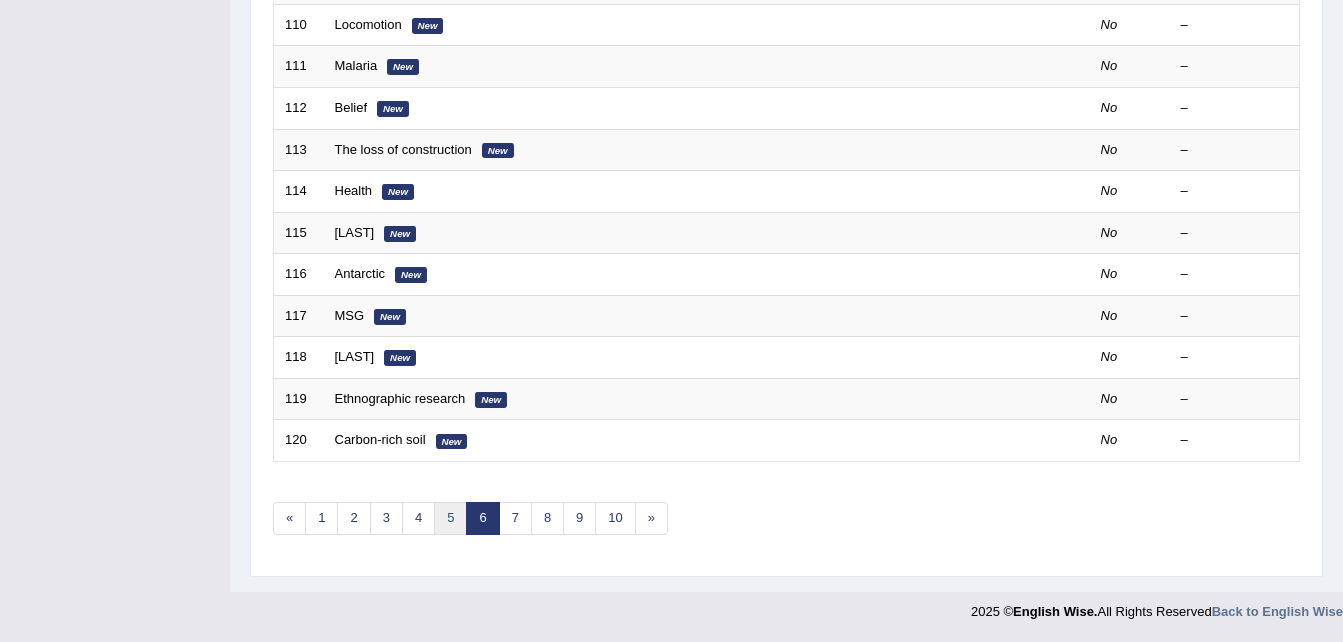 click on "5" at bounding box center [450, 518] 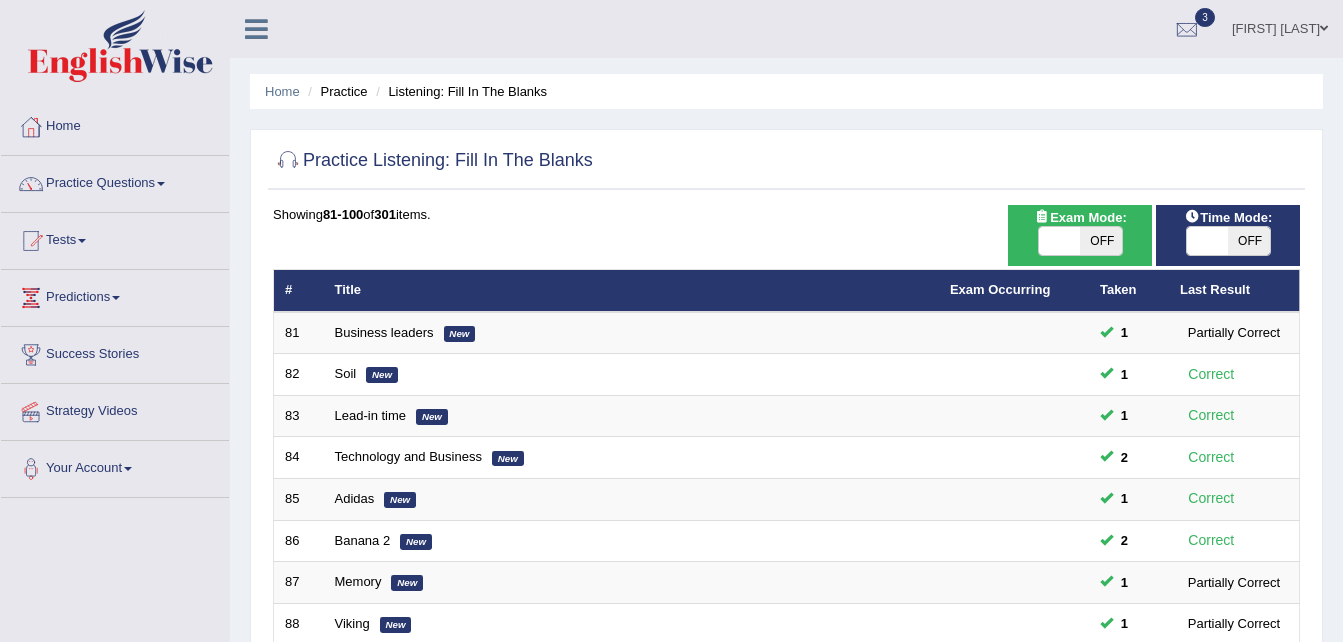 scroll, scrollTop: 0, scrollLeft: 0, axis: both 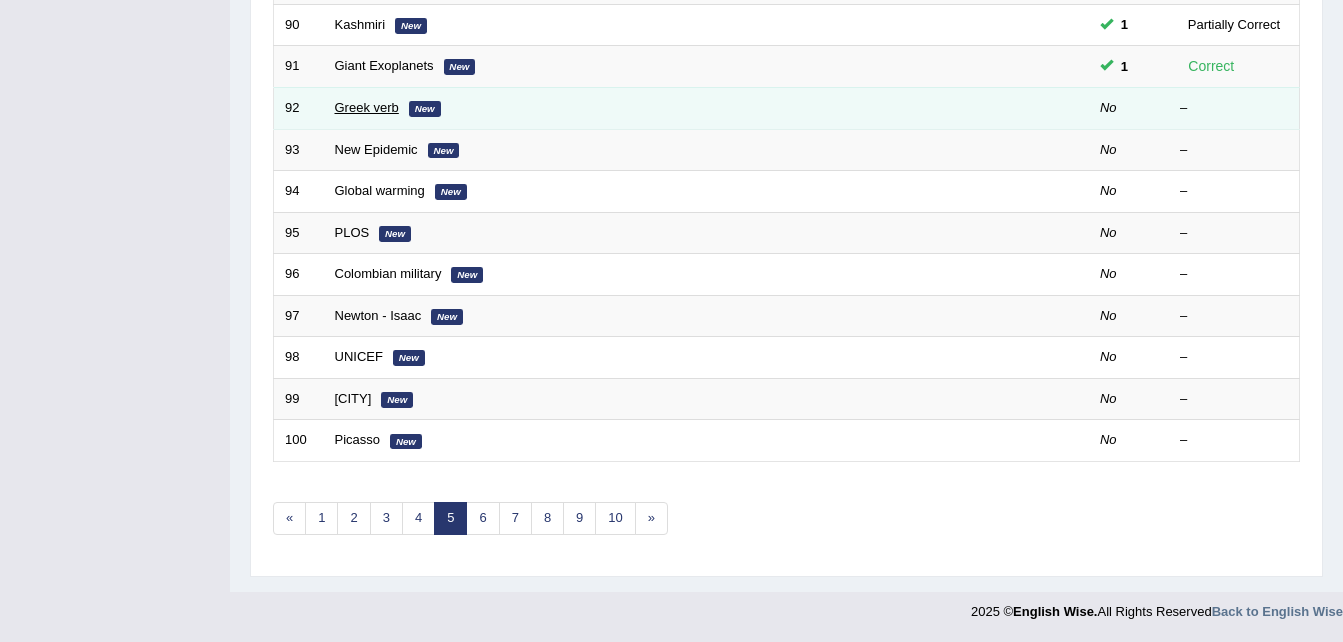 click on "Greek verb" at bounding box center [367, 107] 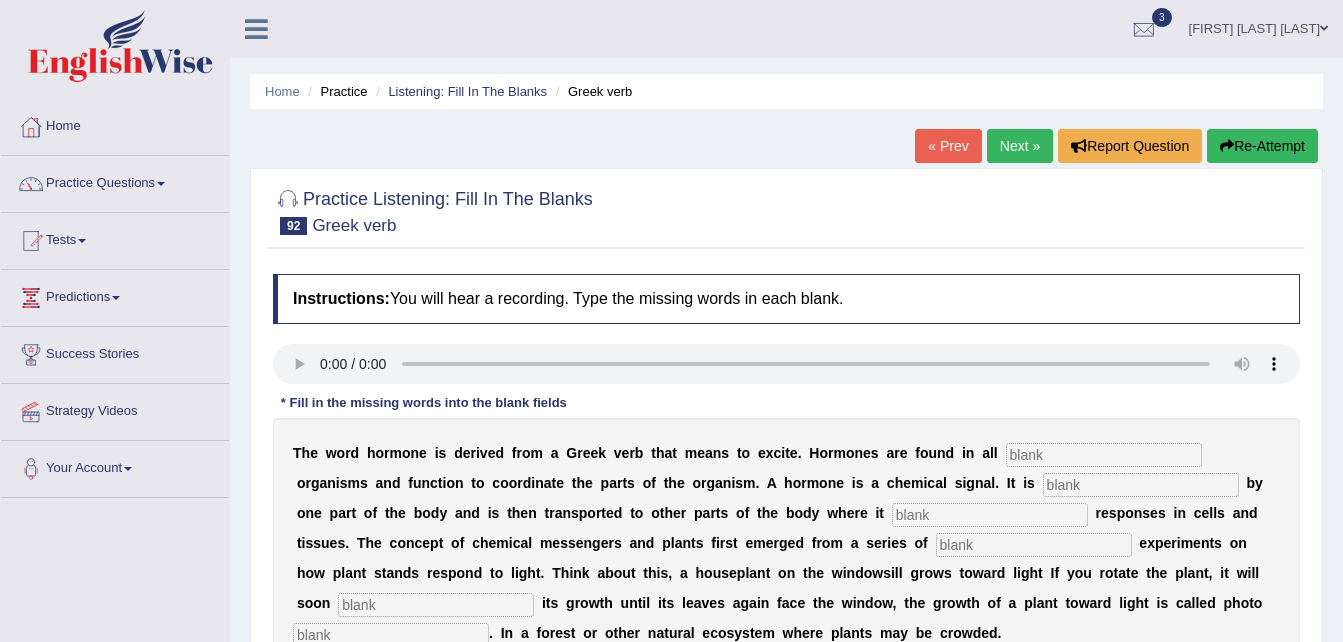 scroll, scrollTop: 0, scrollLeft: 0, axis: both 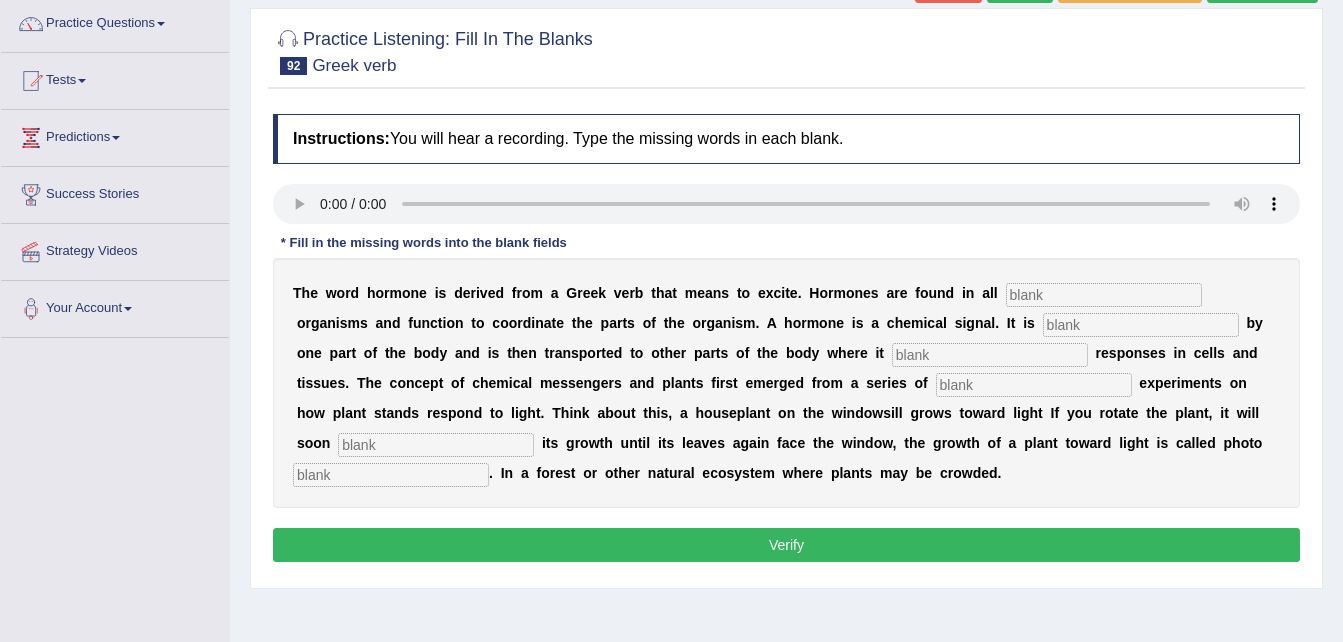 click at bounding box center [1104, 295] 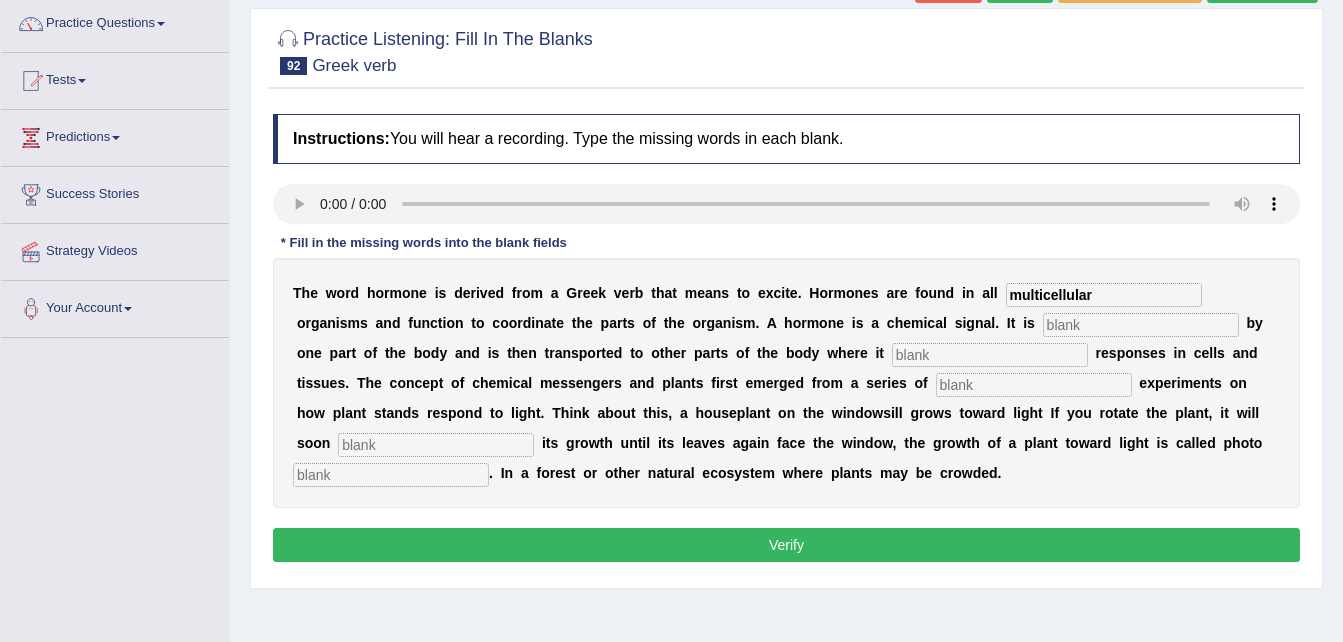 type on "multicellular" 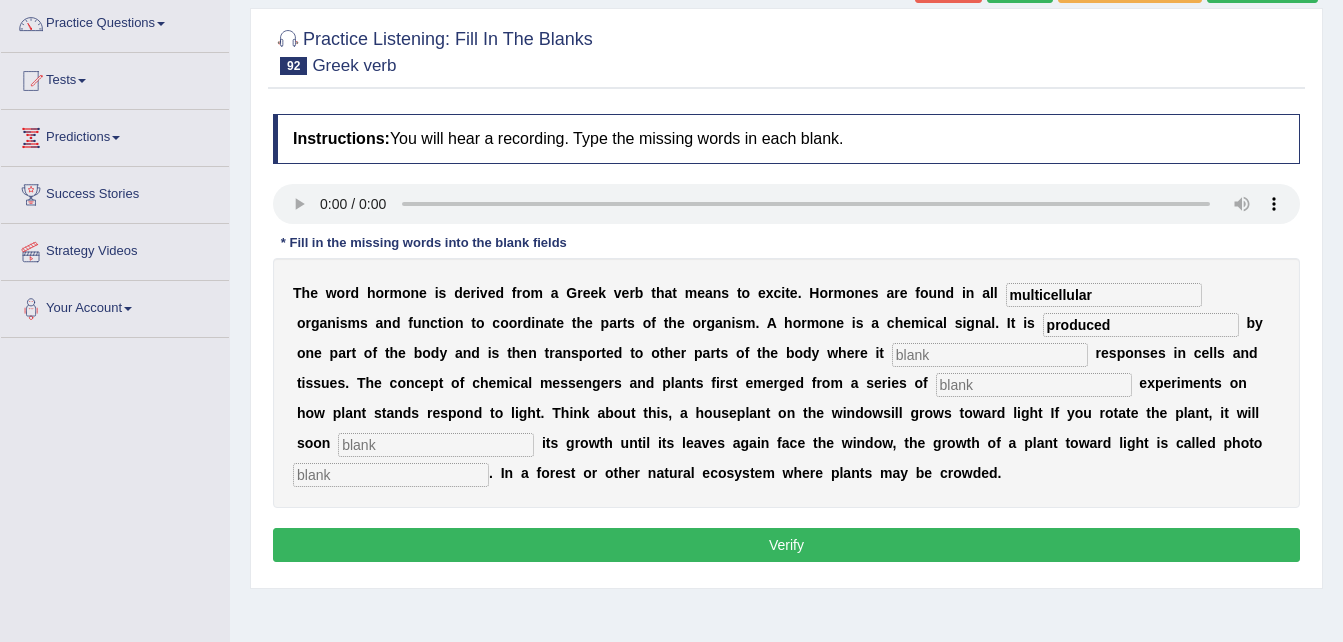 type on "produced" 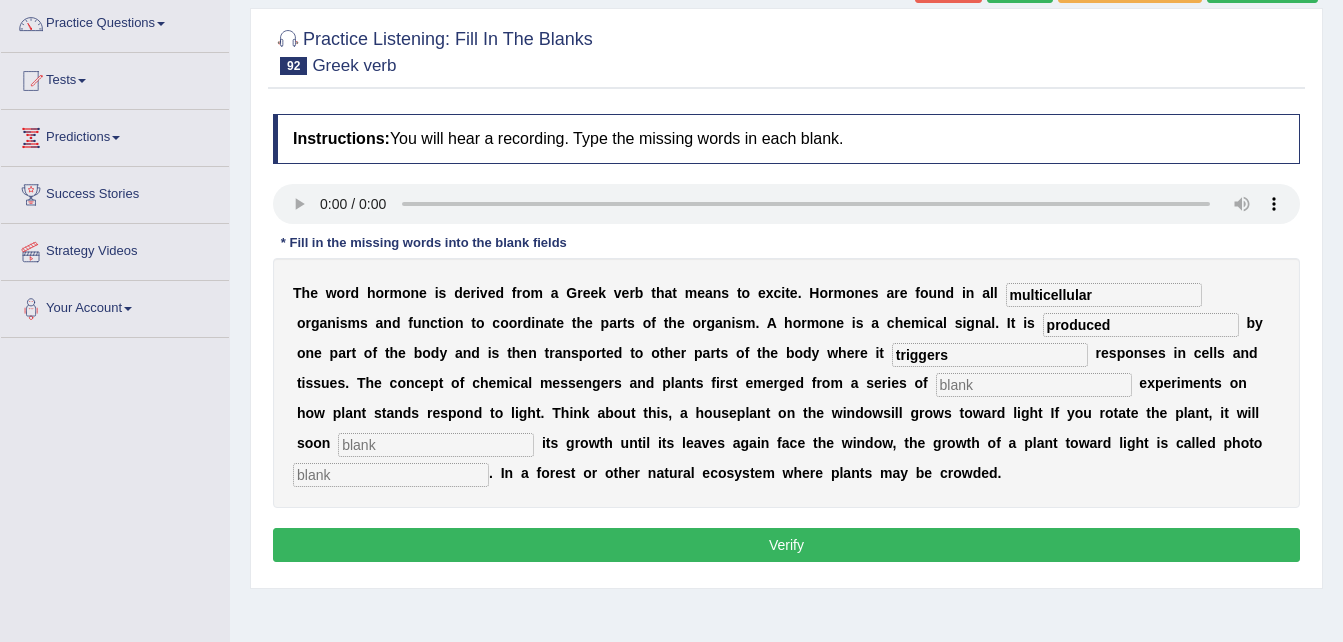 type on "triggers" 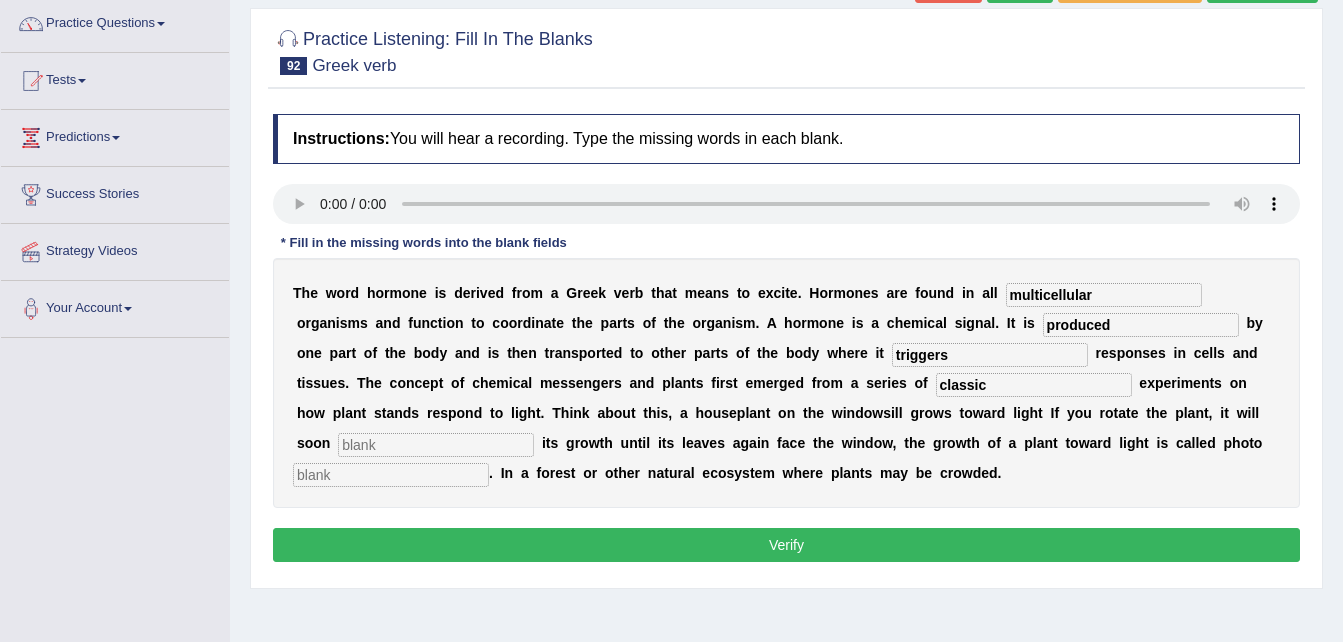 type on "classic" 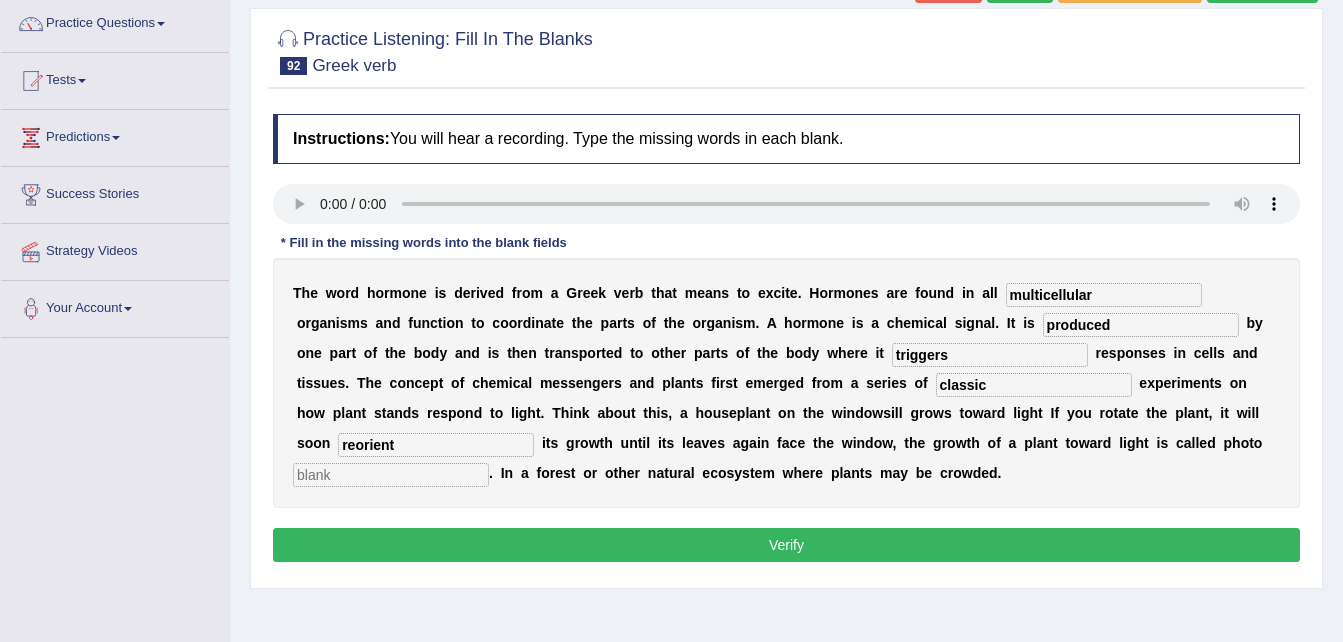 type on "reorient" 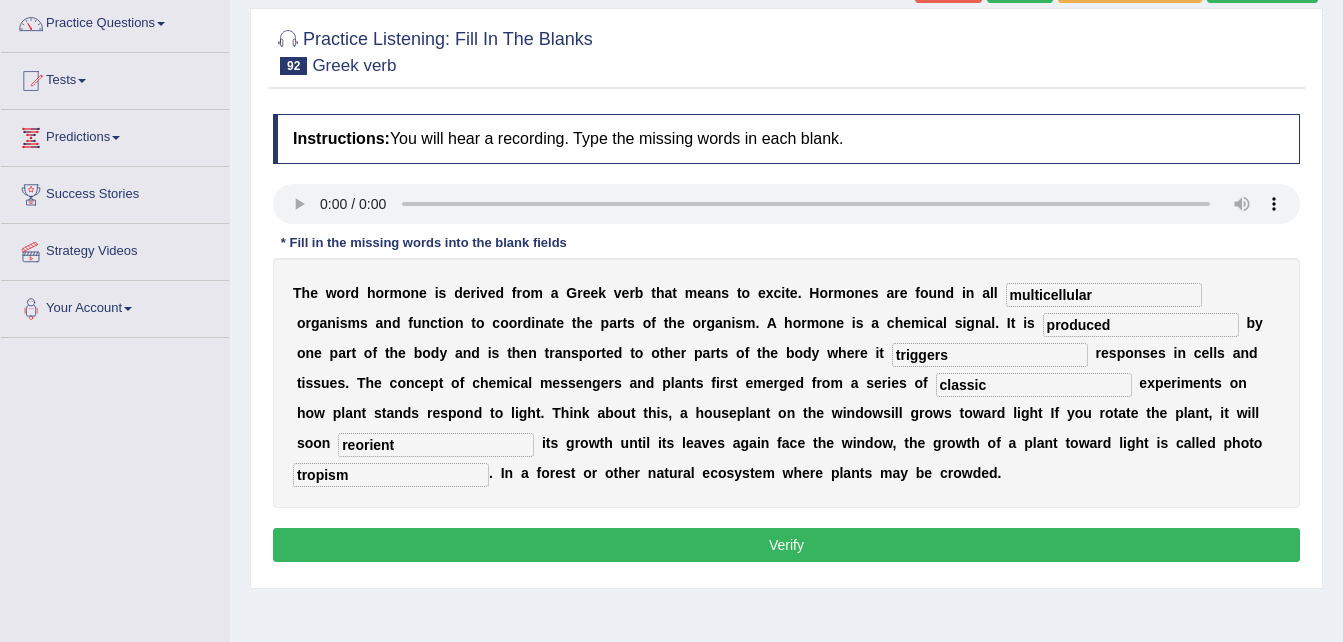 type on "tropism" 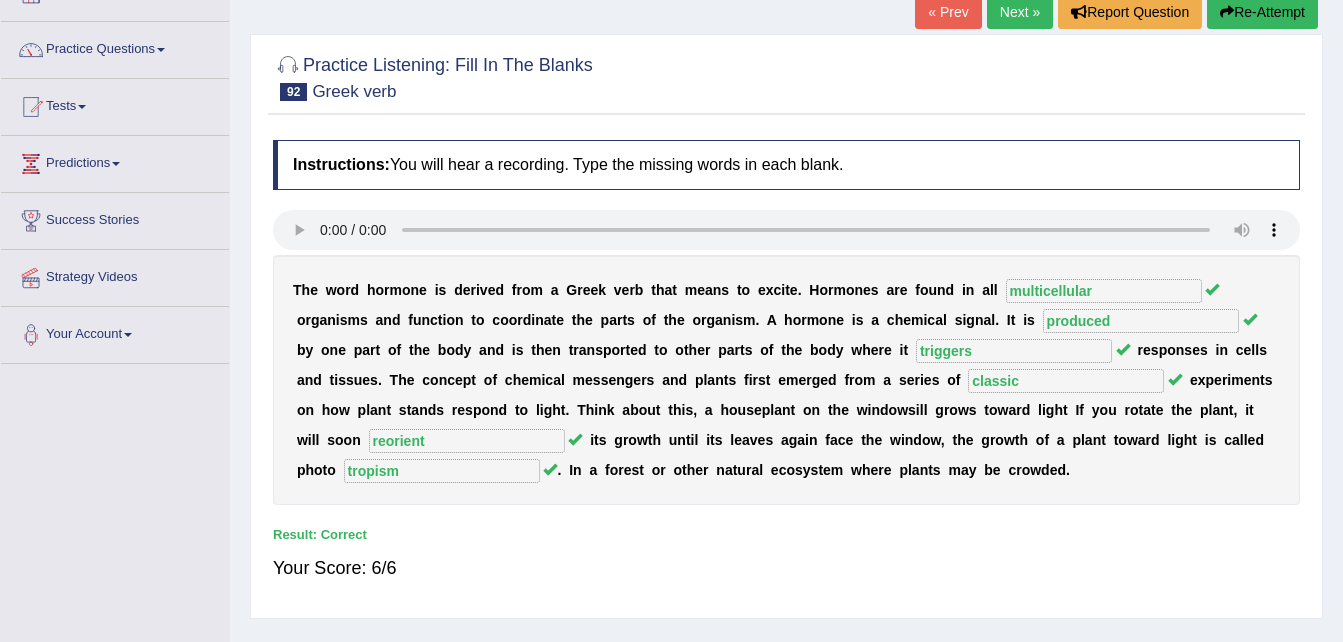 scroll, scrollTop: 120, scrollLeft: 0, axis: vertical 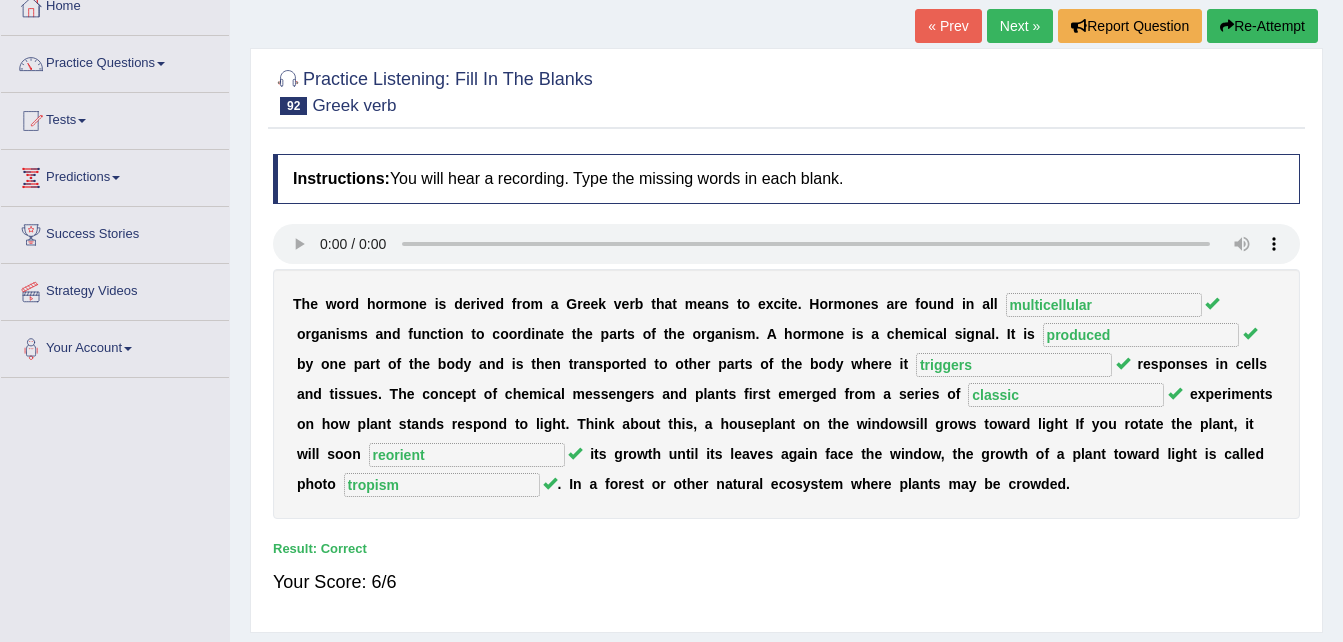 click on "Next »" at bounding box center [1020, 26] 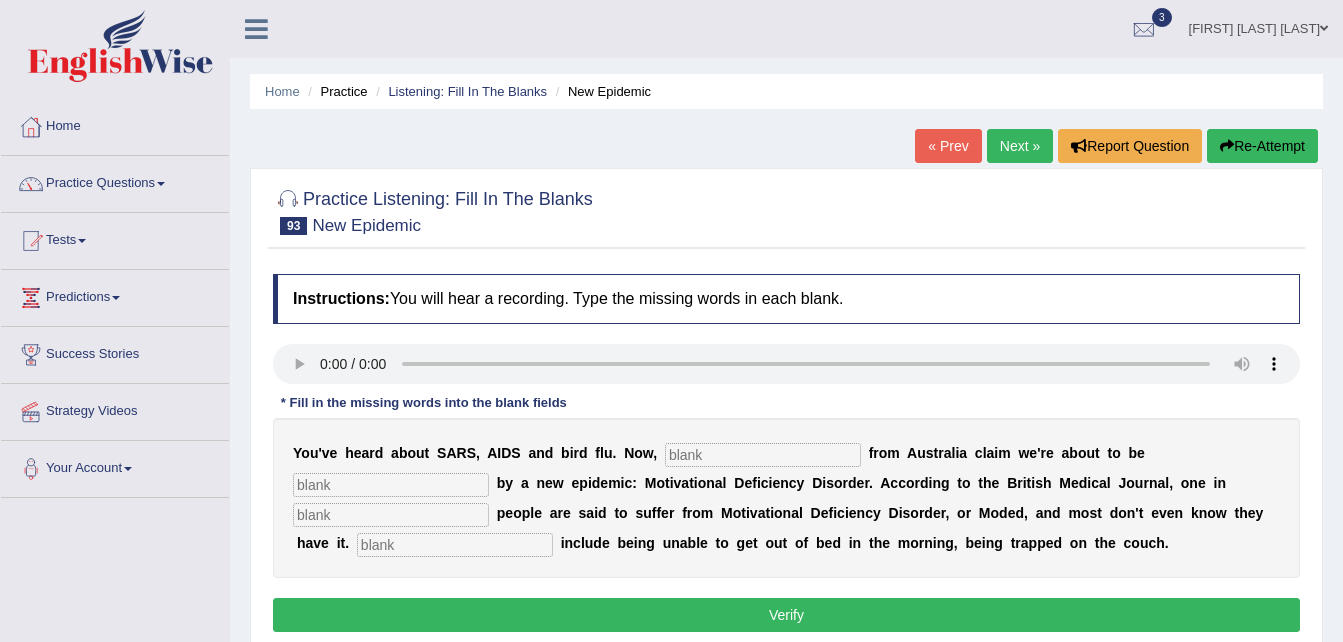 scroll, scrollTop: 0, scrollLeft: 0, axis: both 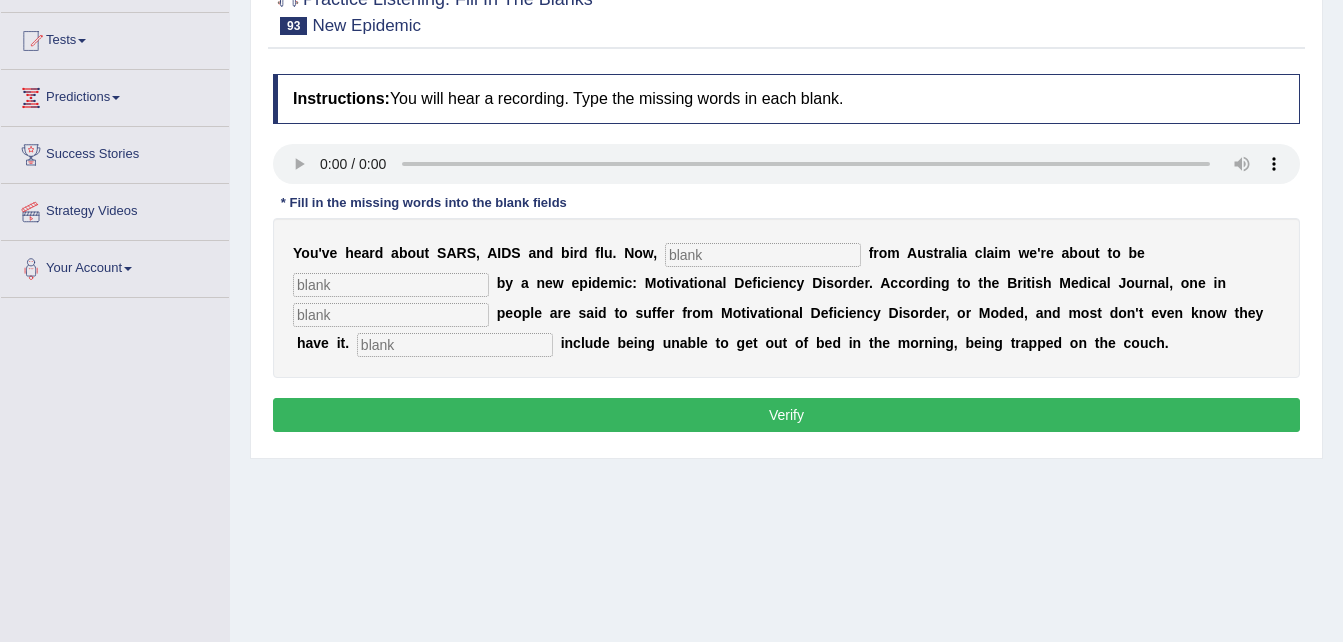 click at bounding box center [763, 255] 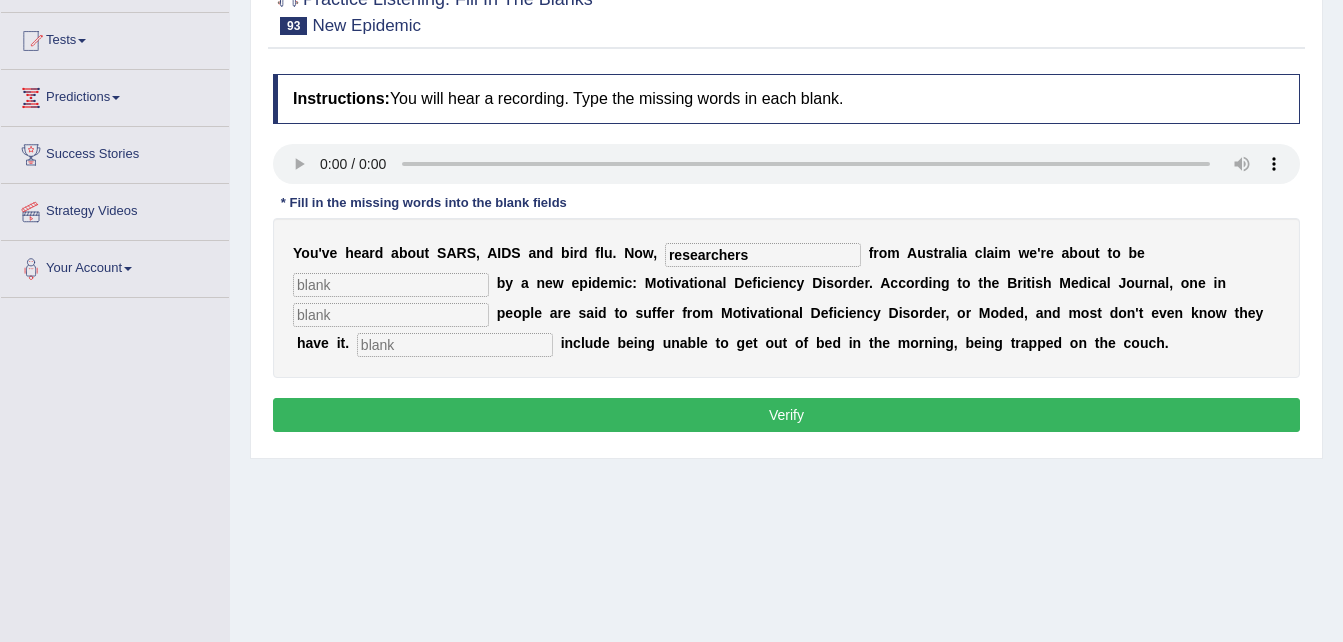 type on "researchers" 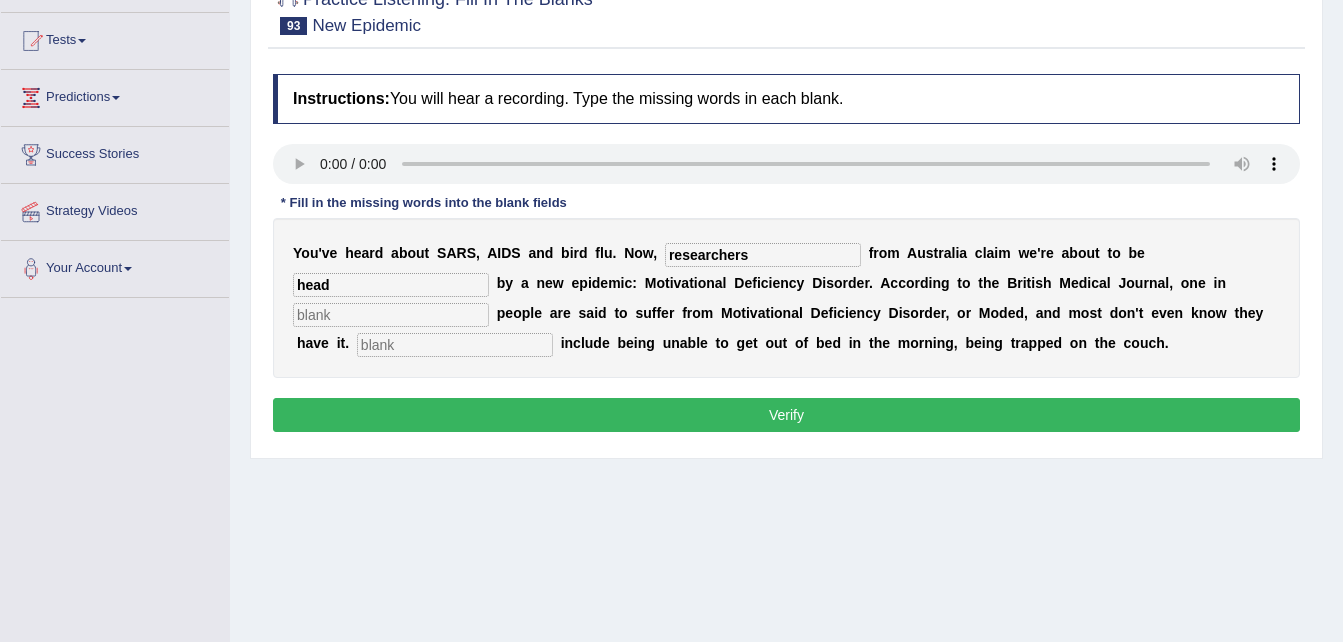 type on "head" 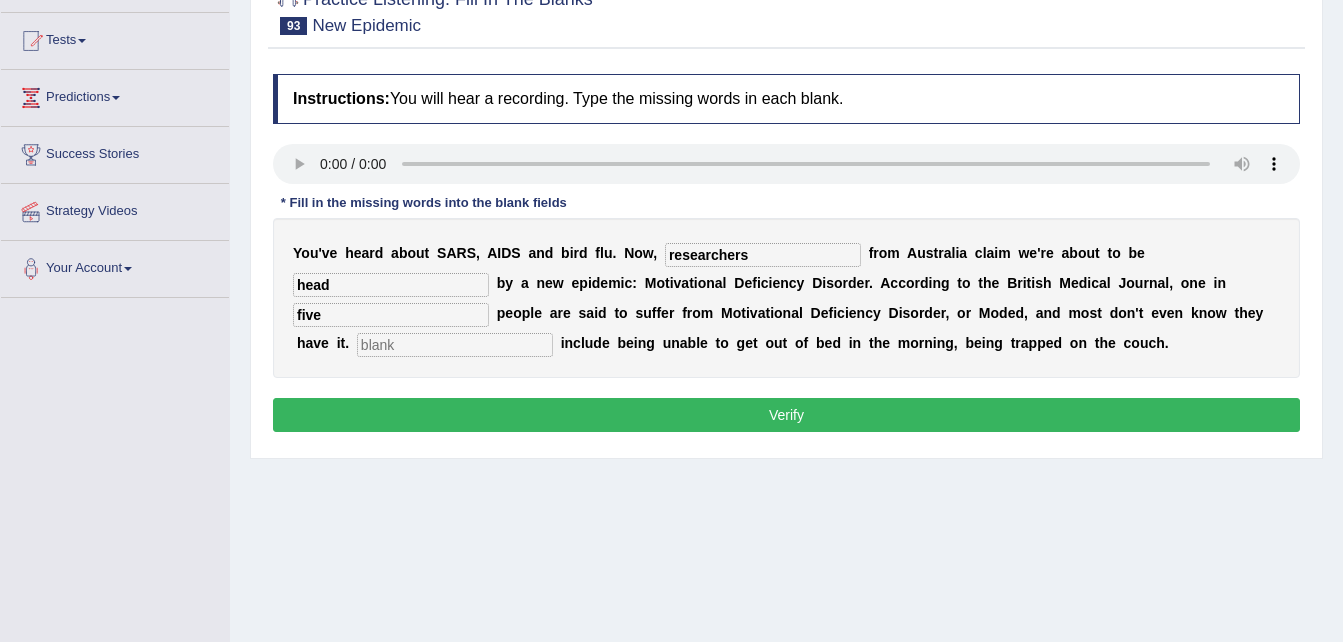type on "five" 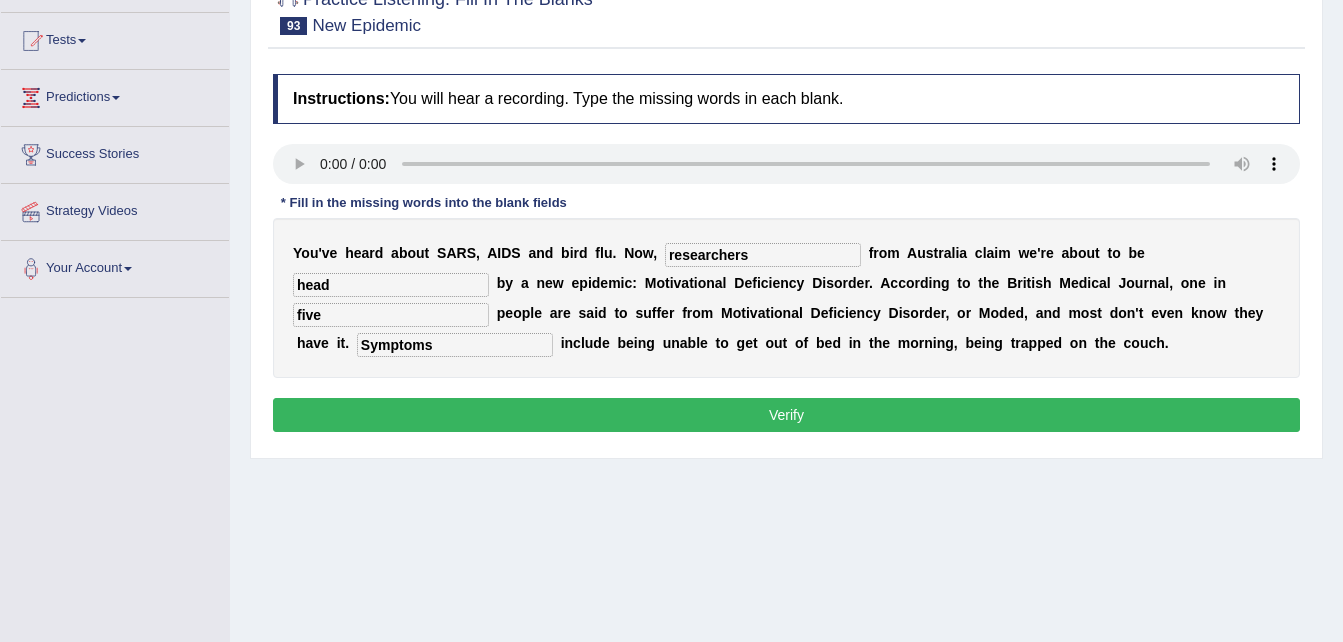 type on "Symptoms" 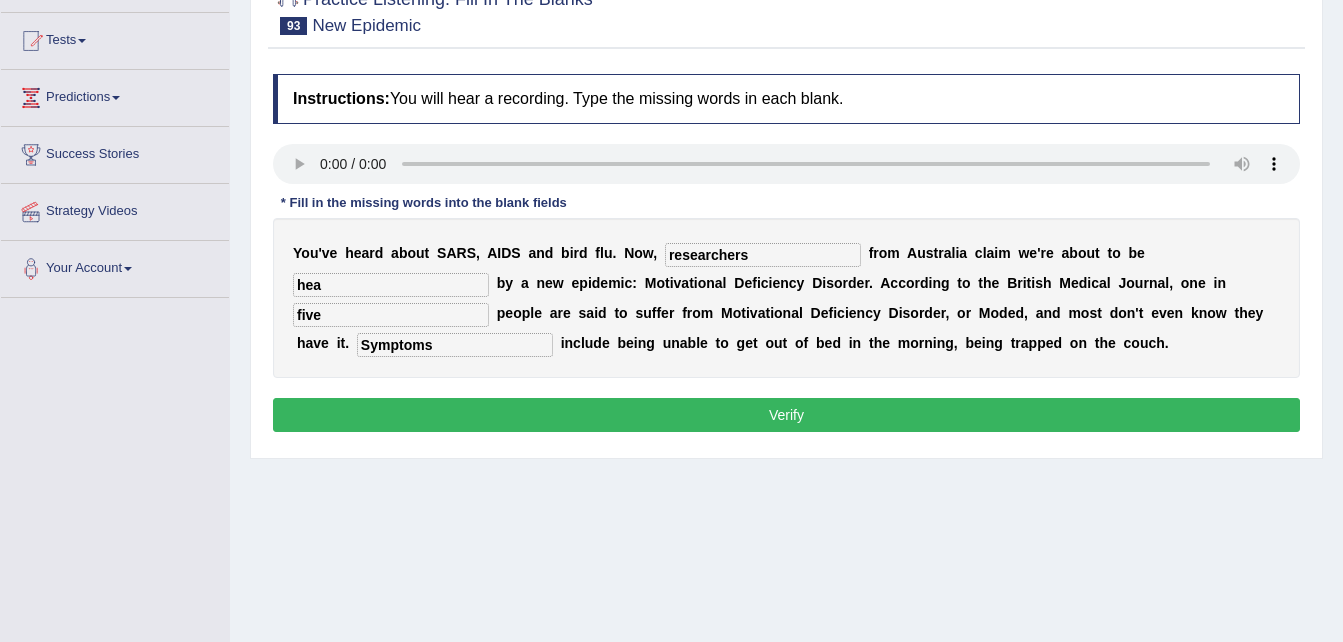 type on "head" 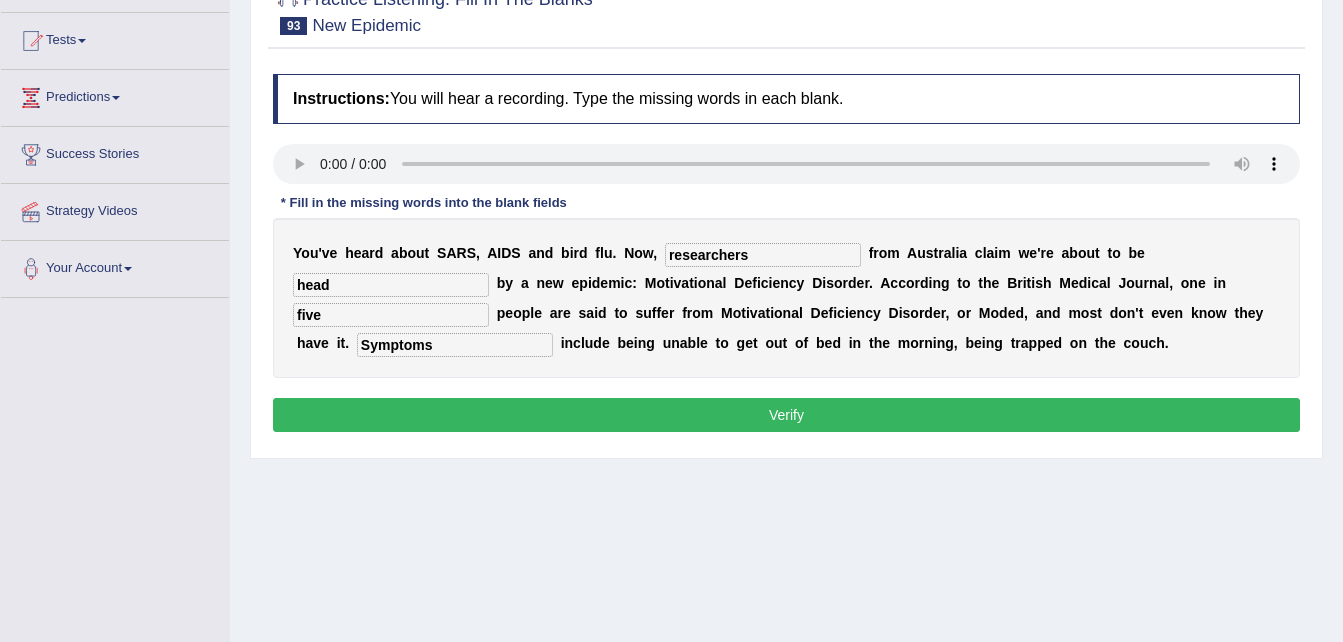 click on "Verify" at bounding box center (786, 415) 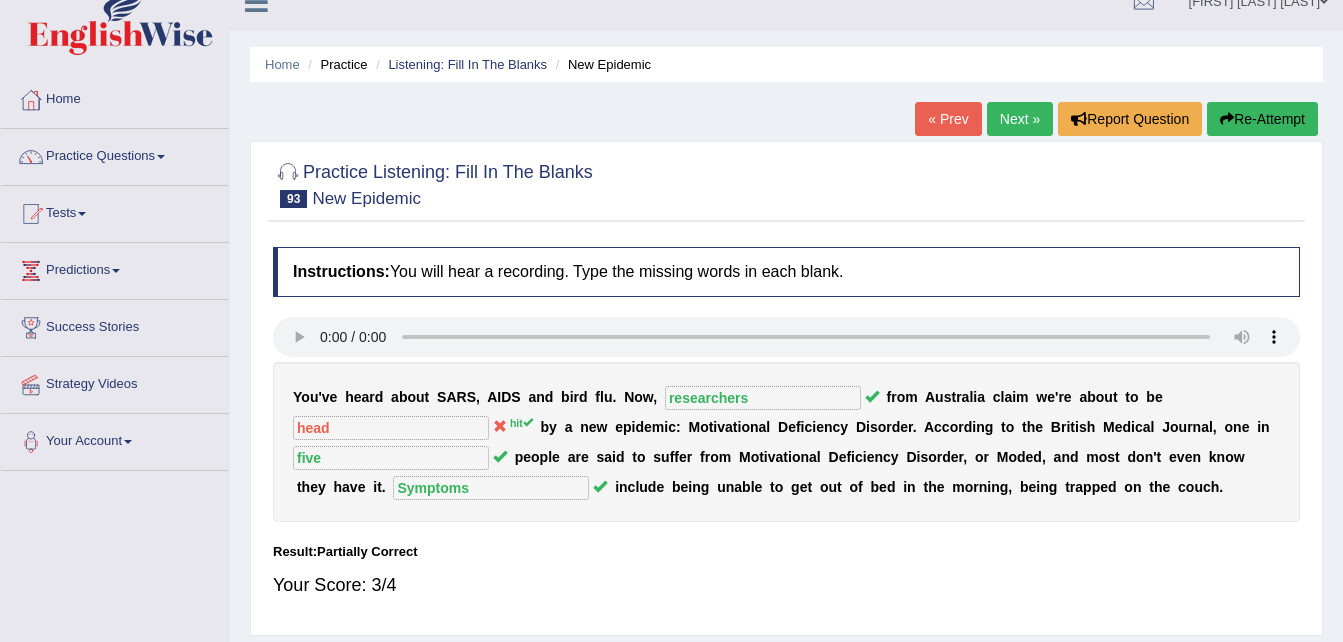scroll, scrollTop: 26, scrollLeft: 0, axis: vertical 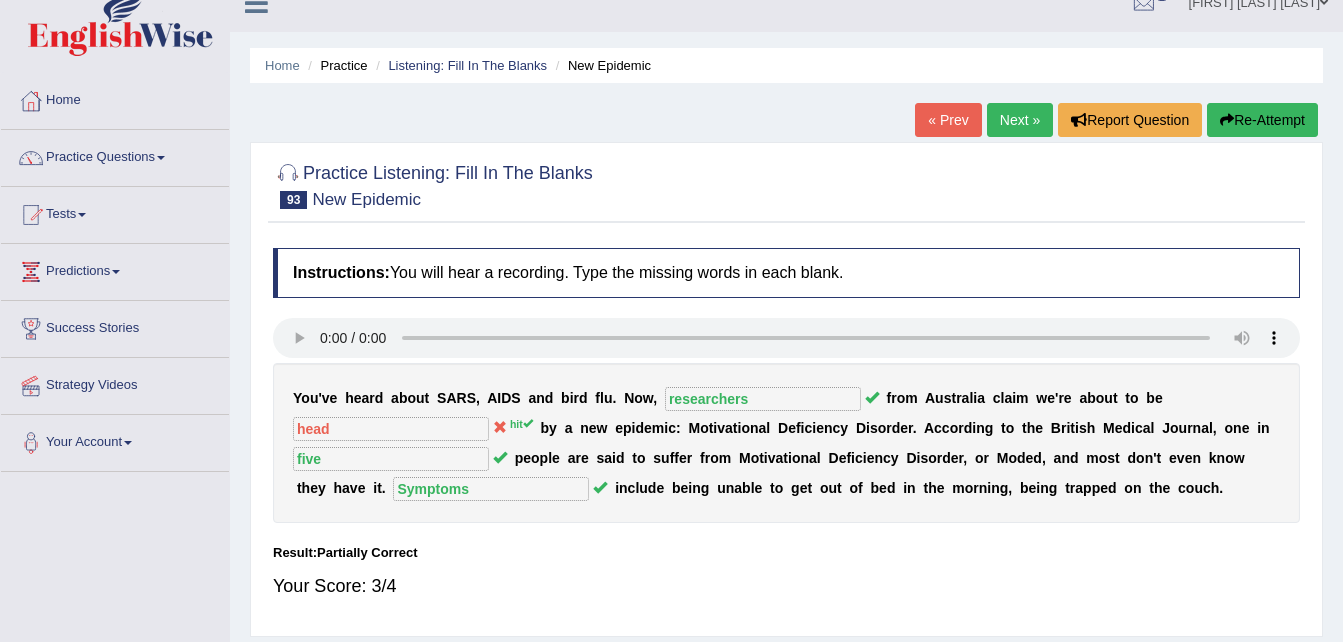 click on "Next »" at bounding box center [1020, 120] 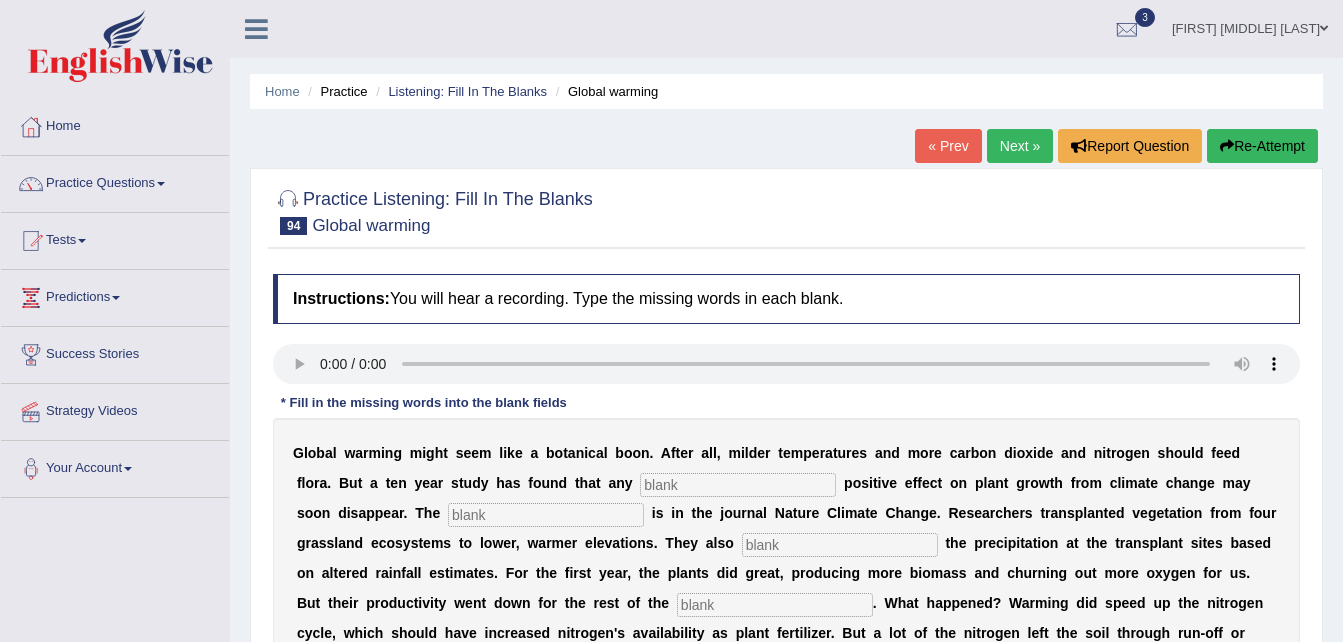 scroll, scrollTop: 0, scrollLeft: 0, axis: both 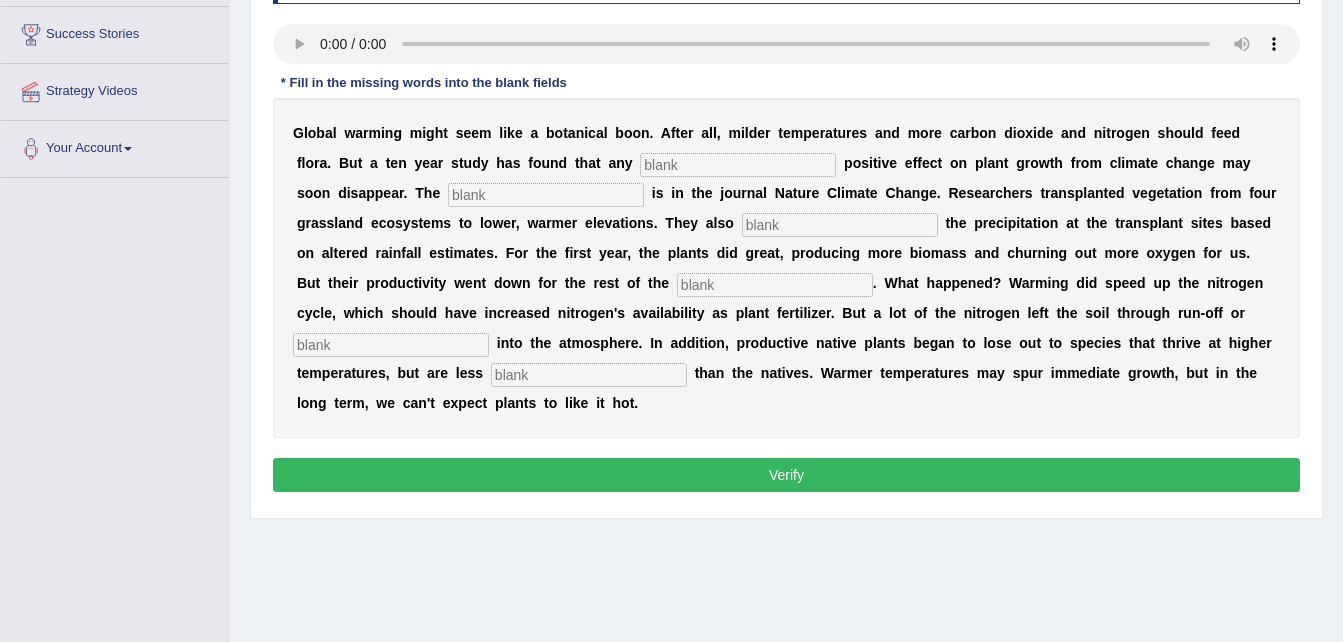 click at bounding box center (738, 165) 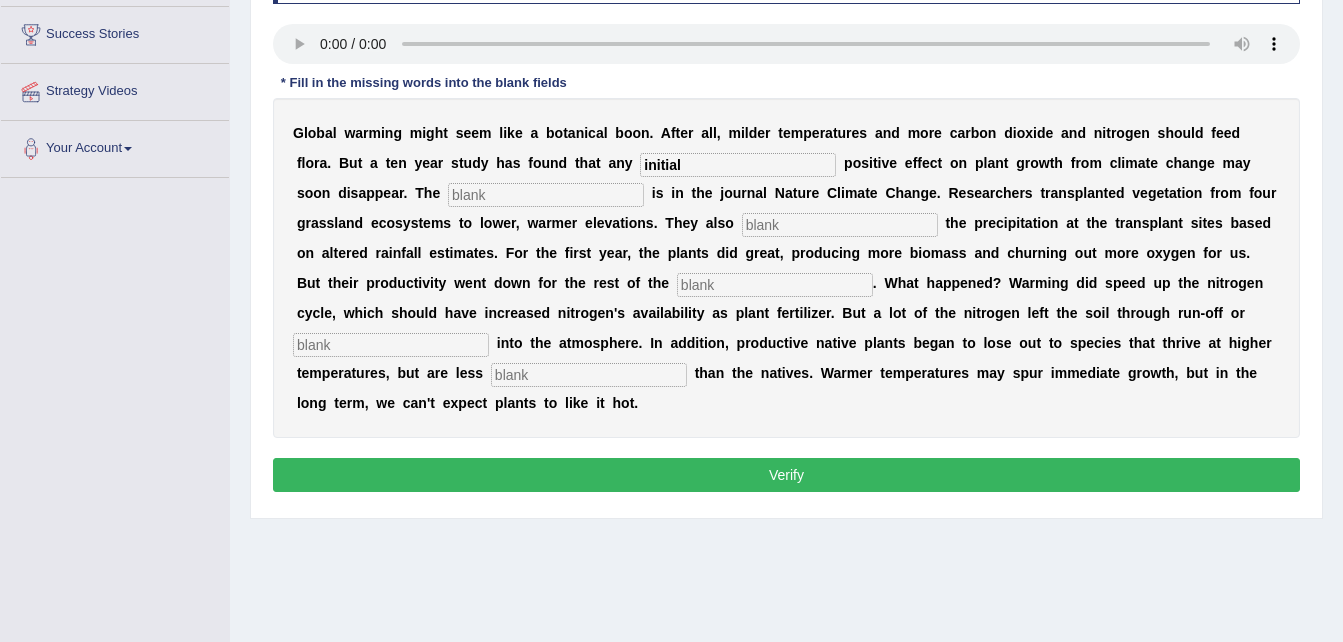 type on "initial" 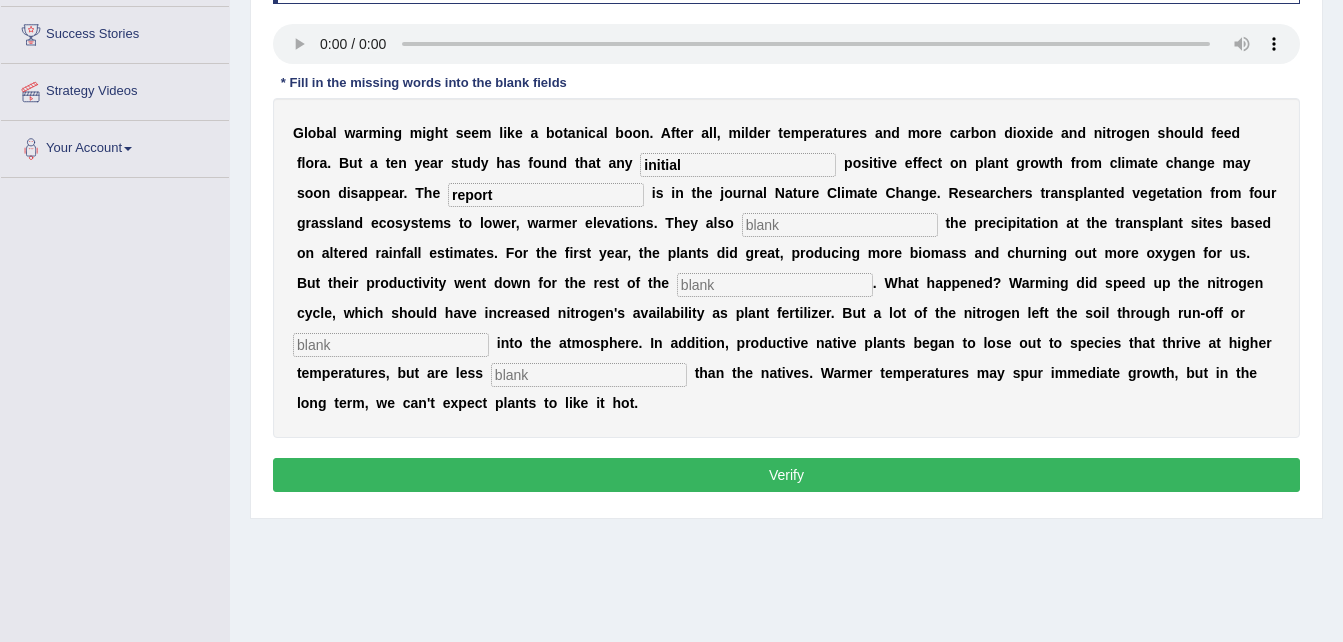 type on "report" 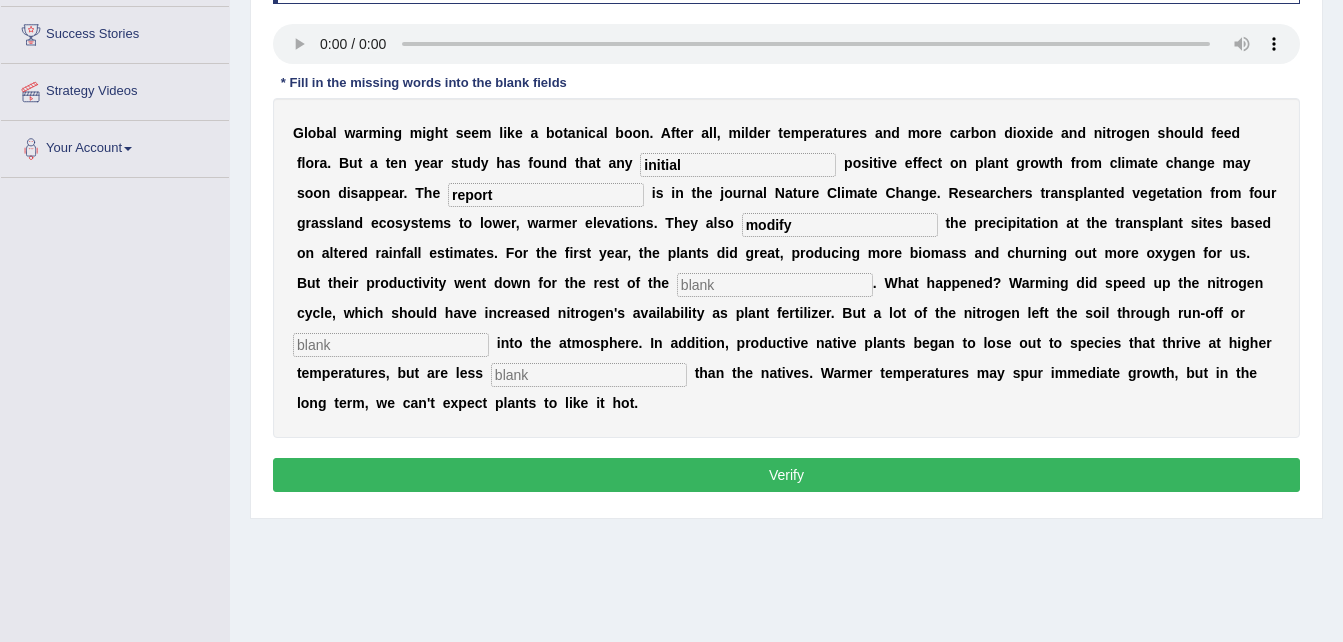 type on "modify" 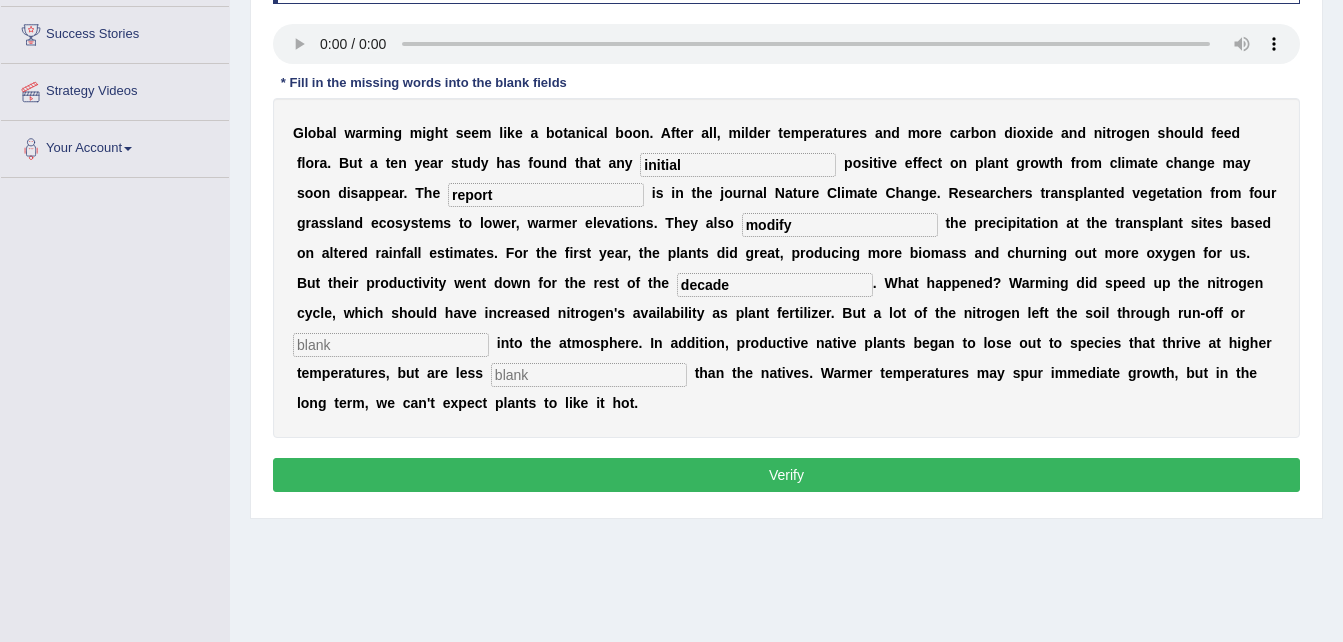 type on "decade" 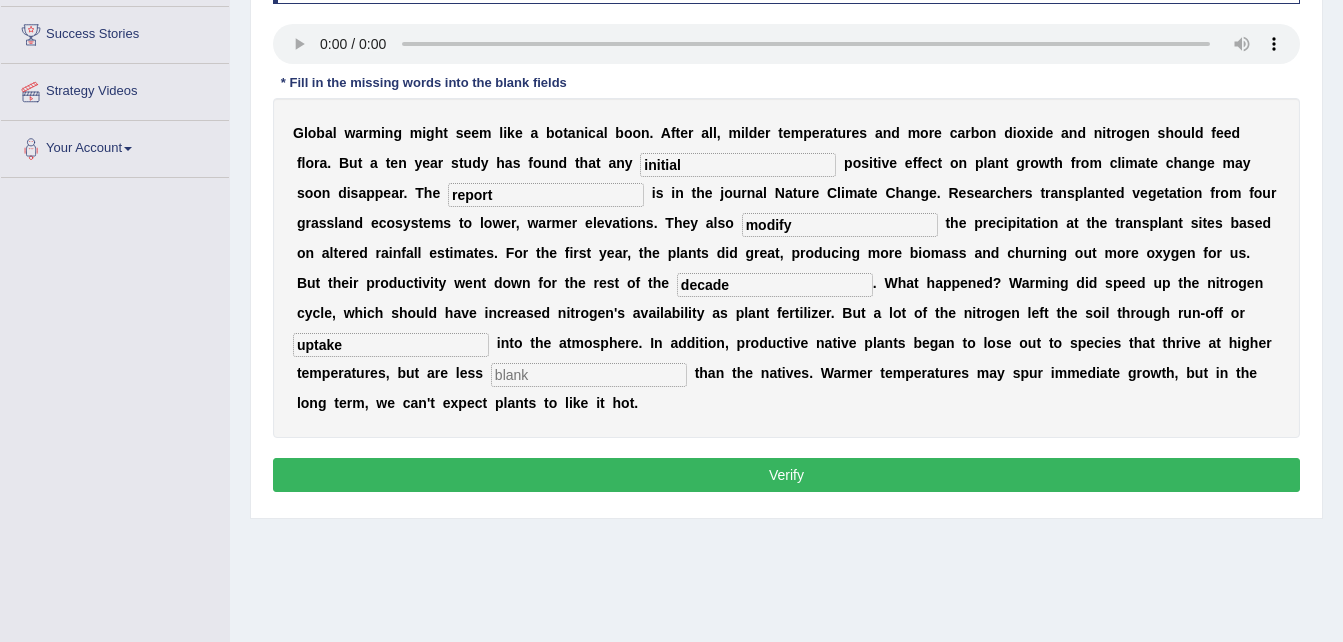 type on "uptake" 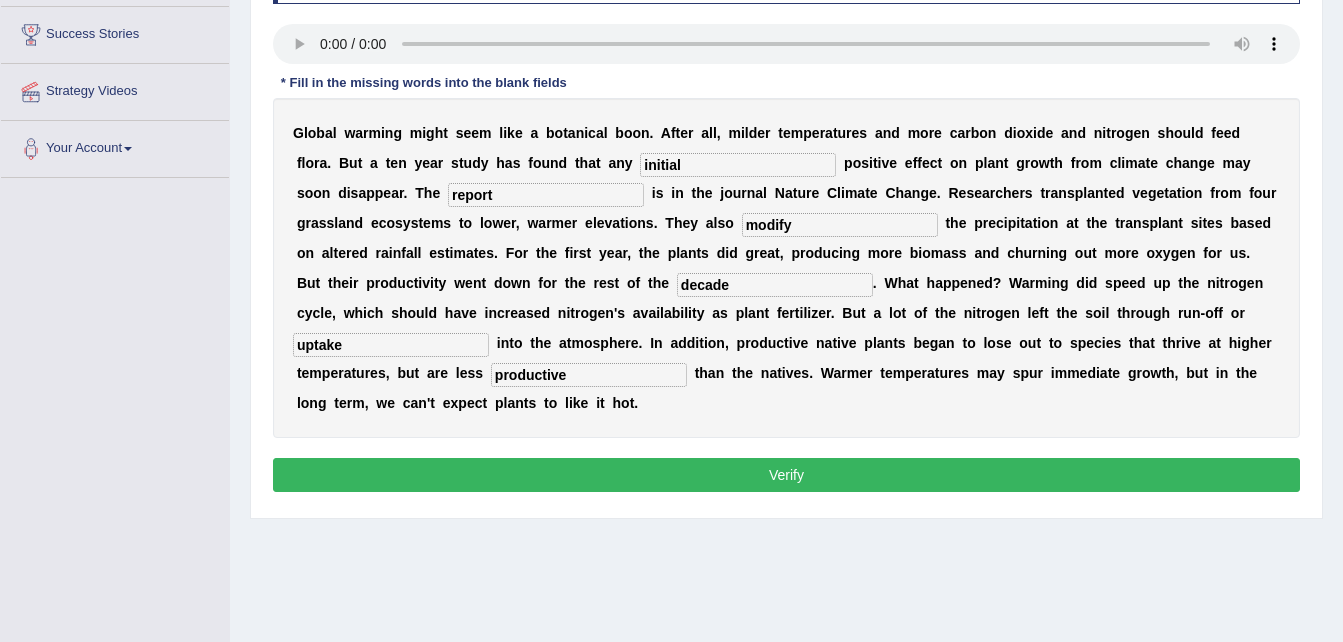 type on "productive" 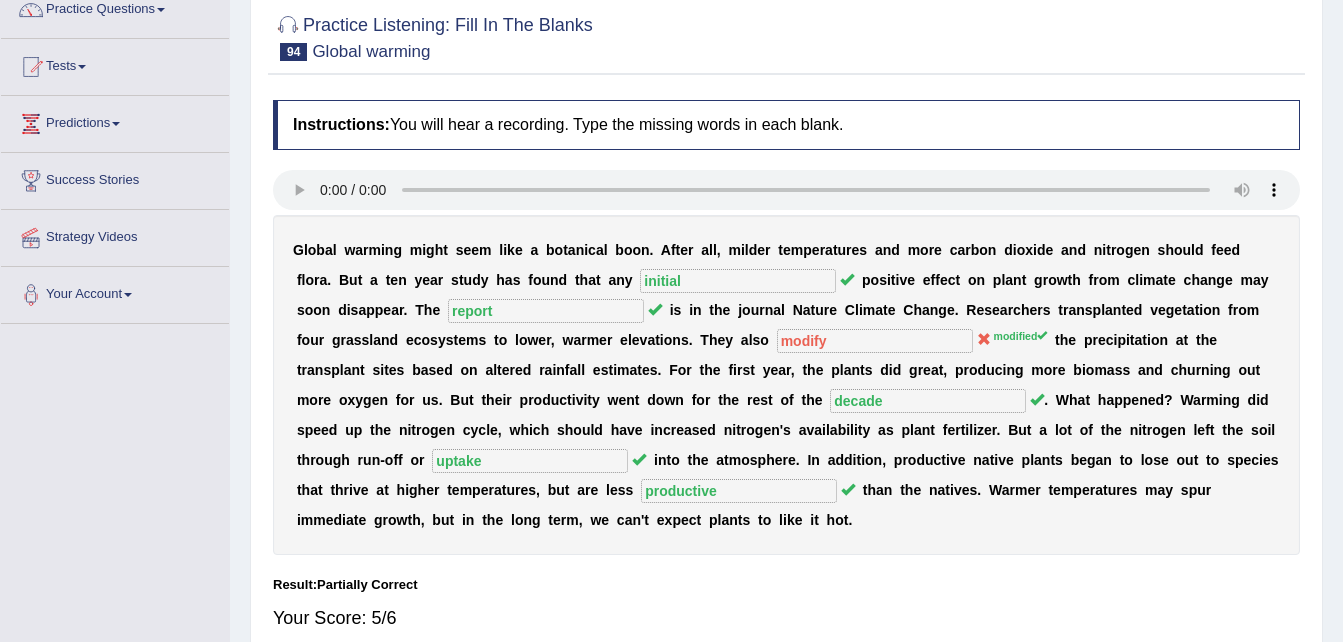 scroll, scrollTop: 160, scrollLeft: 0, axis: vertical 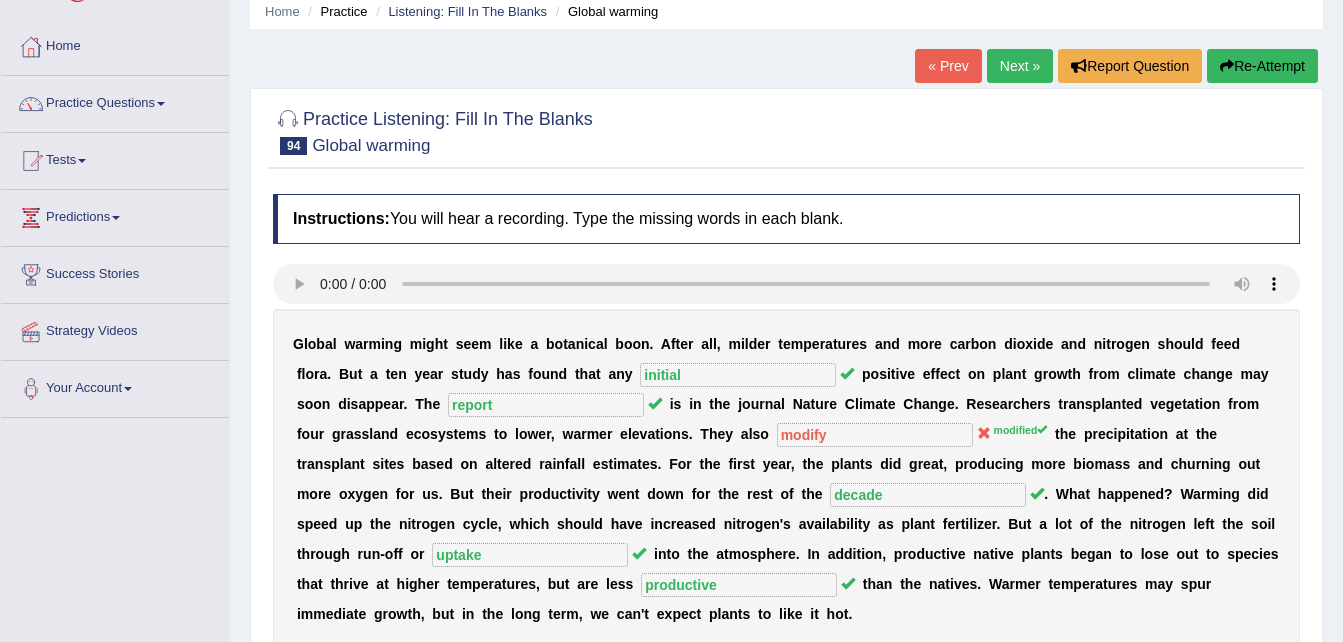 click on "Next »" at bounding box center [1020, 66] 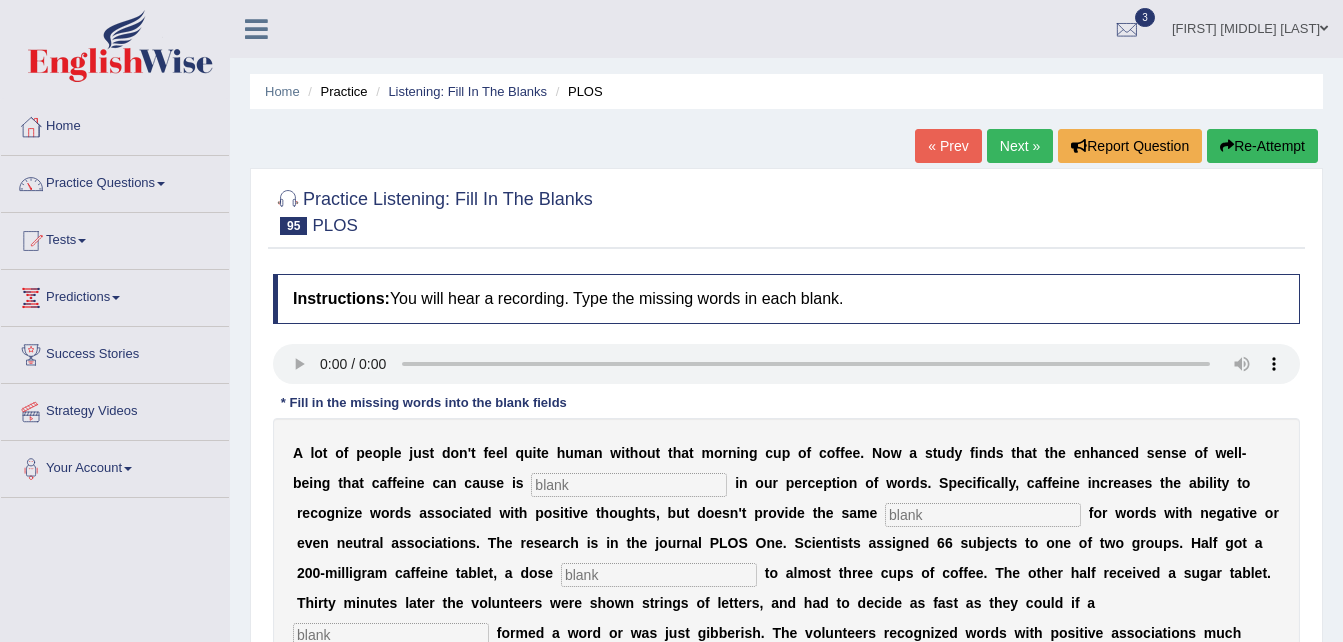 scroll, scrollTop: 0, scrollLeft: 0, axis: both 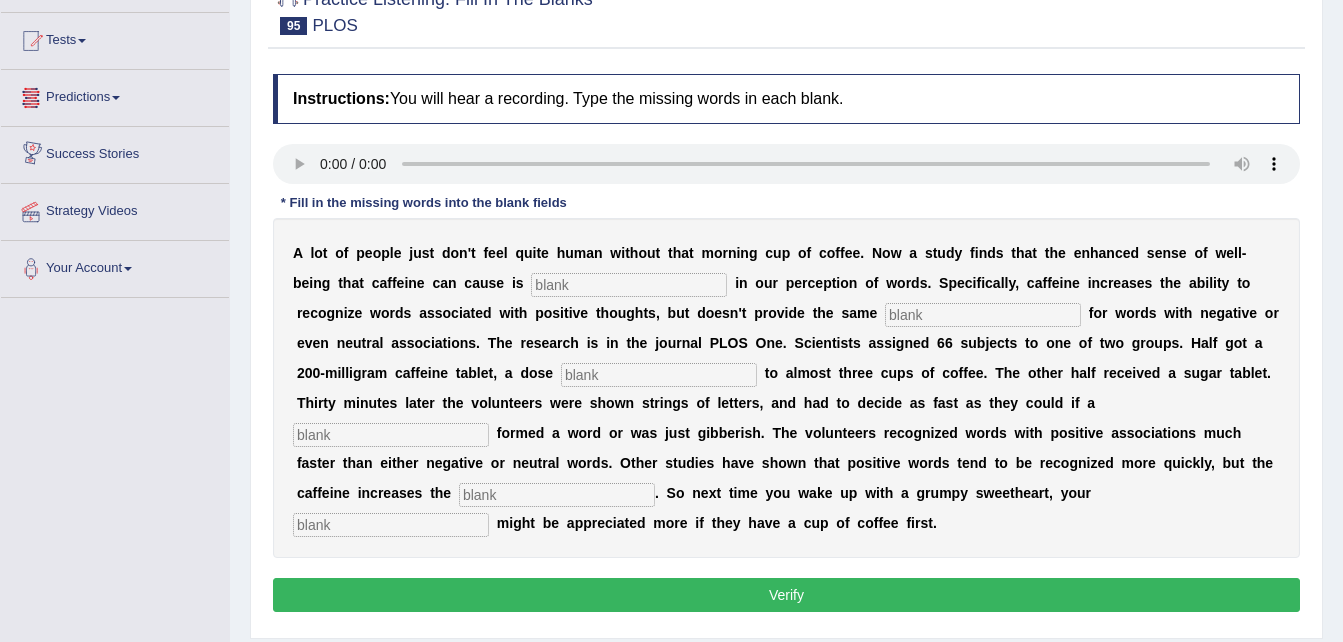 click at bounding box center [629, 285] 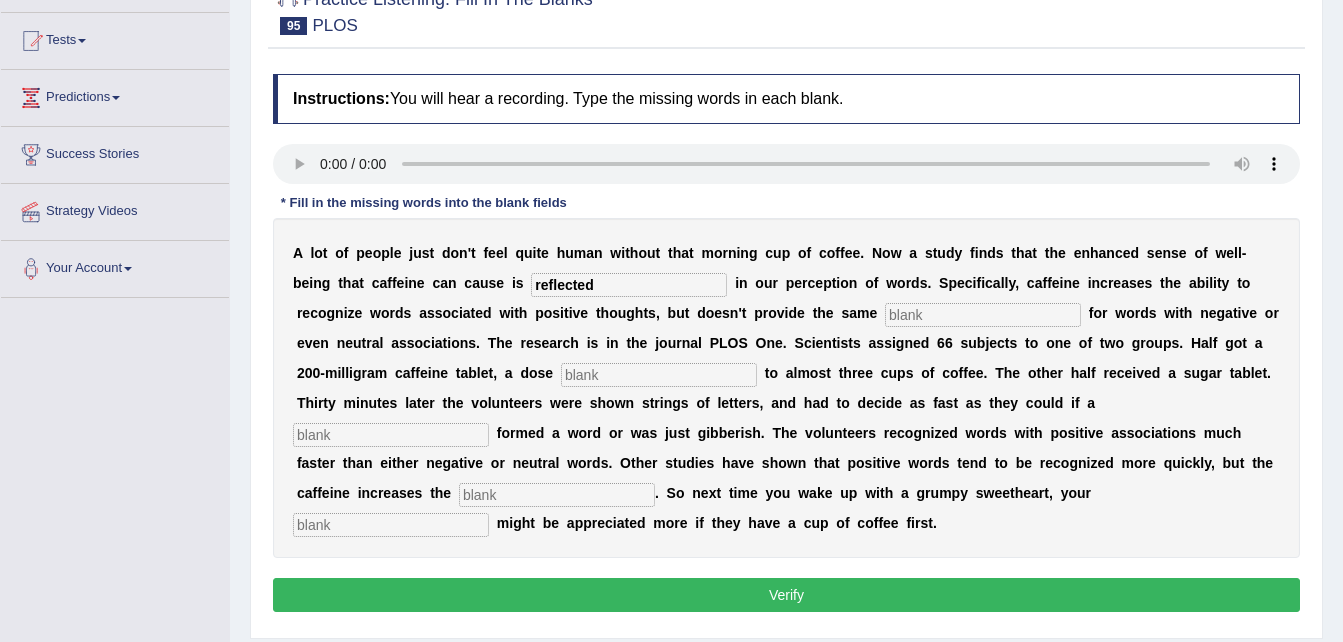 type on "reflected" 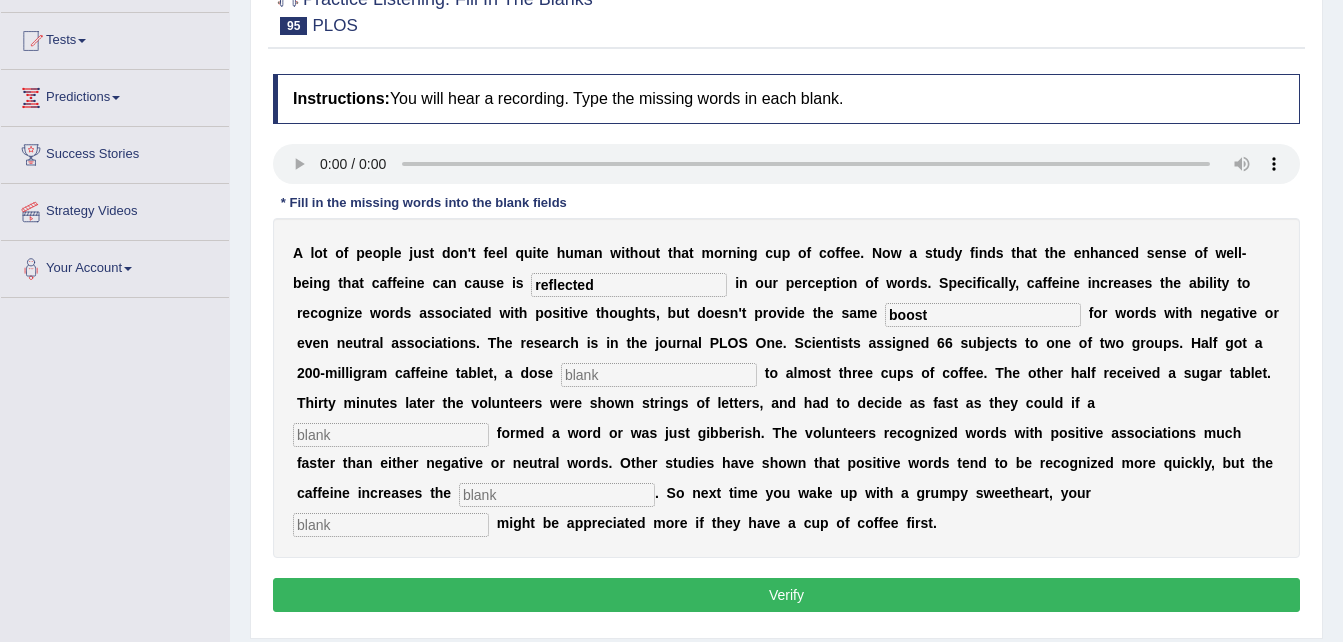 type on "boost" 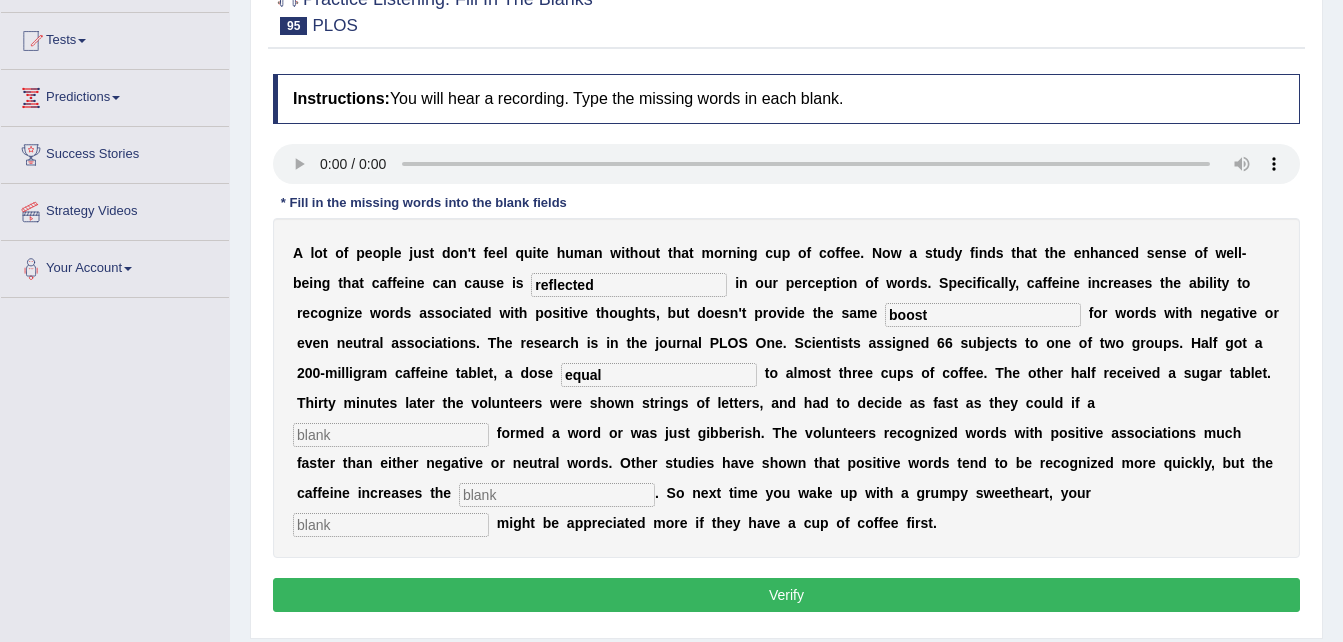 type on "equal" 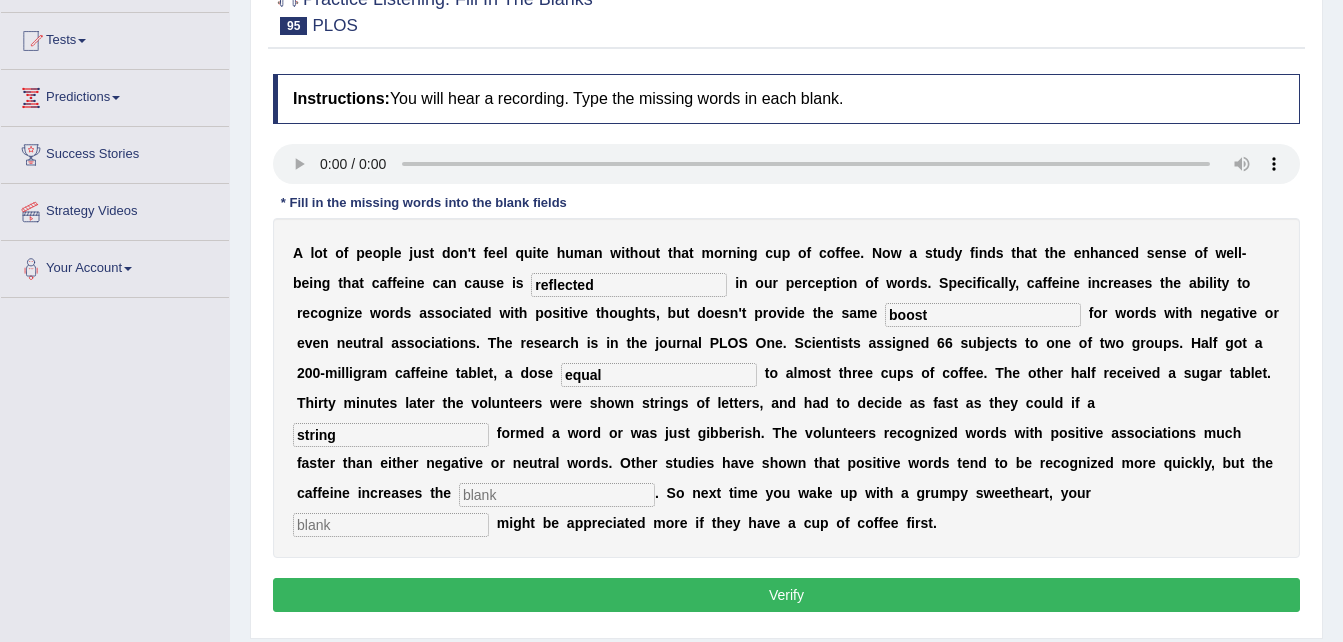 type on "string" 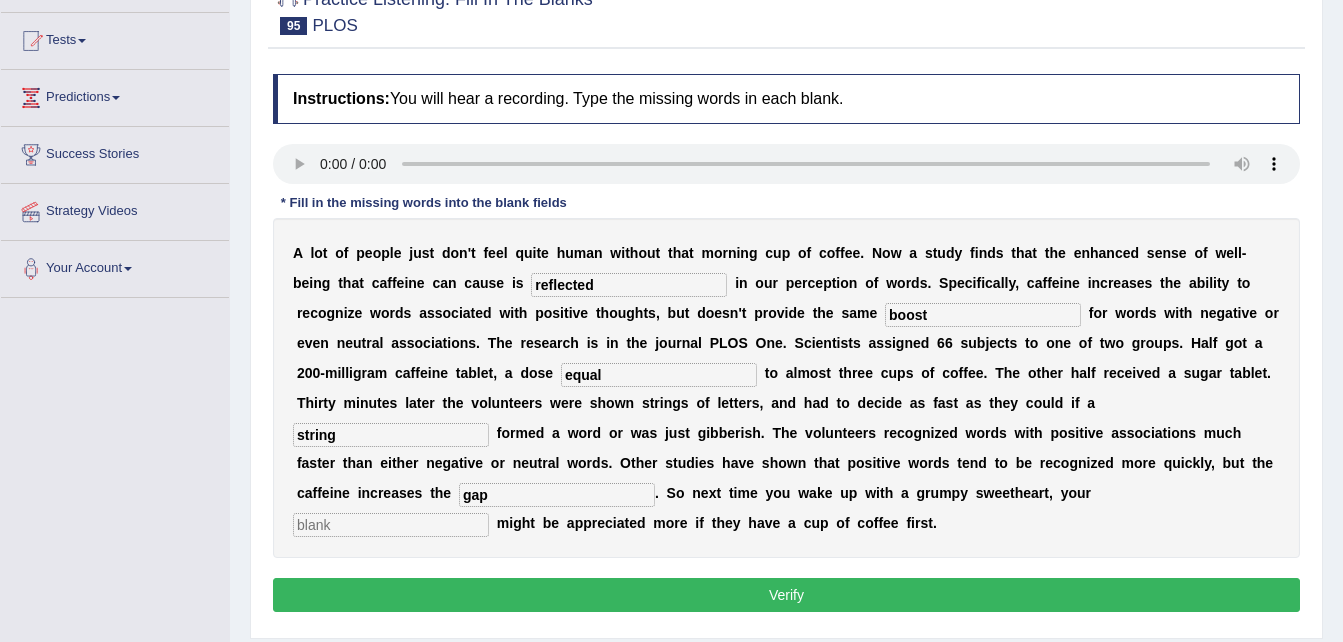 type on "gap" 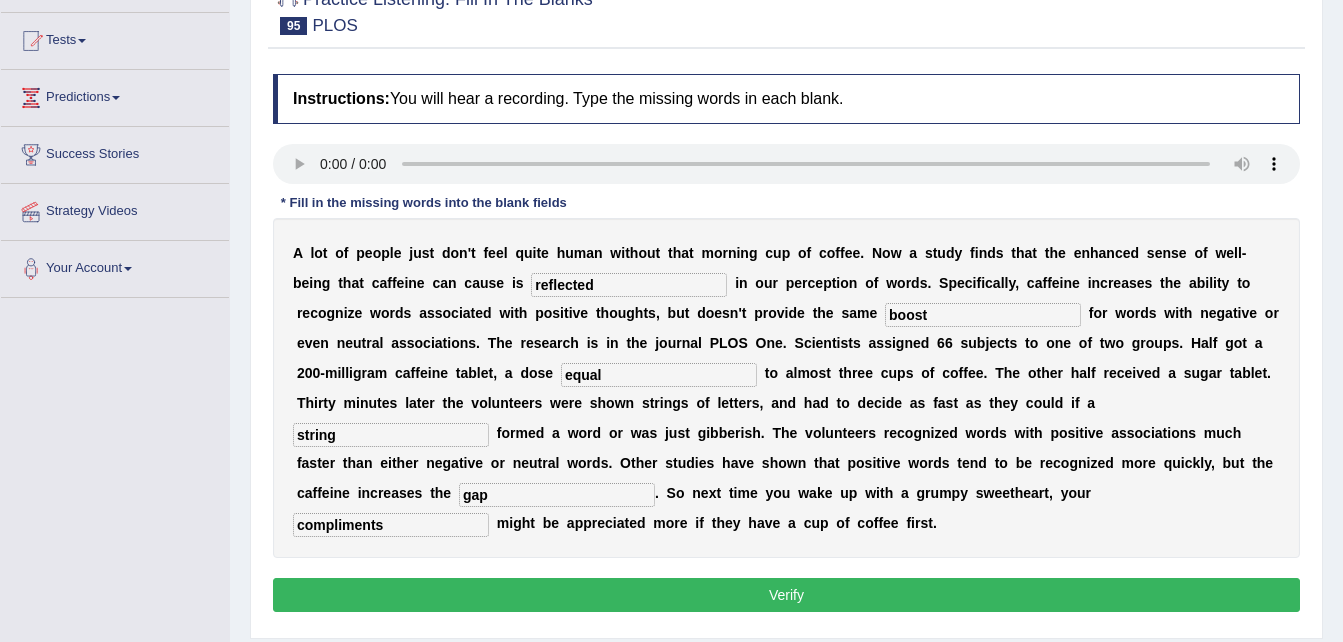 click on "compliments" at bounding box center (391, 525) 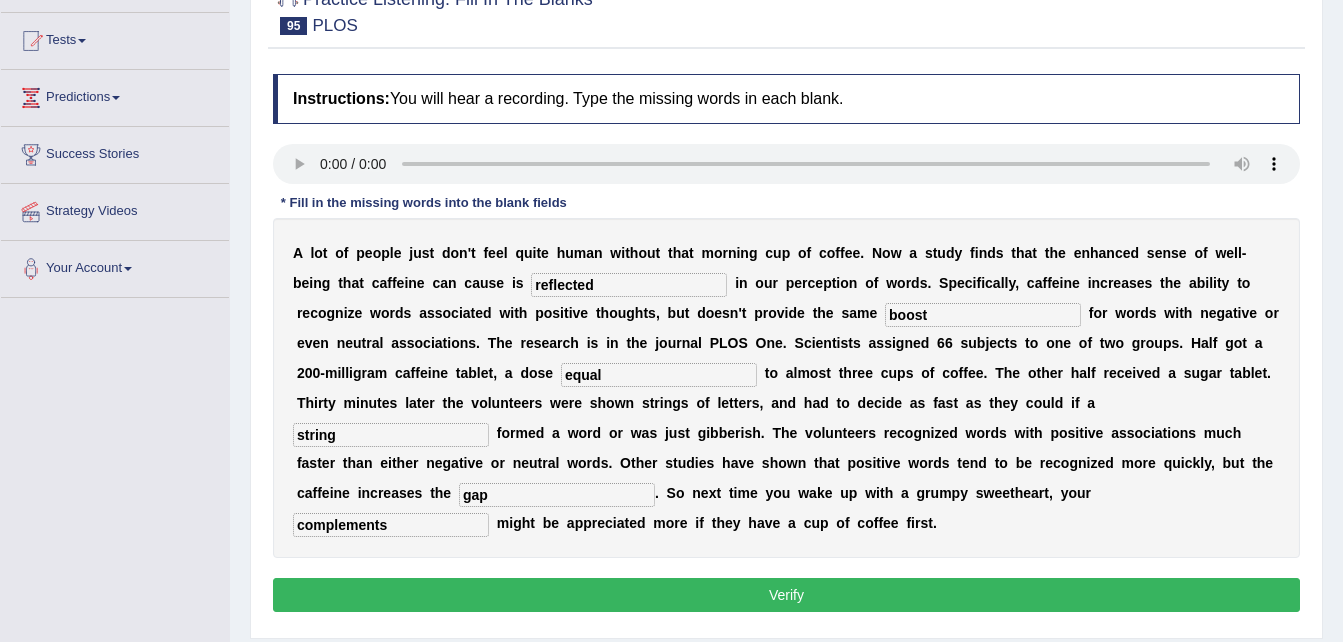 type on "complements" 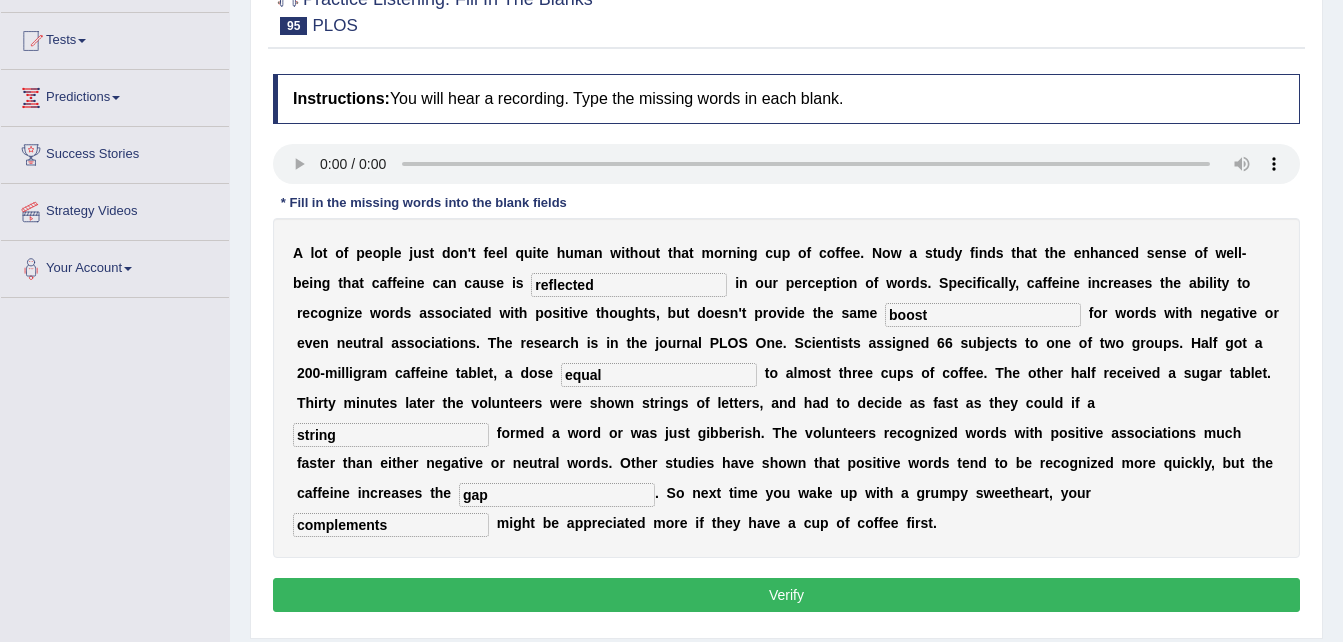 click on "Verify" at bounding box center [786, 595] 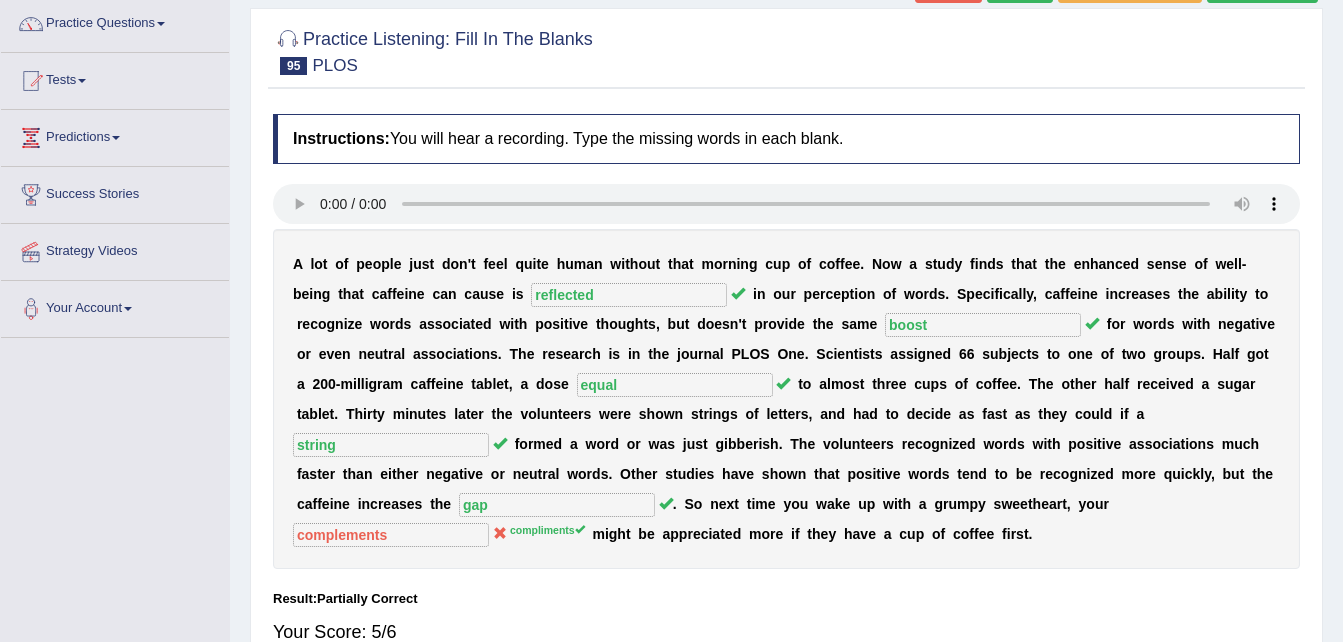 scroll, scrollTop: 0, scrollLeft: 0, axis: both 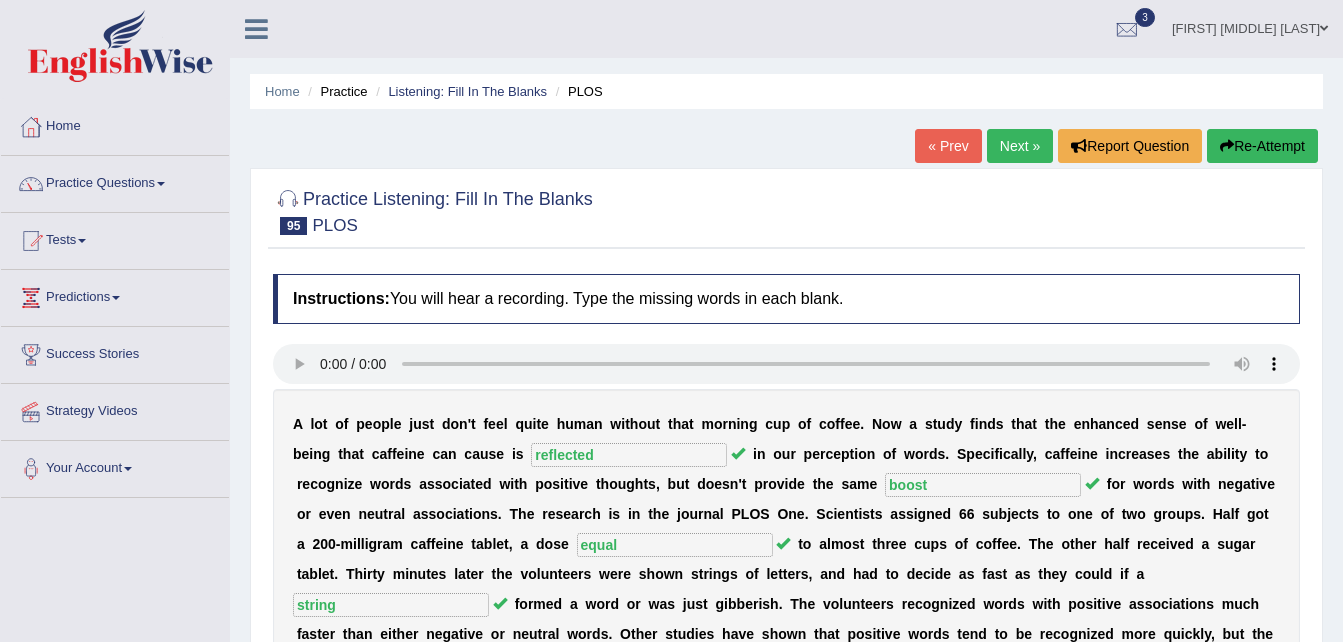 click on "Next »" at bounding box center (1020, 146) 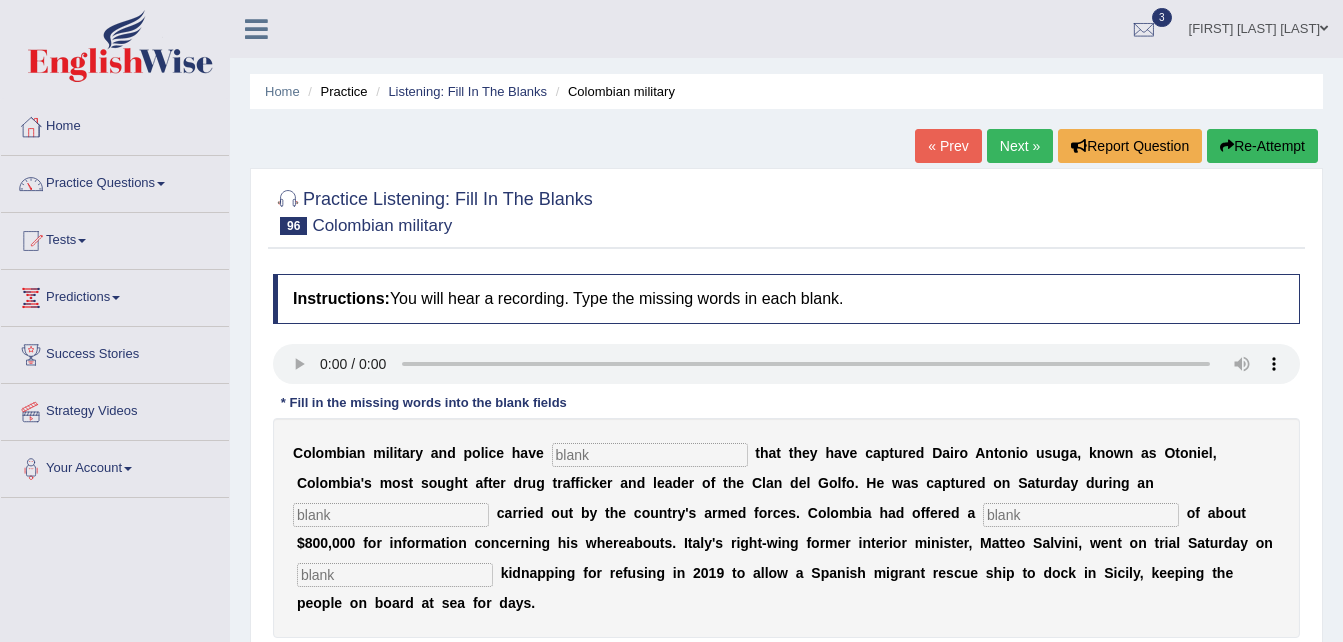 scroll, scrollTop: 0, scrollLeft: 0, axis: both 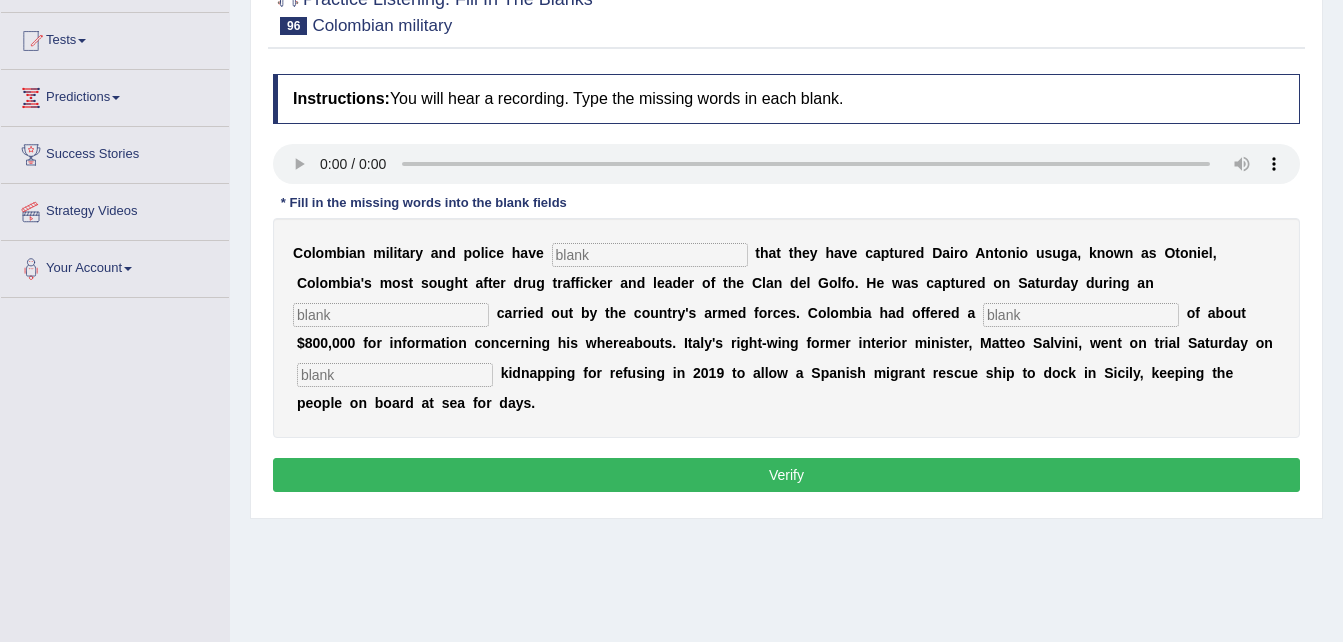 click at bounding box center (650, 255) 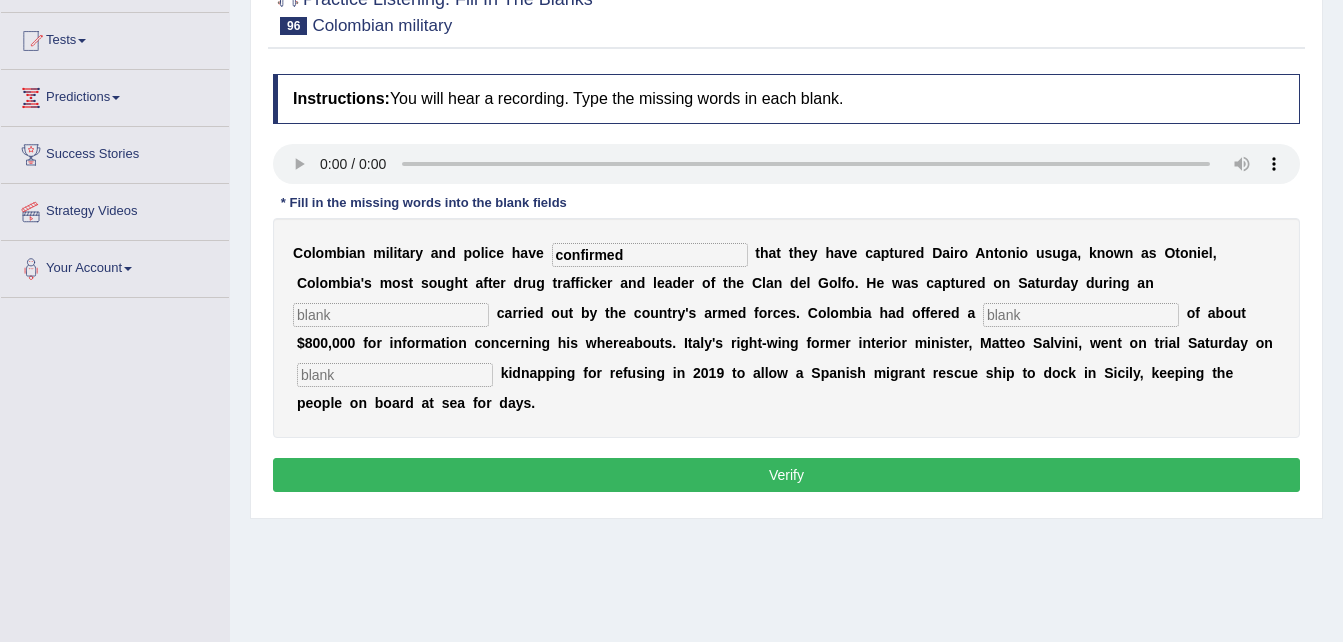 type on "confirmed" 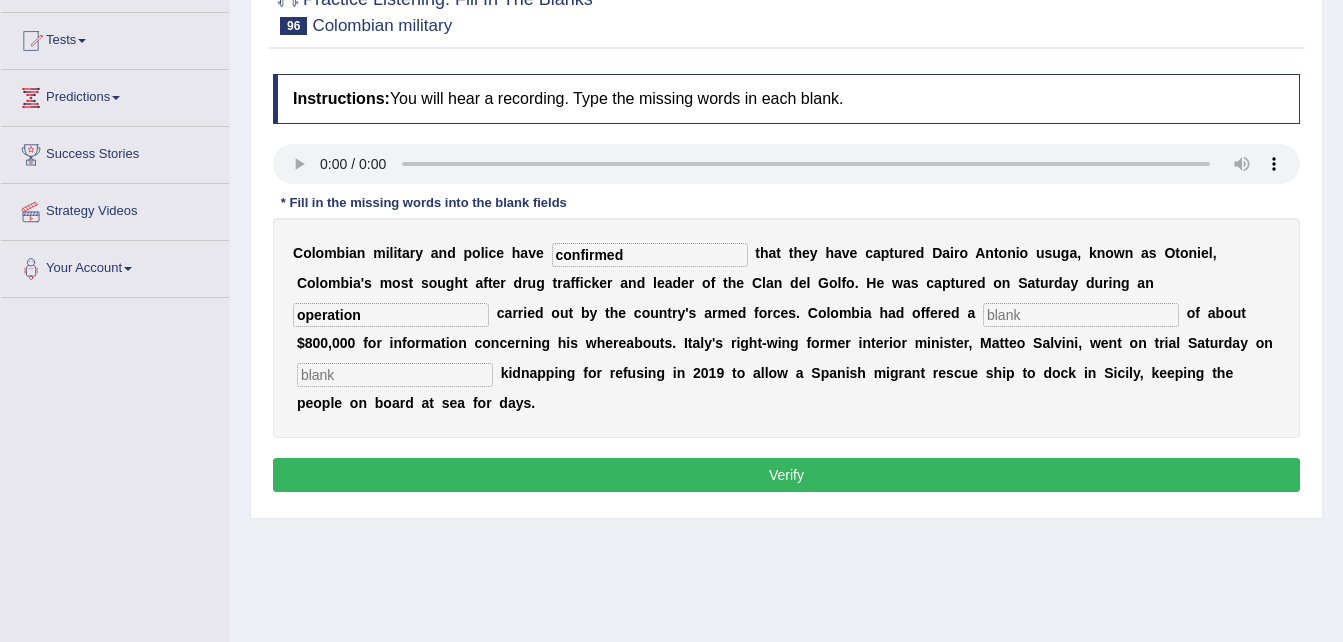 type on "operation" 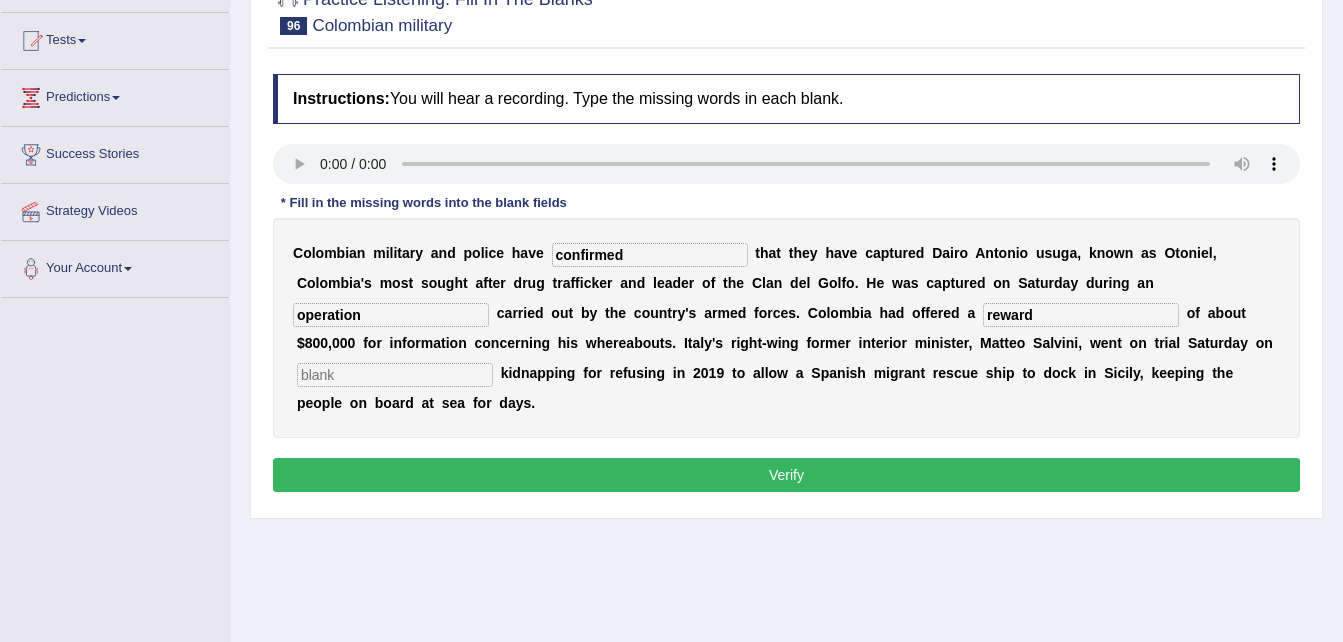 type on "reward" 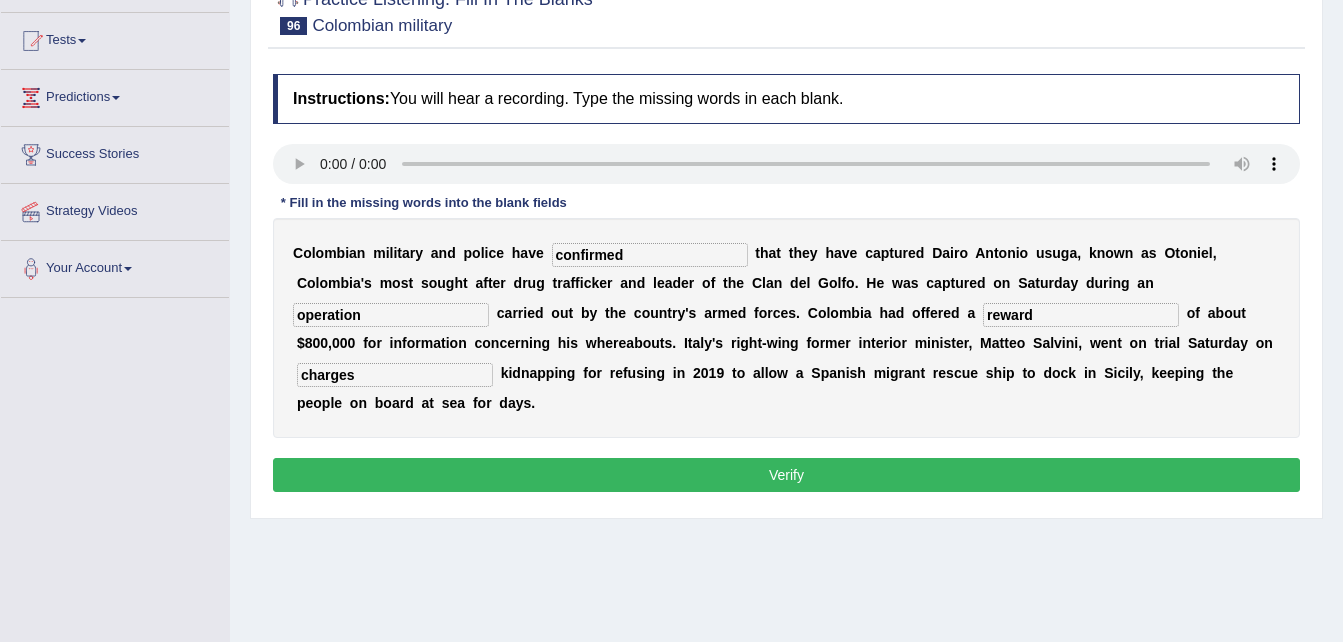 type on "charges" 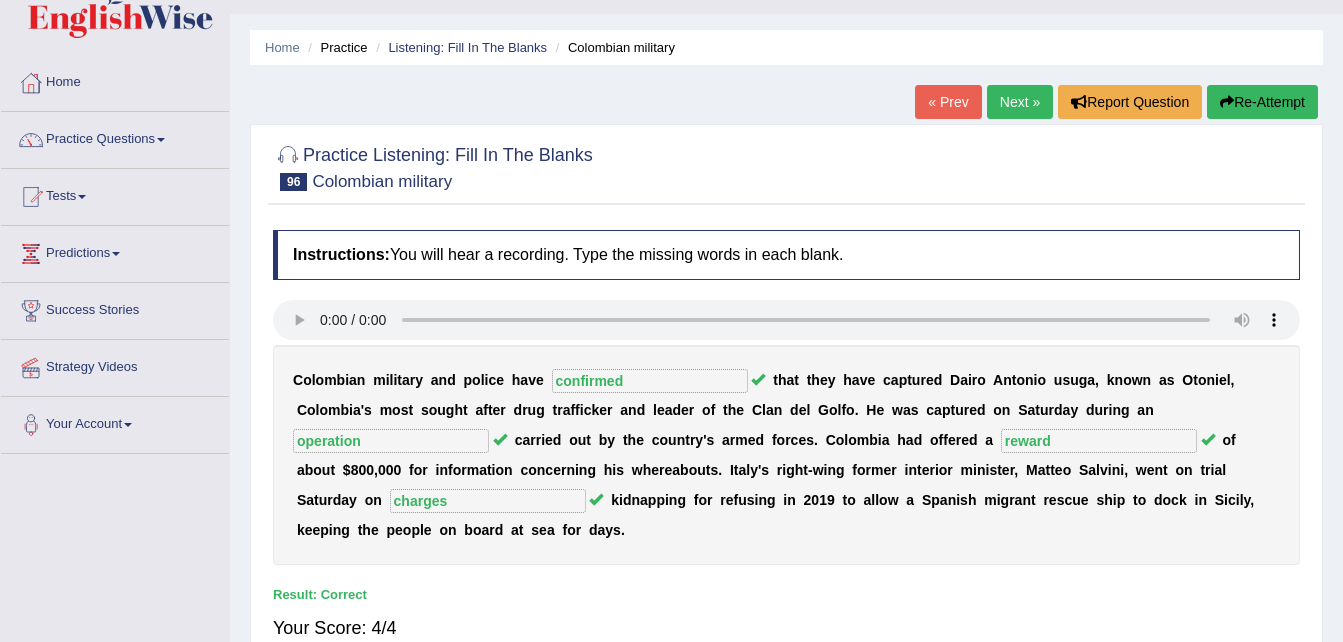 scroll, scrollTop: 40, scrollLeft: 0, axis: vertical 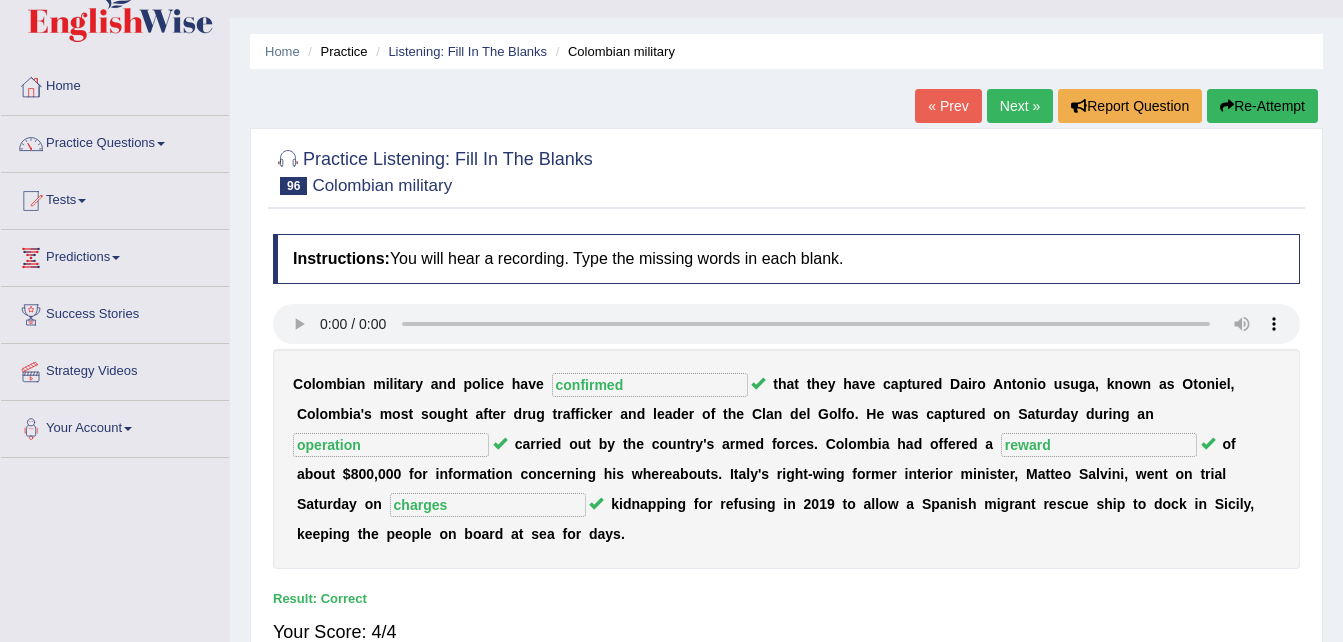 click on "Next »" at bounding box center (1020, 106) 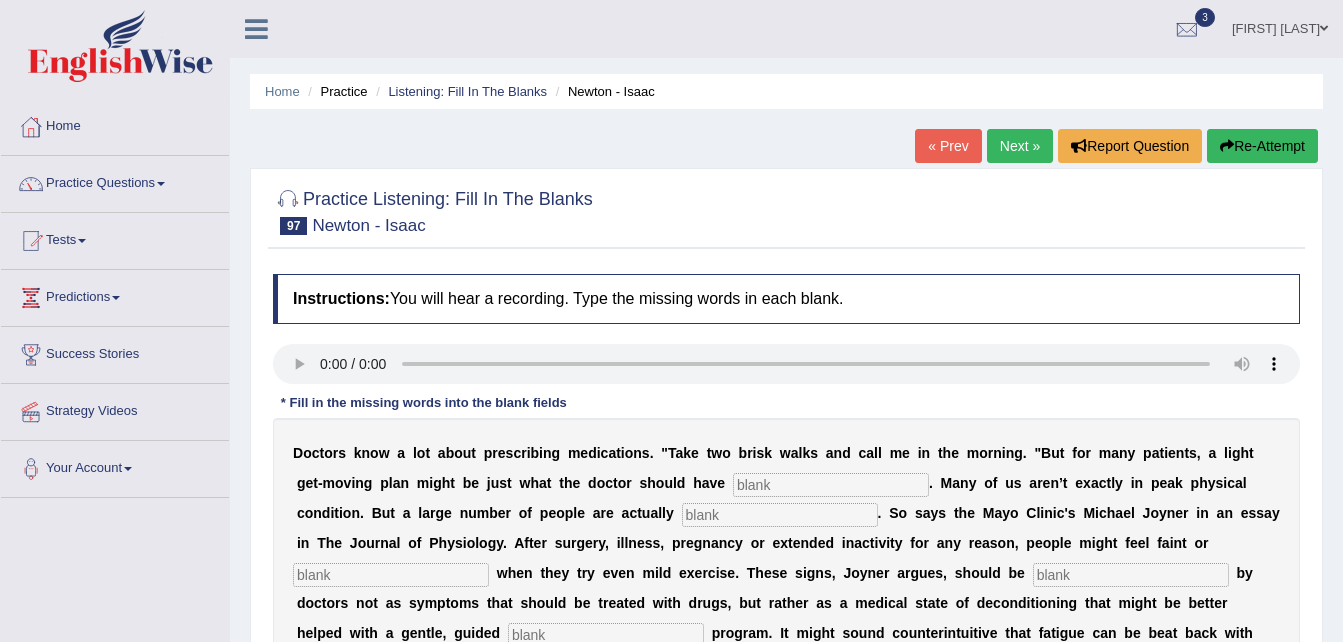 scroll, scrollTop: 0, scrollLeft: 0, axis: both 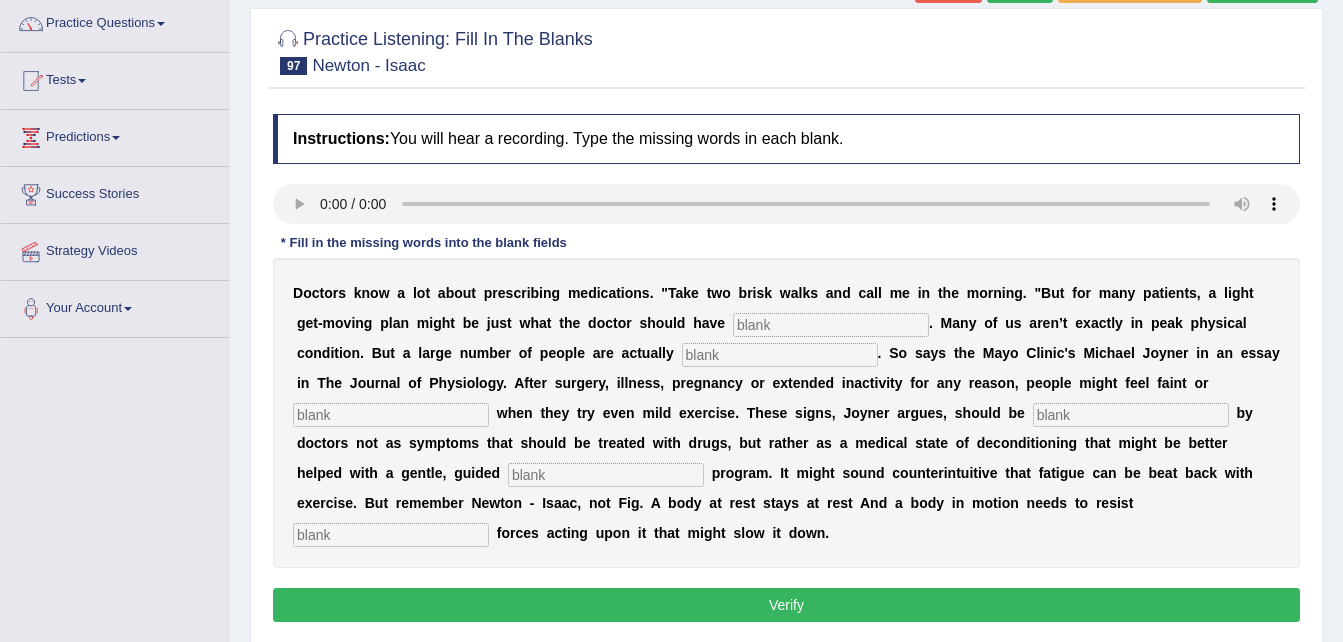 click on "Doctors know a lot about prescribing medications. "Take two brisk walks and call me in the morning." But for many patients, a light get-moving plan might be just what the doctor should have. Many of us aren't exactly in peak physical condition. But a large number of people are actually. So says the Mayo Clinic's [NAME] in an essay in The Journal of Physiology. After surgery, illness, pregnancy or extended inactivity for a" at bounding box center [786, 413] 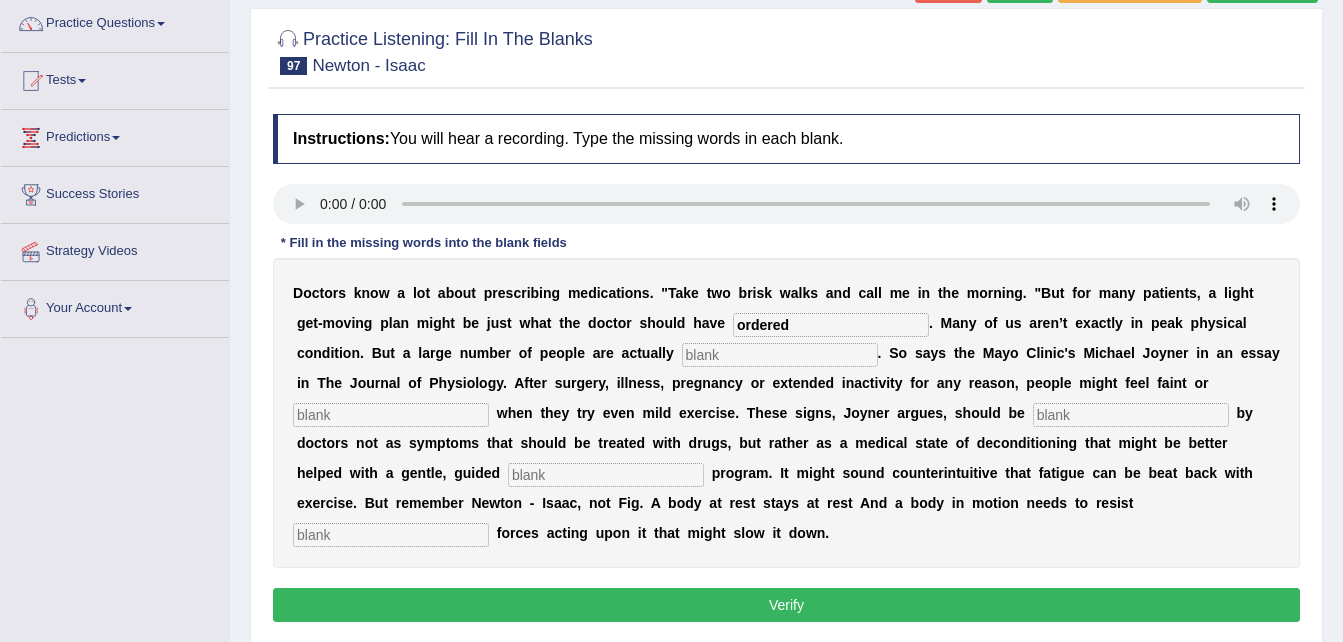 type on "ordered" 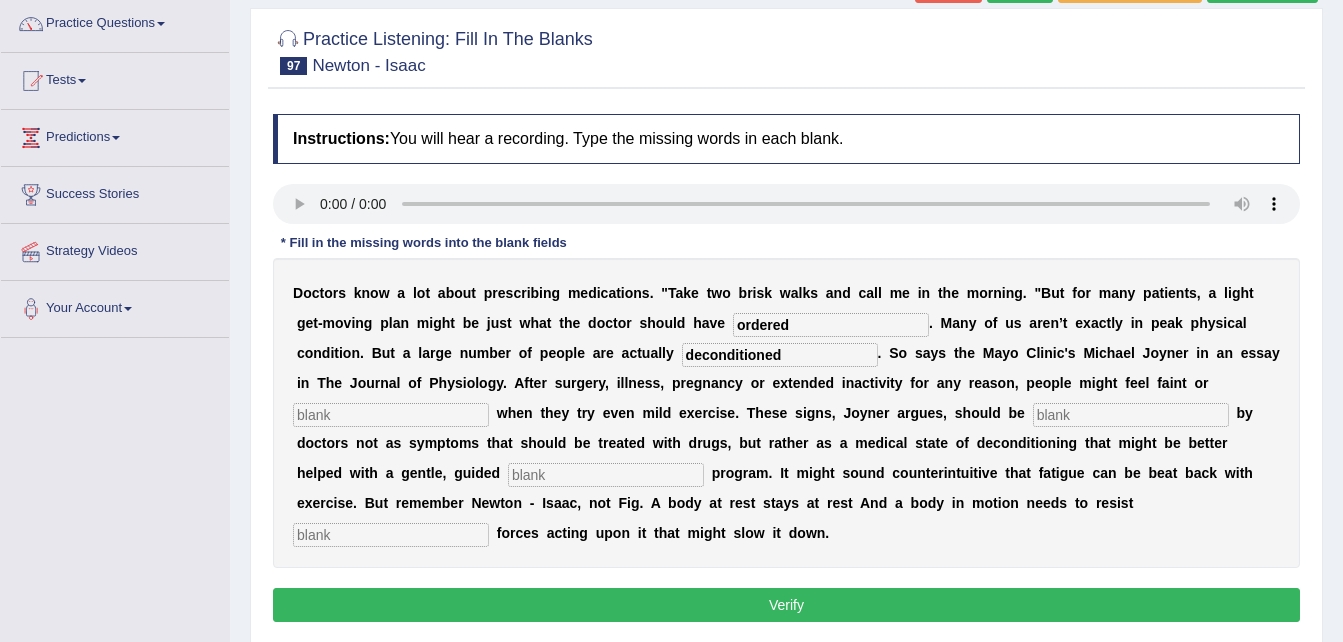 type on "deconditioned" 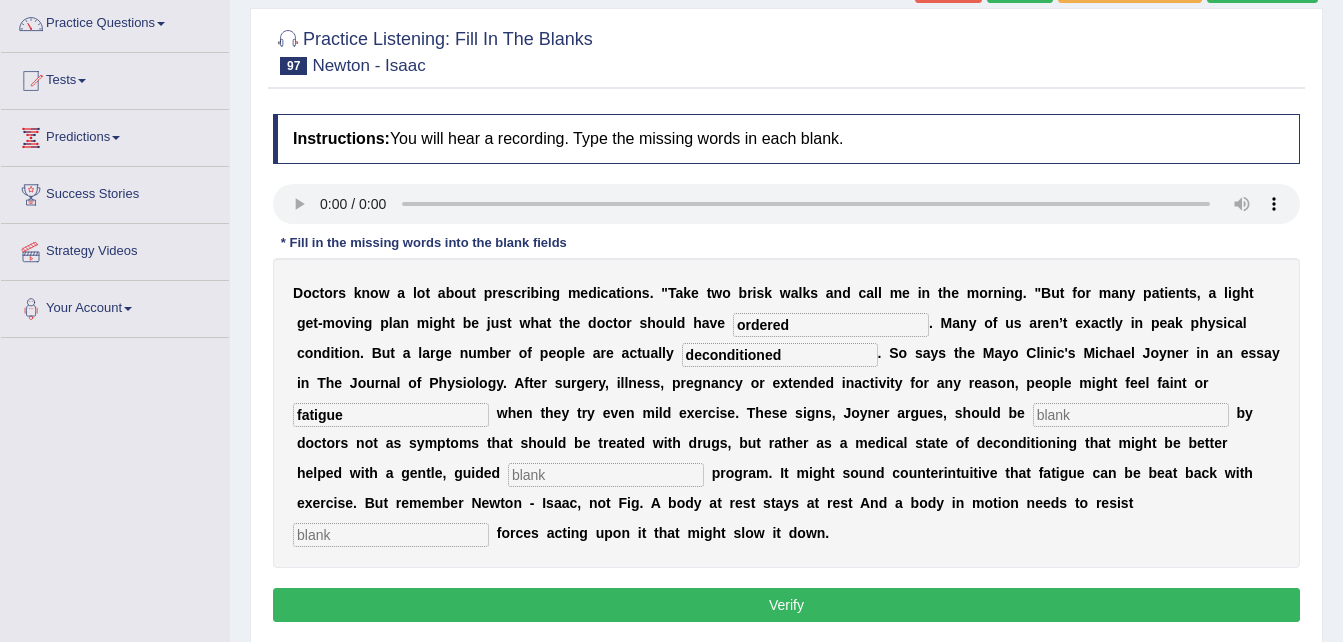type on "fatigue" 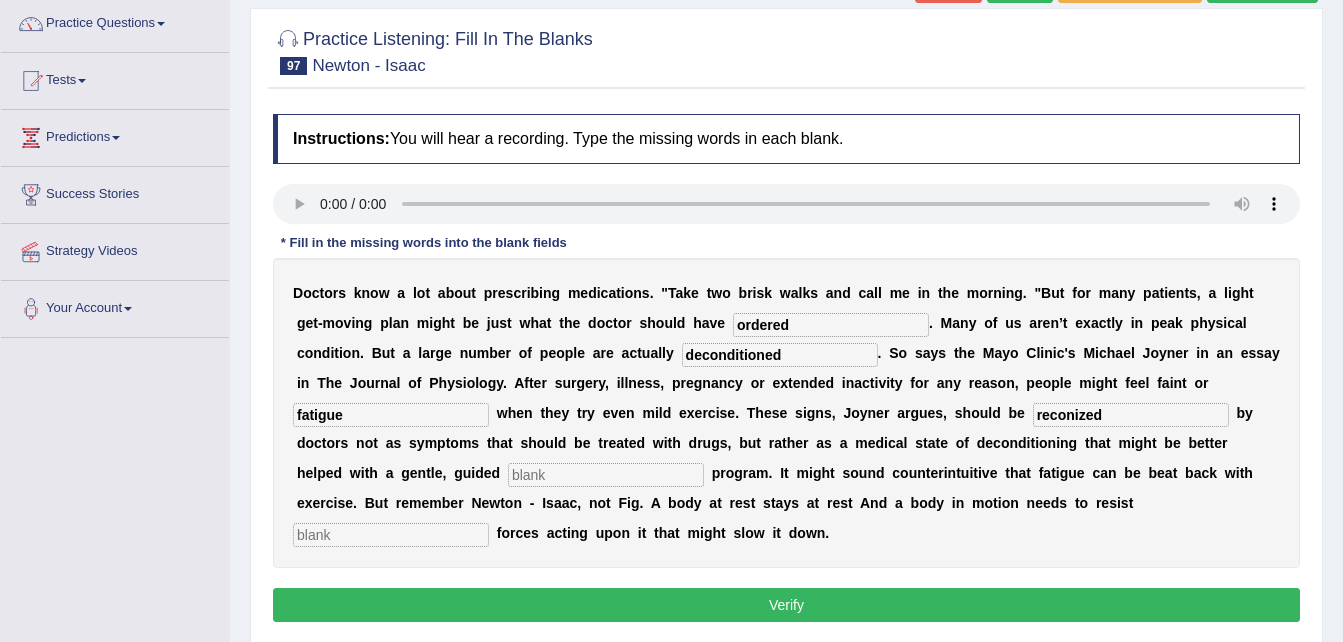 click on "reconized" at bounding box center [1131, 415] 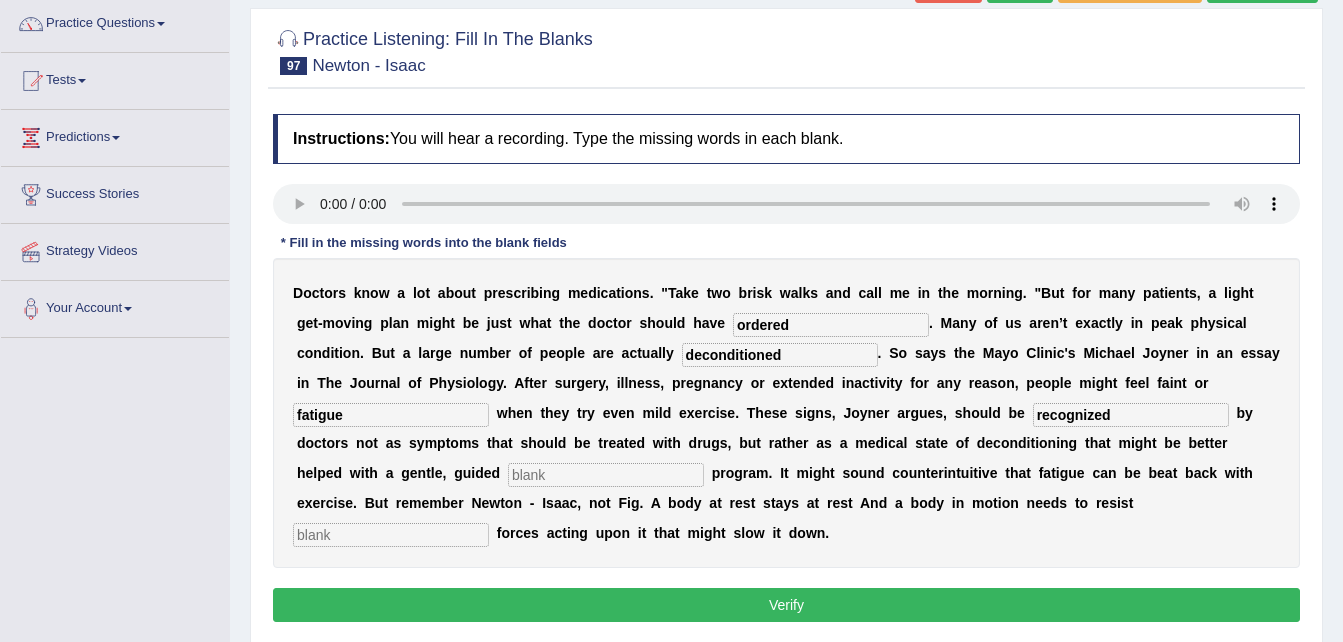 type on "recognized" 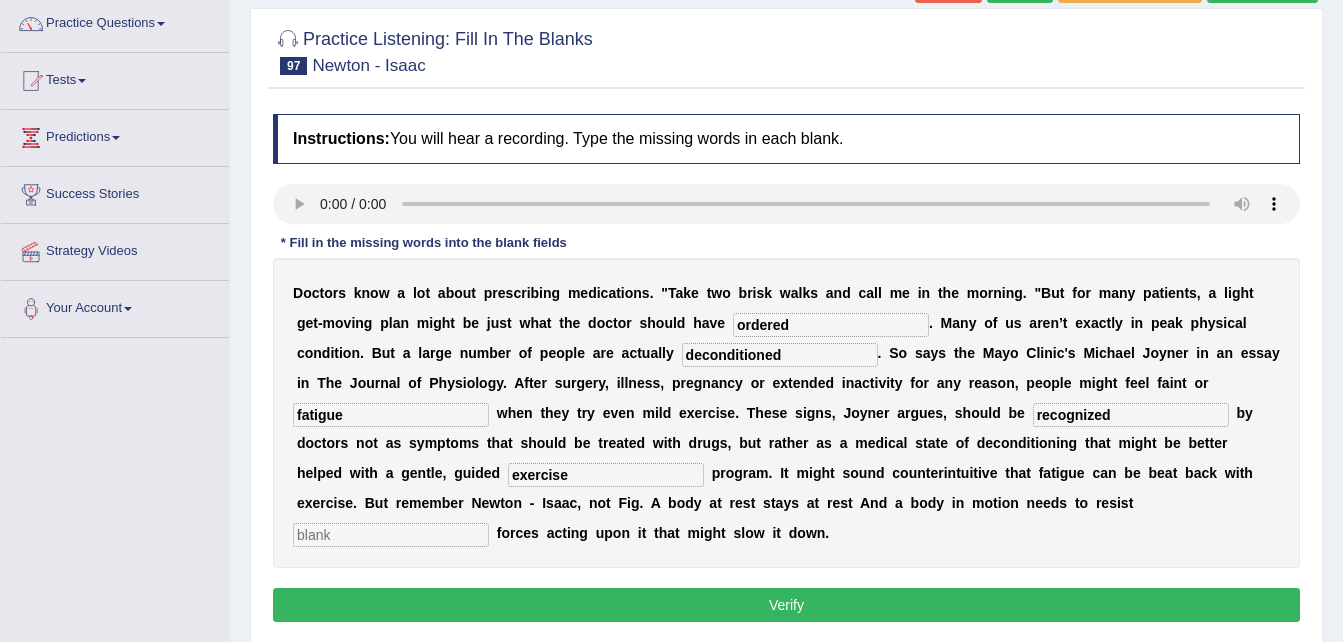 type on "exercise" 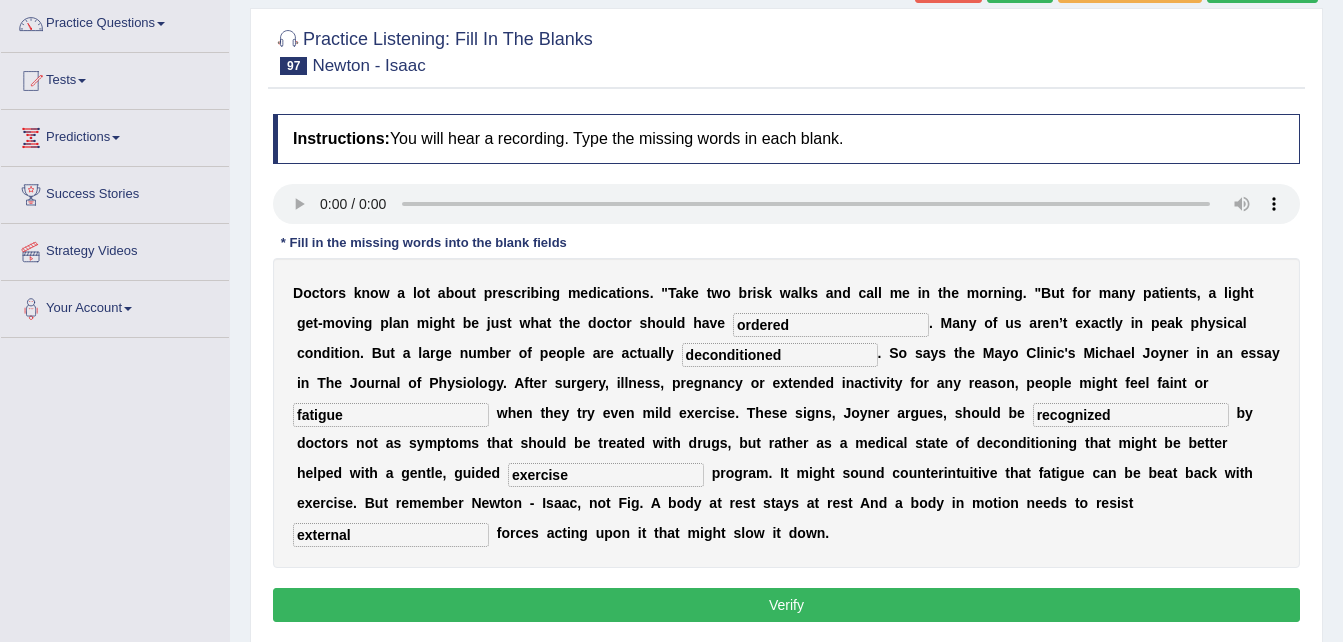 type on "external" 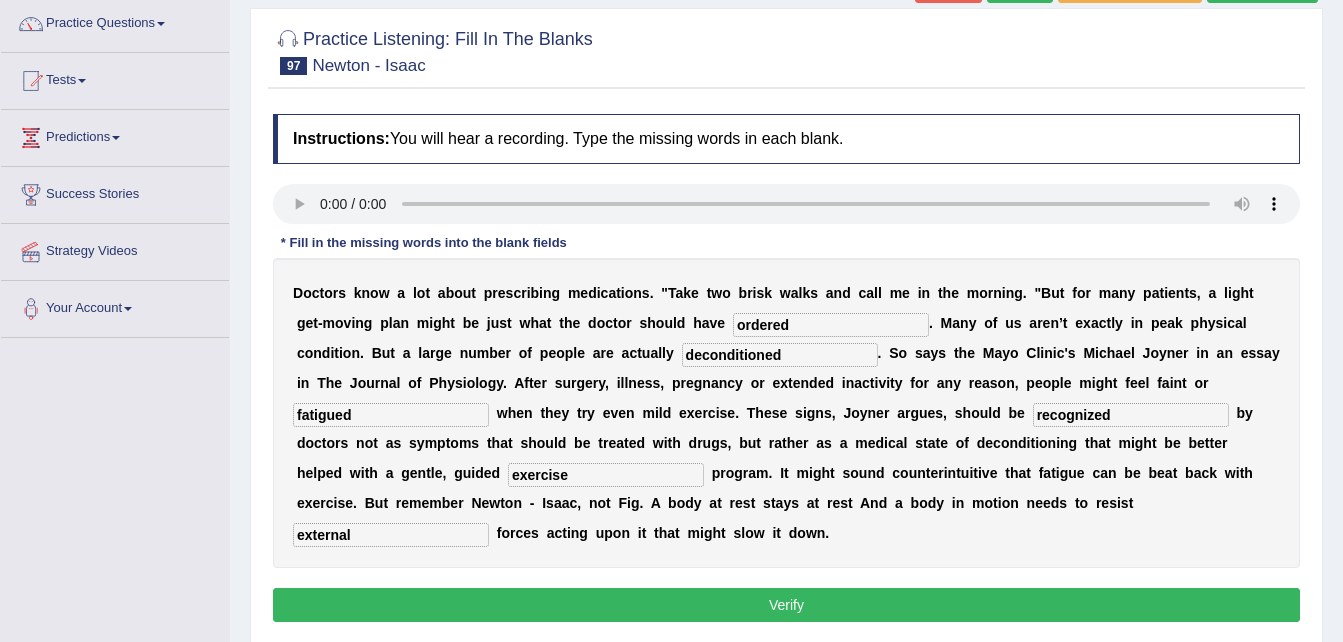 type on "fatigued" 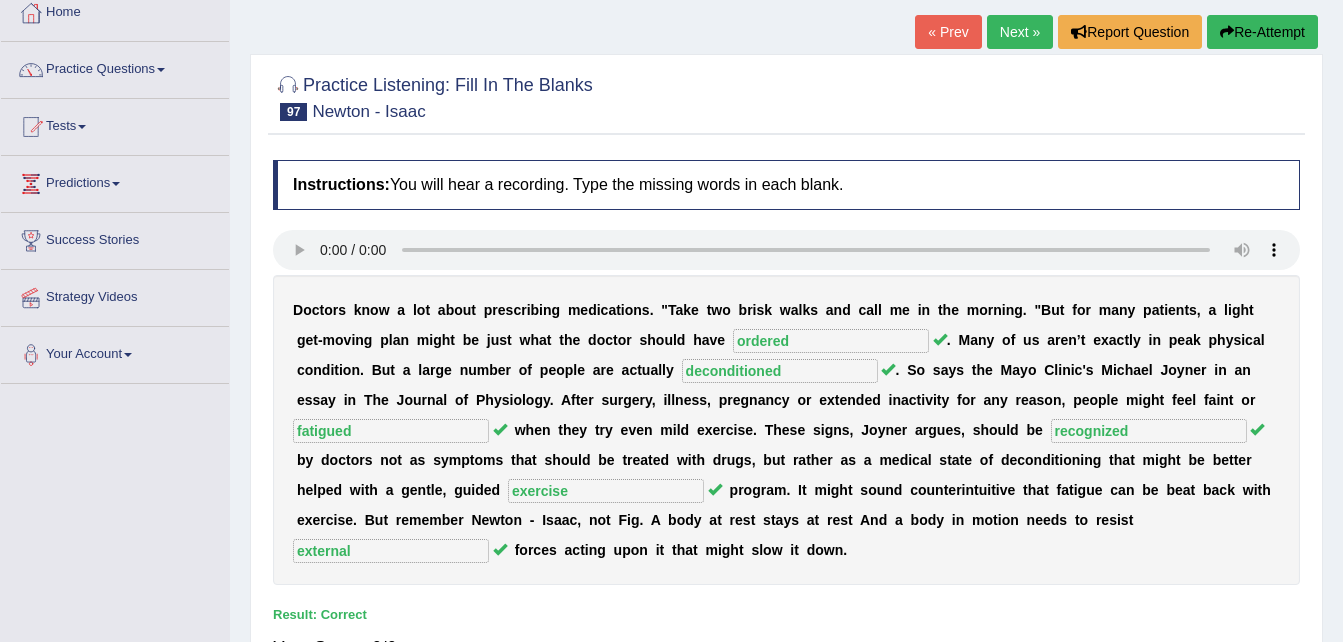 scroll, scrollTop: 52, scrollLeft: 0, axis: vertical 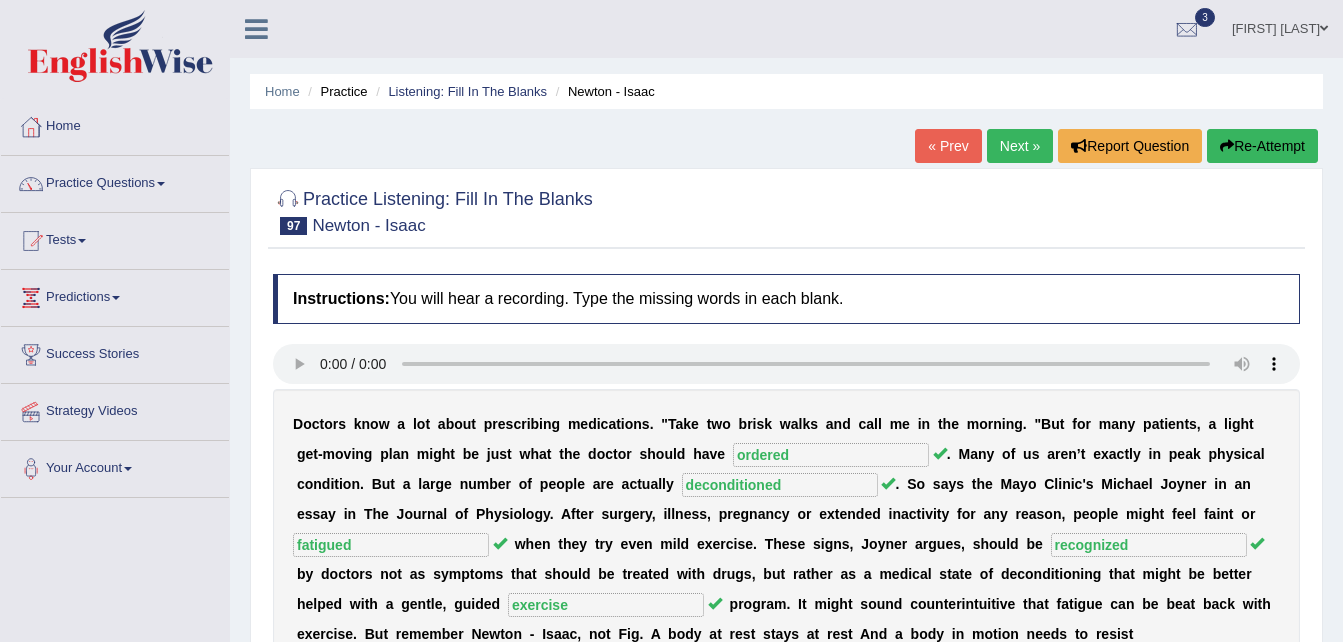 click on "Next »" at bounding box center (1020, 146) 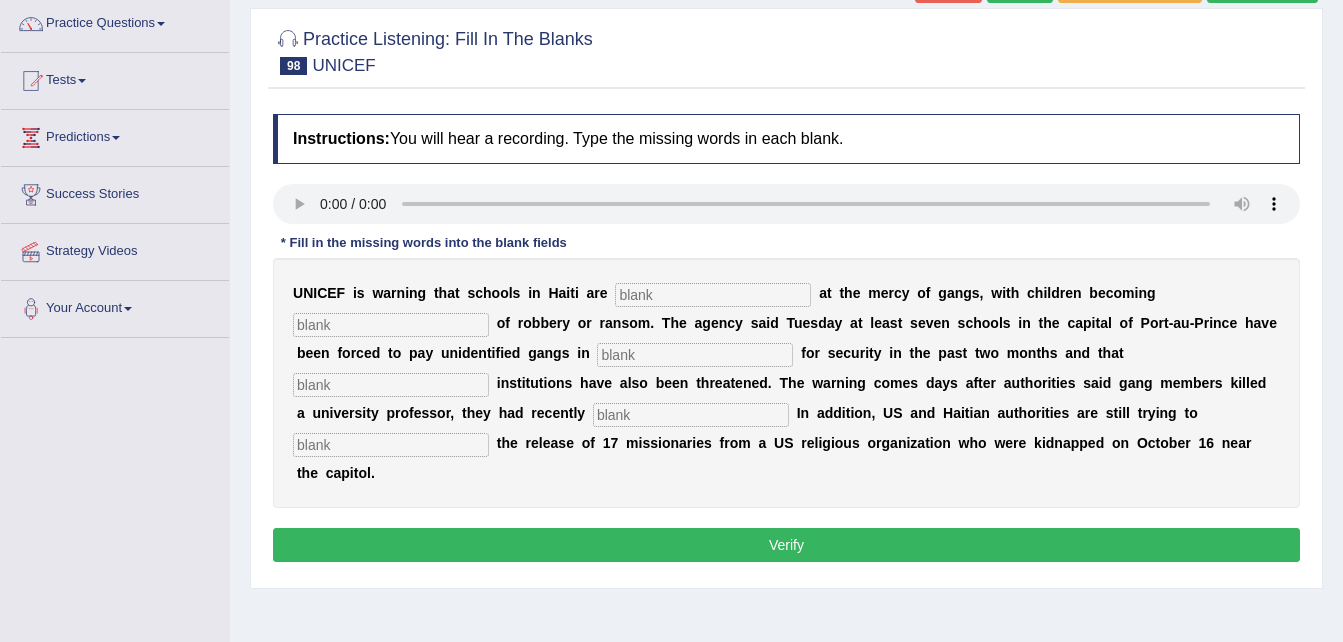 scroll, scrollTop: 160, scrollLeft: 0, axis: vertical 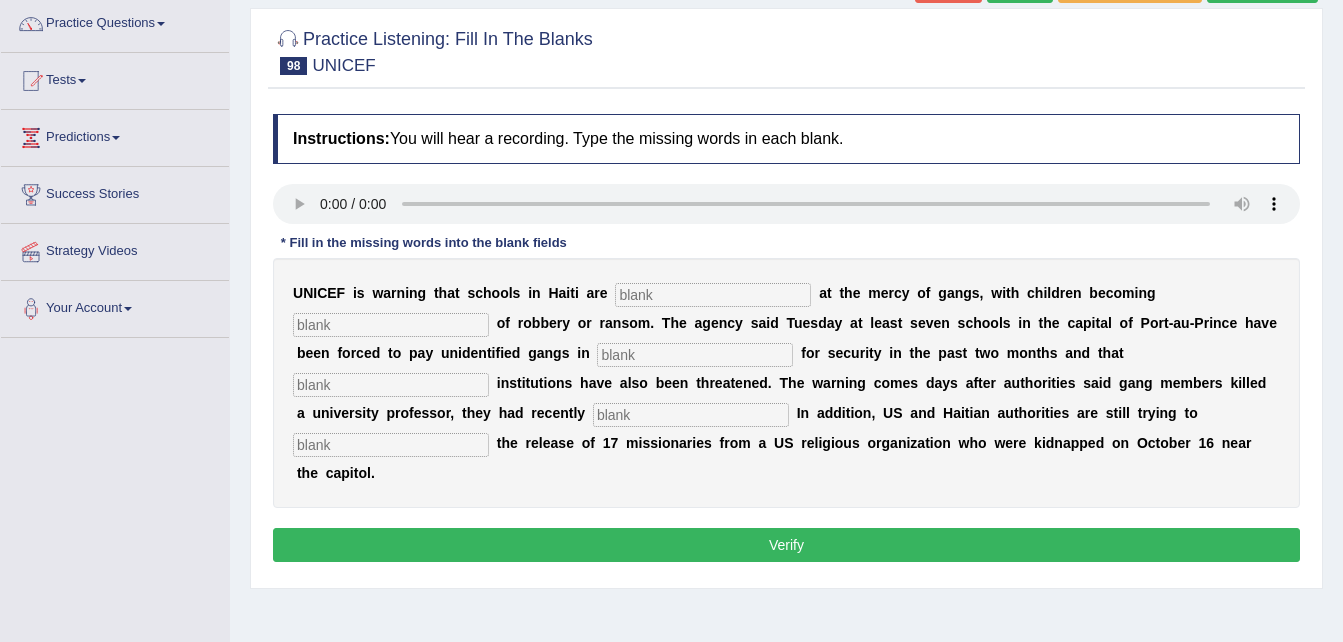 click at bounding box center (713, 295) 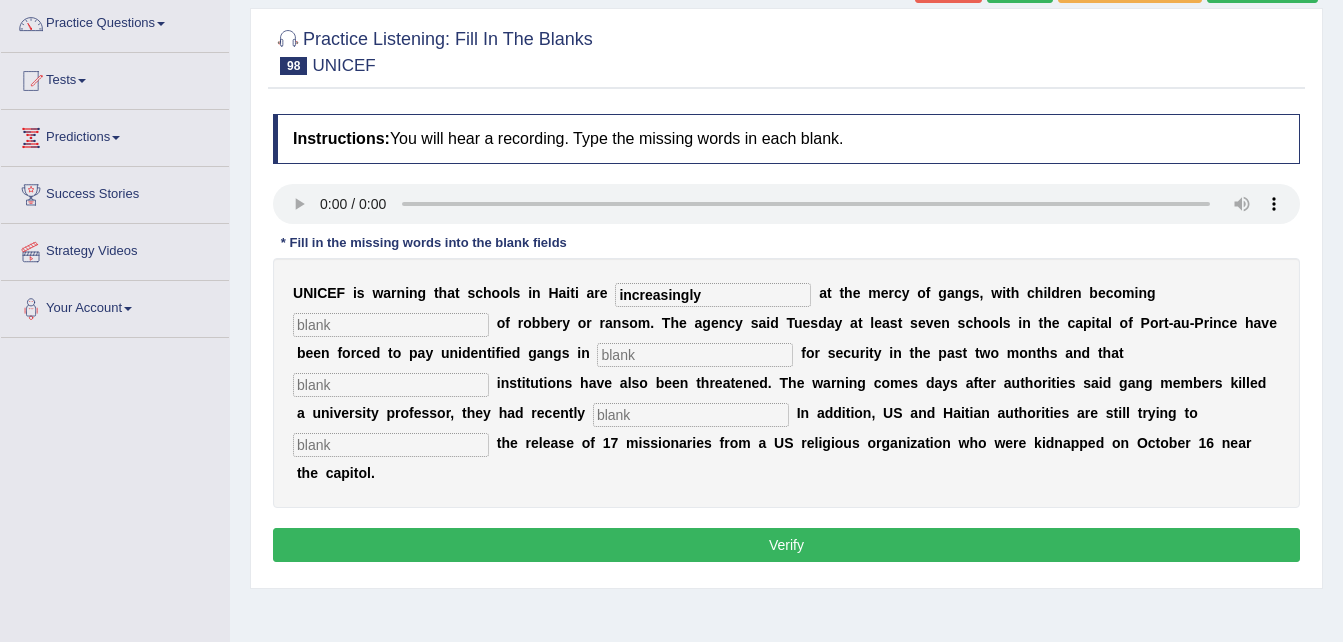 type on "increasingly" 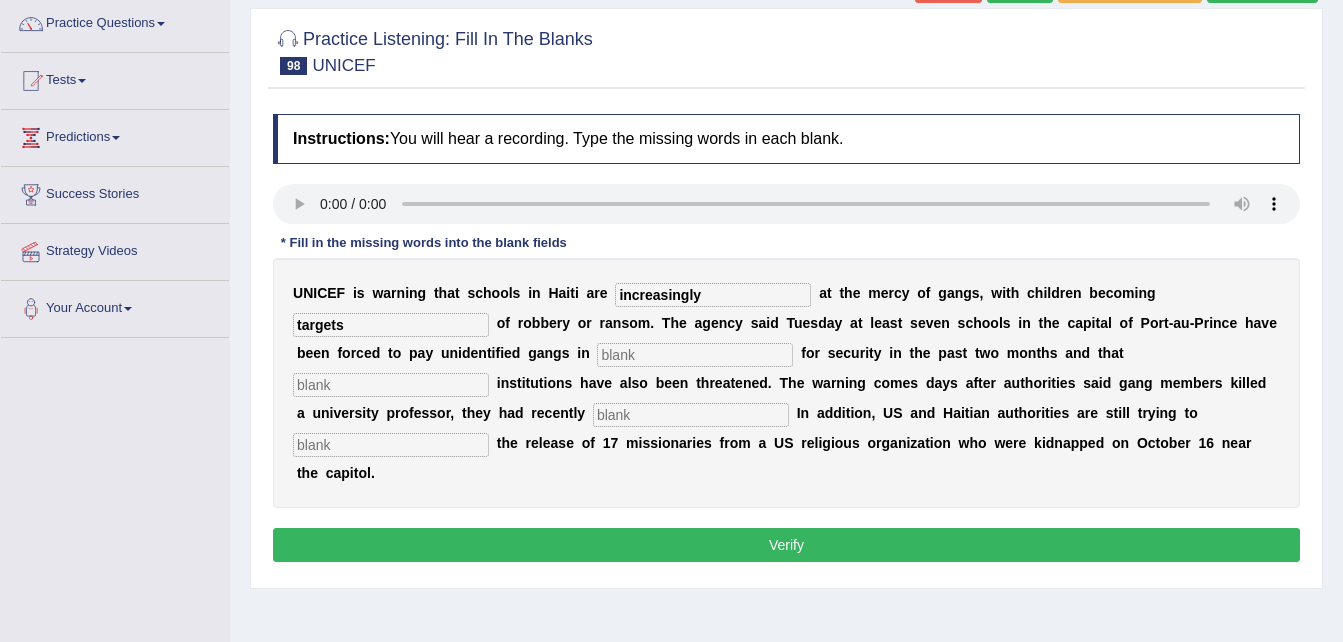 type on "targets" 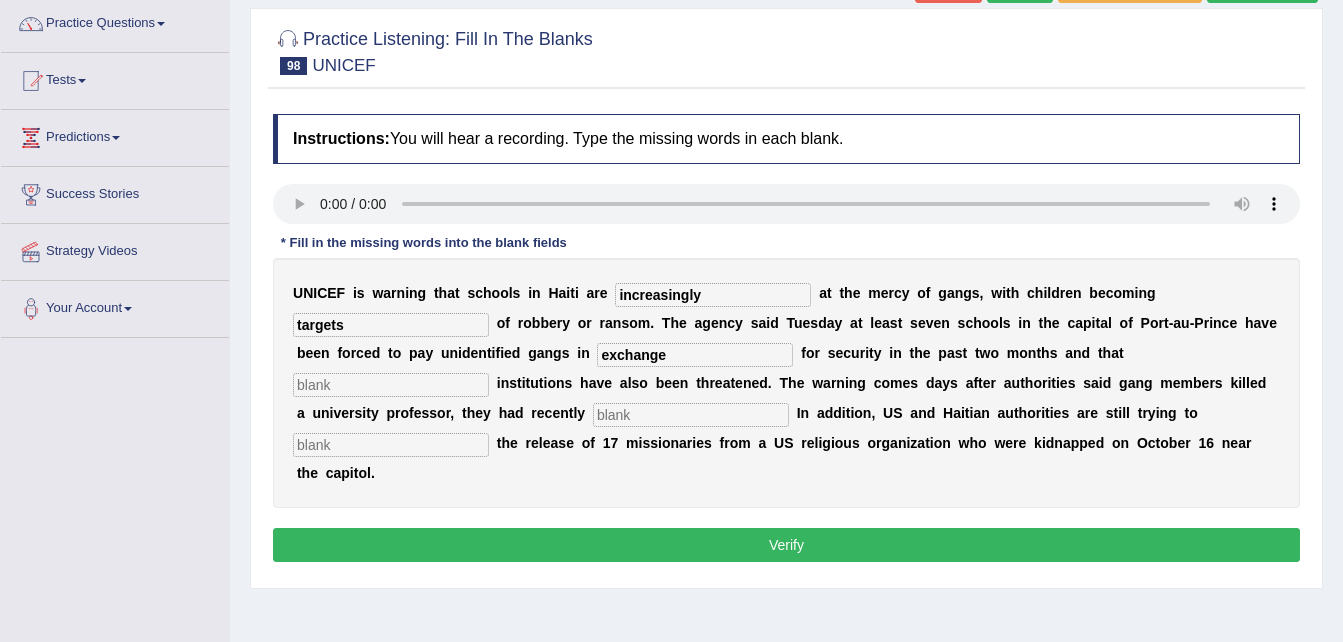 type on "exchange" 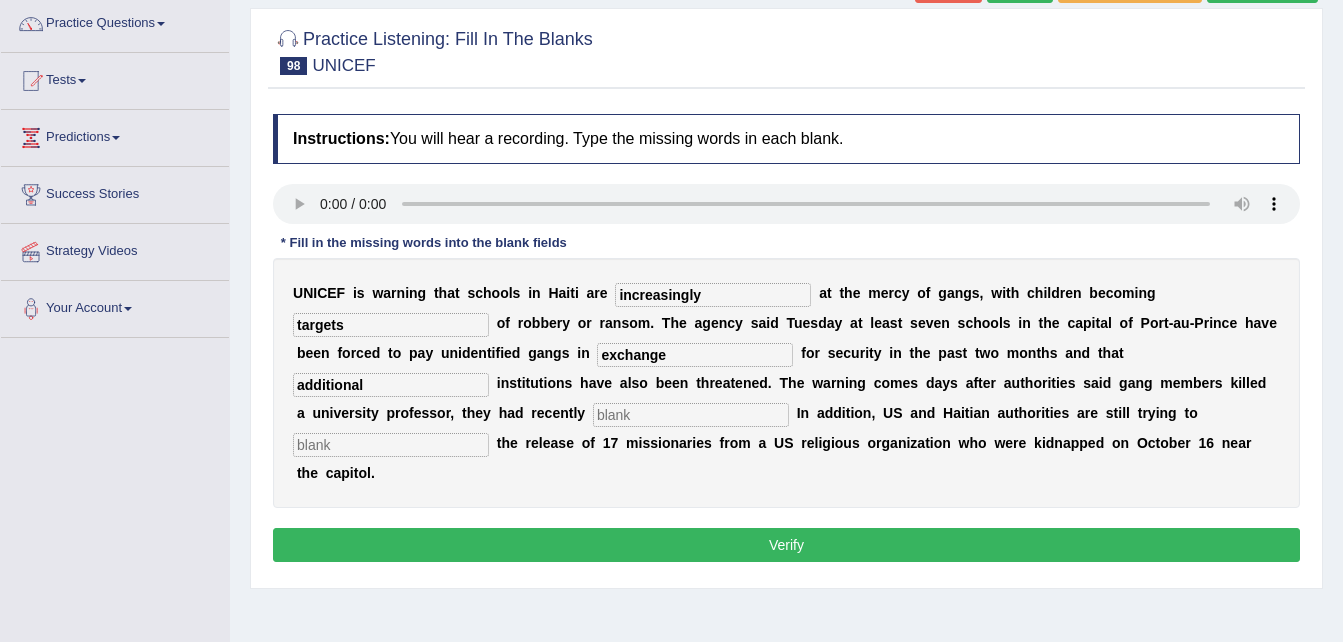 type on "additional" 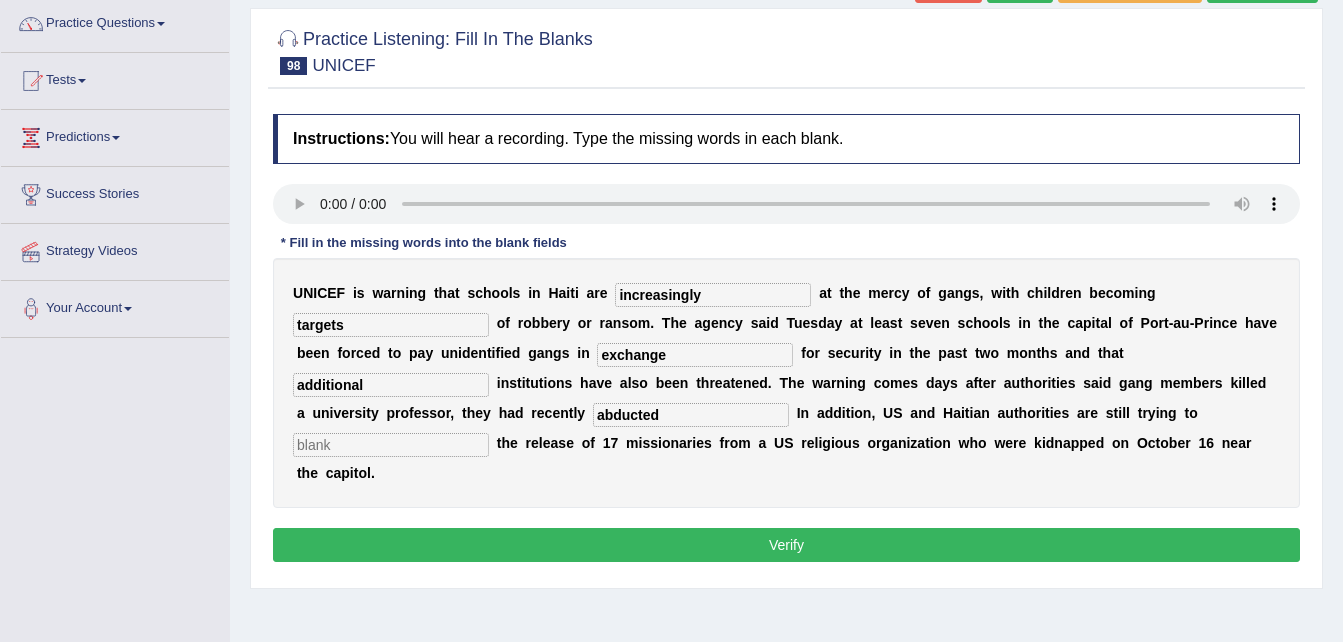 type on "abducted" 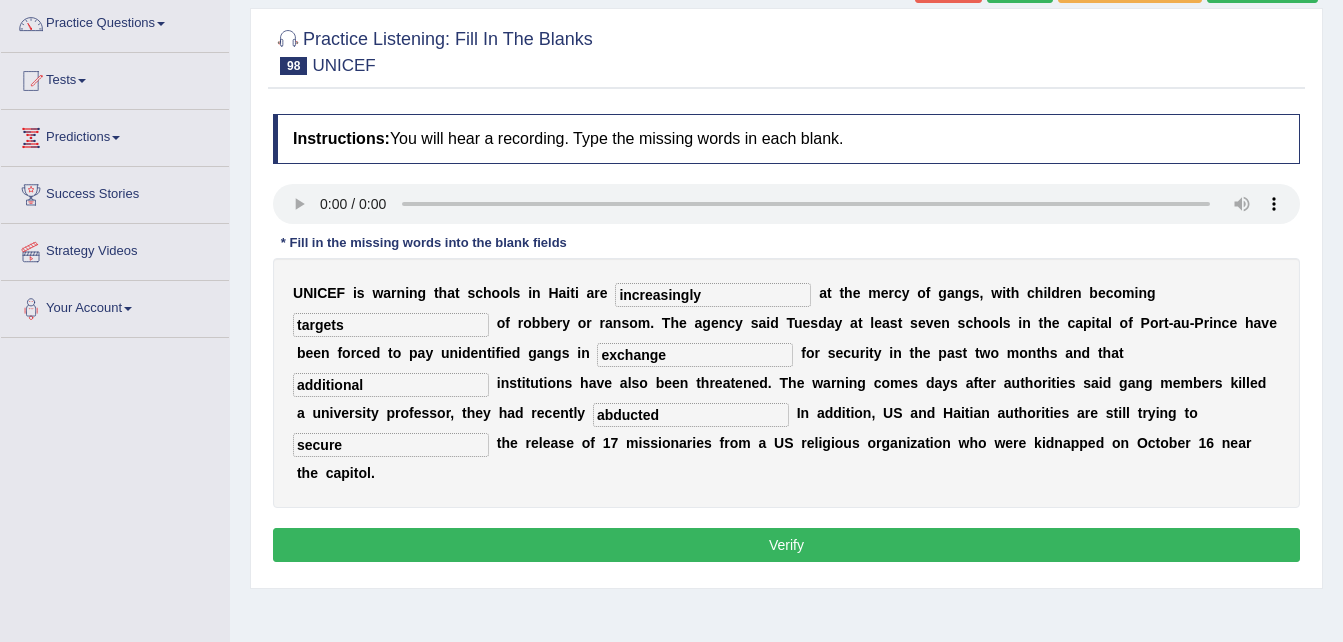 type on "secure" 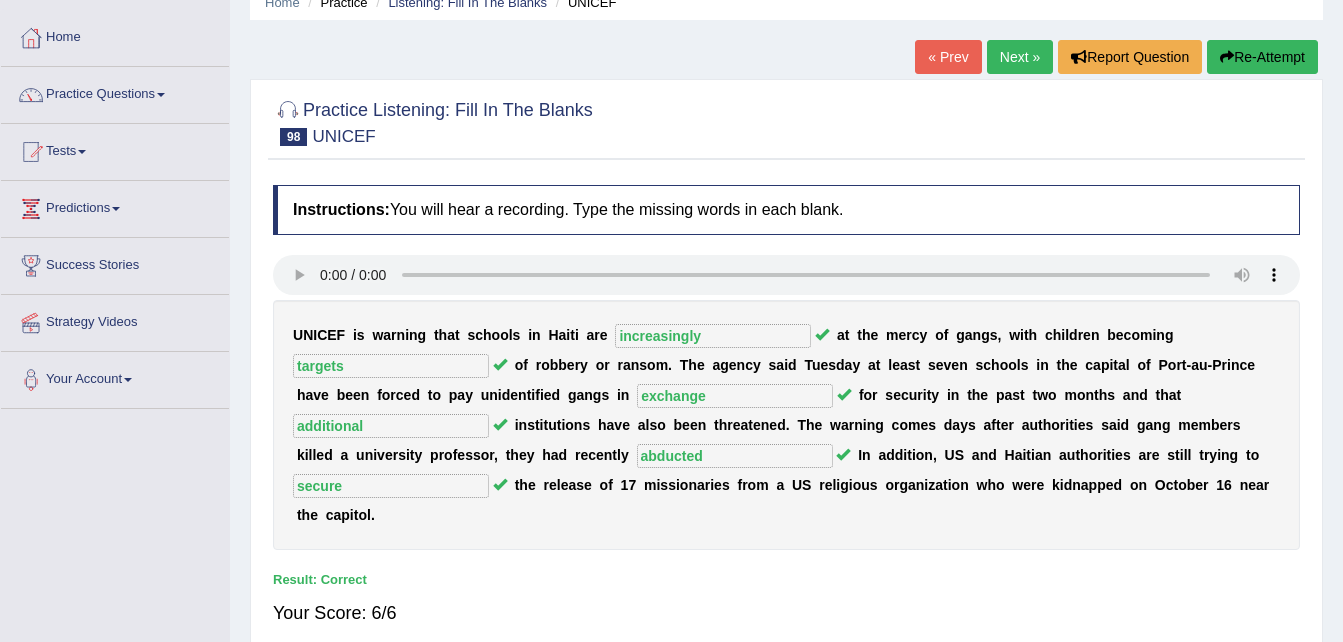 scroll, scrollTop: 80, scrollLeft: 0, axis: vertical 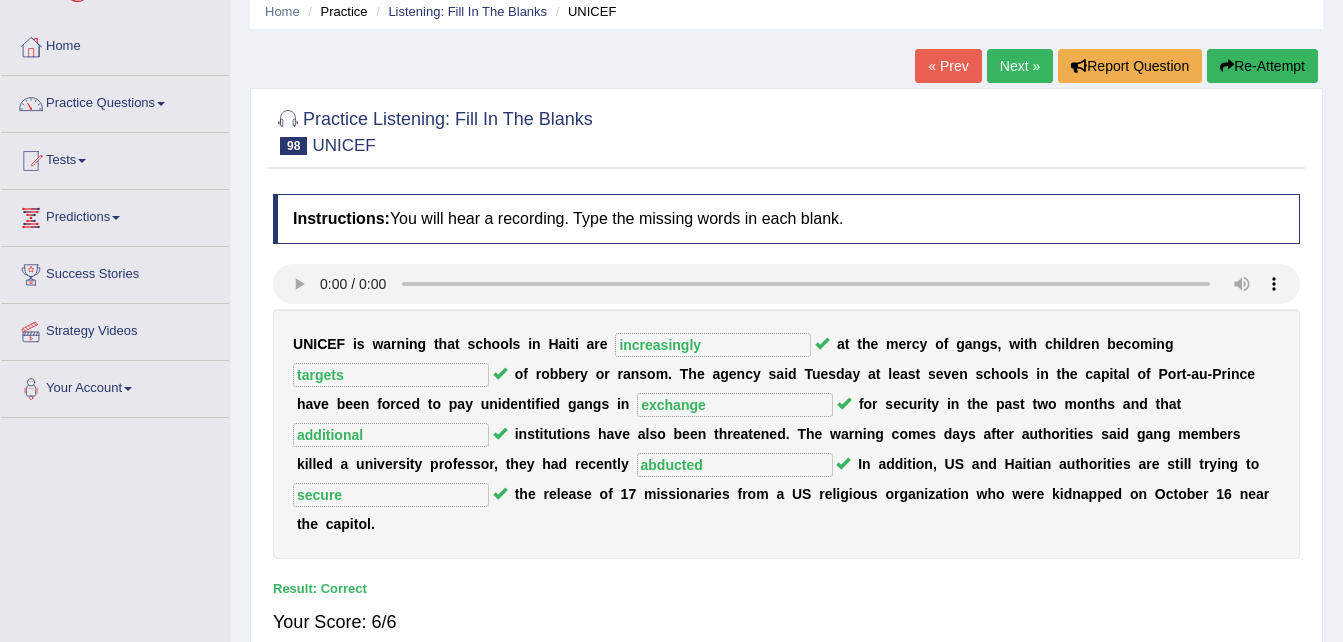 click on "Next »" at bounding box center (1020, 66) 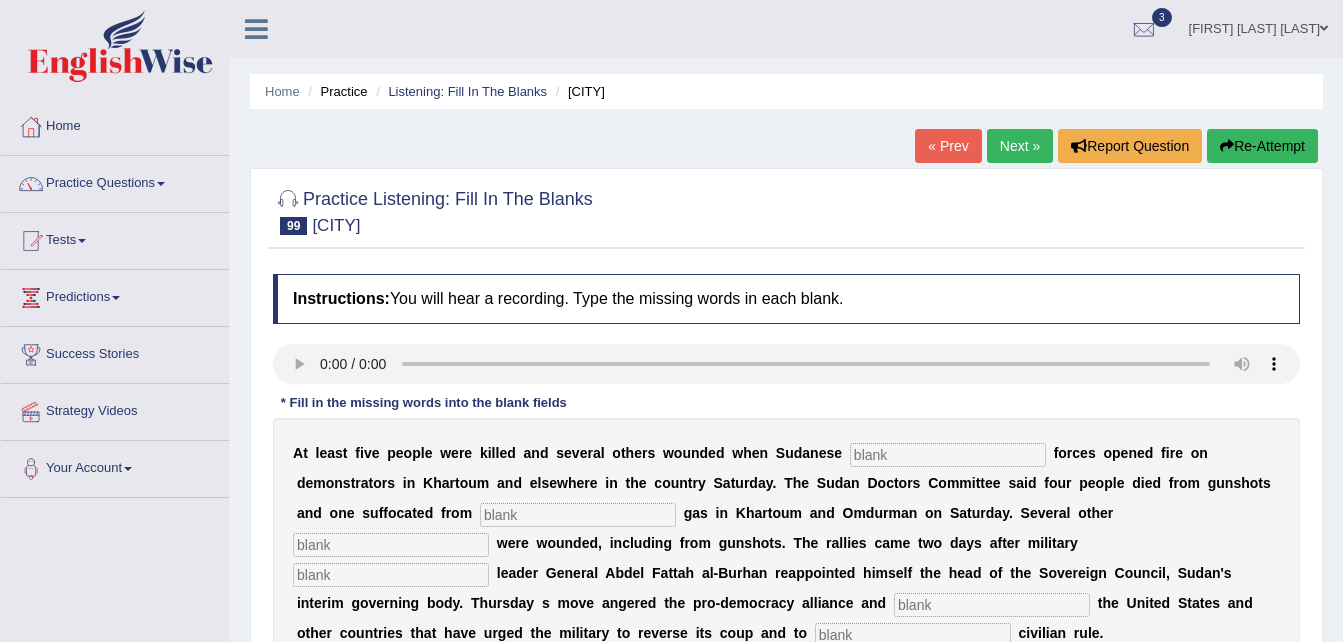 scroll, scrollTop: 0, scrollLeft: 0, axis: both 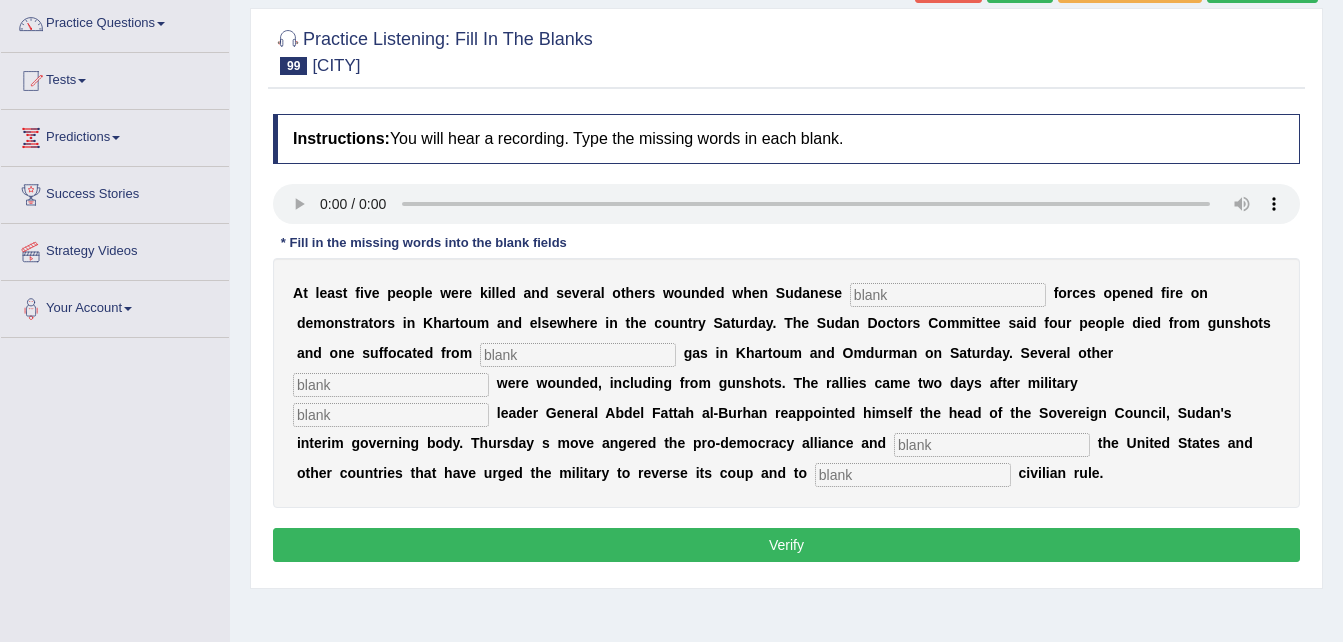 click at bounding box center [578, 355] 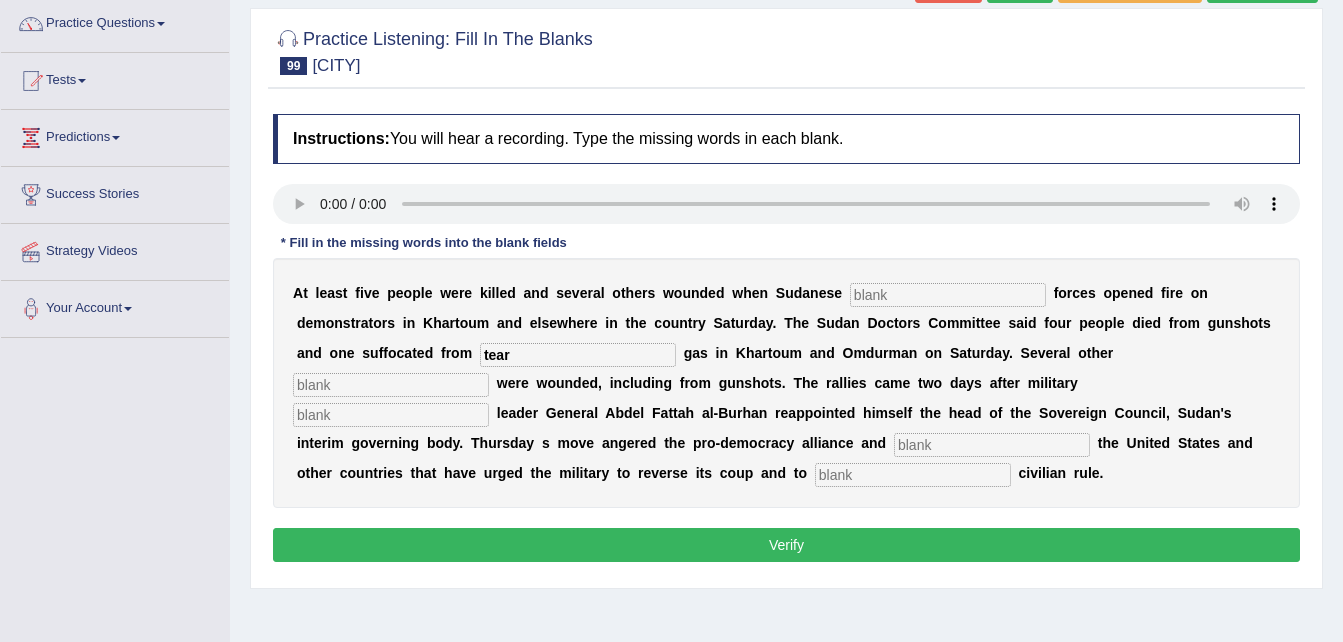 type on "tear" 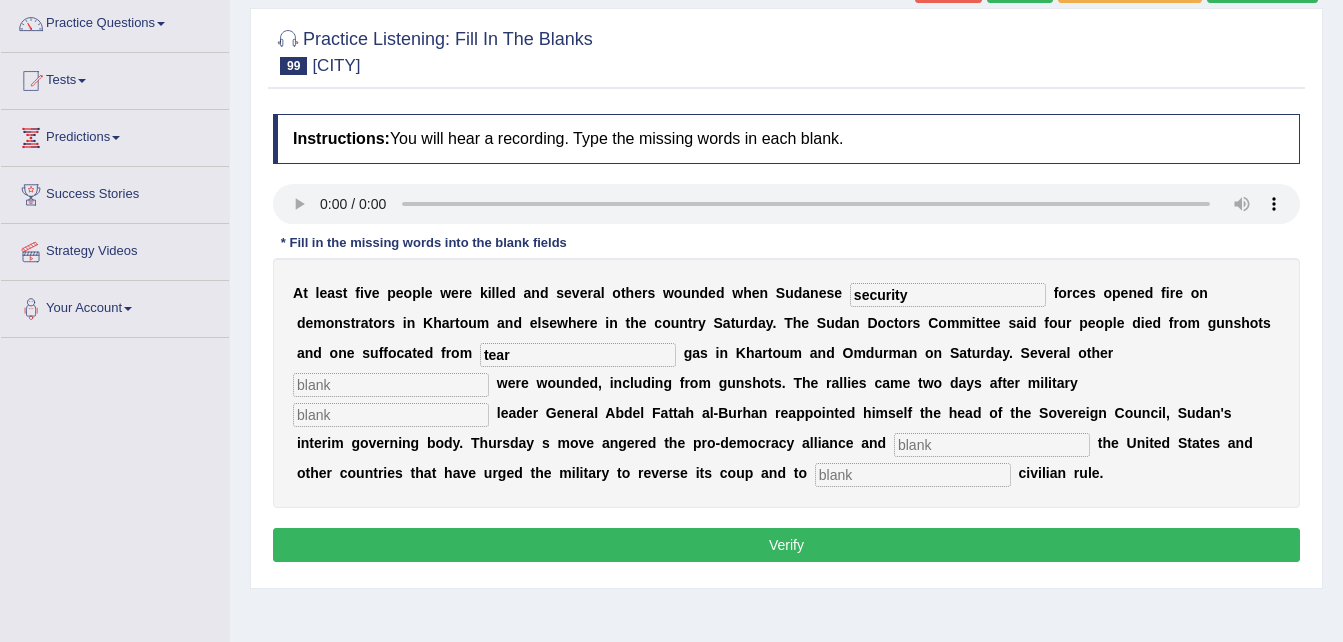 type on "security" 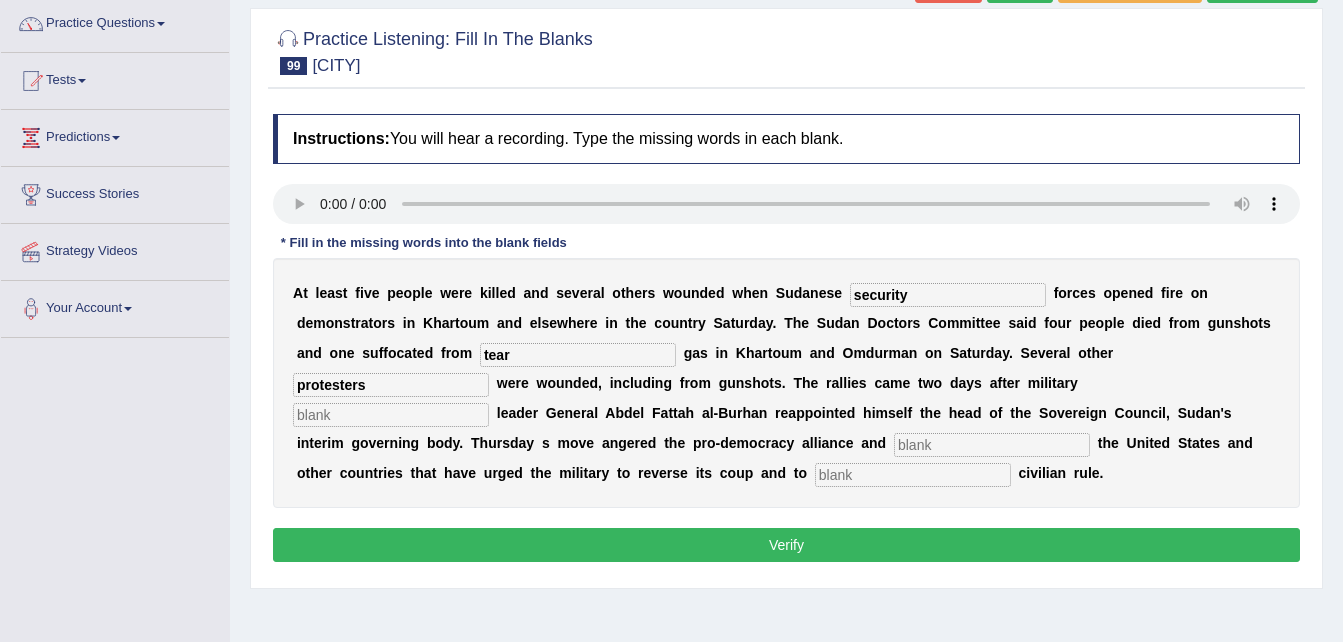 type on "protesters" 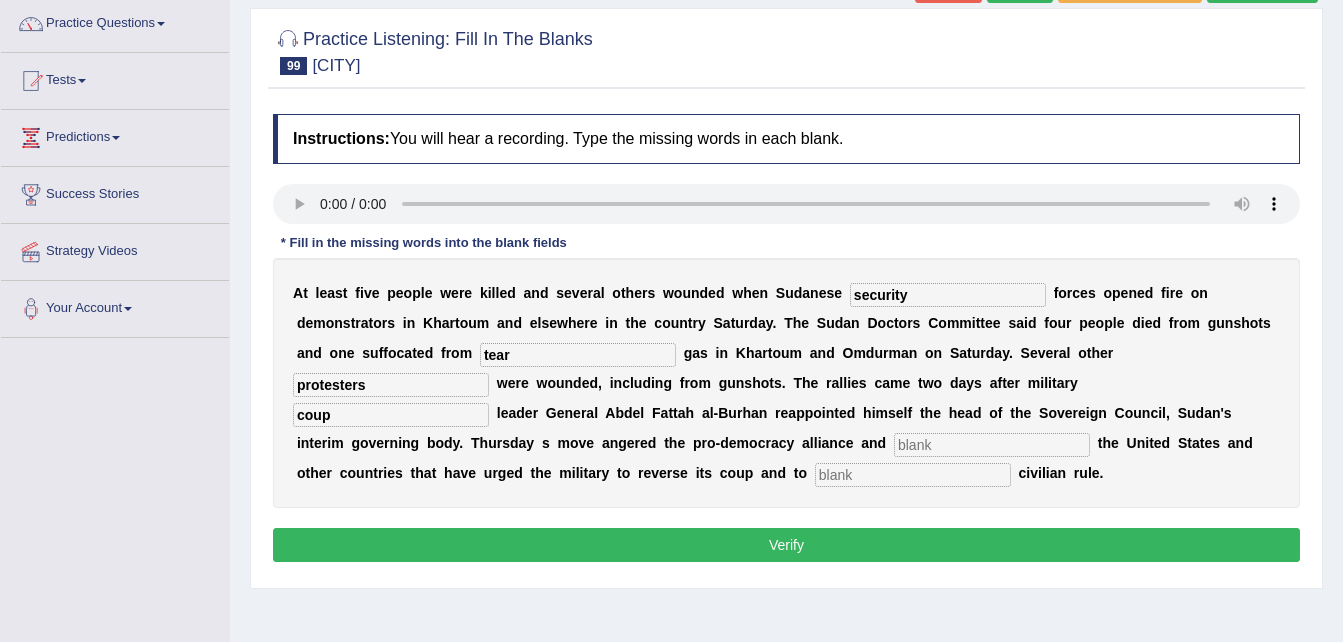 type on "coup" 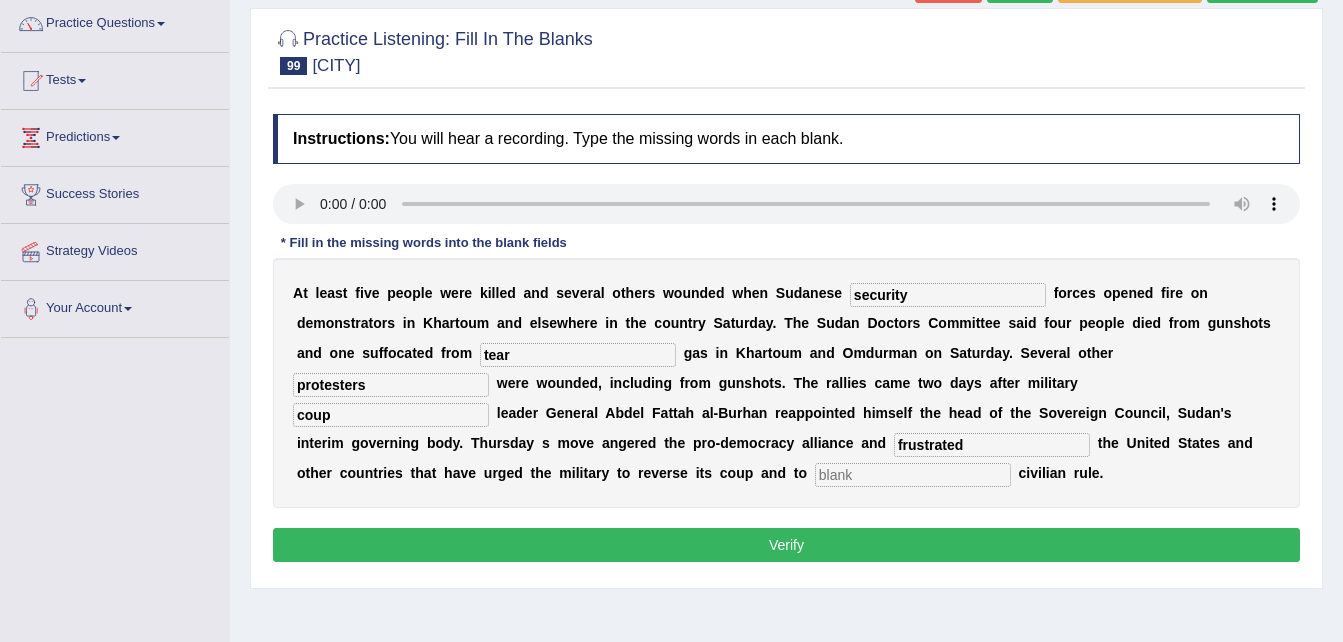 type on "frustrated" 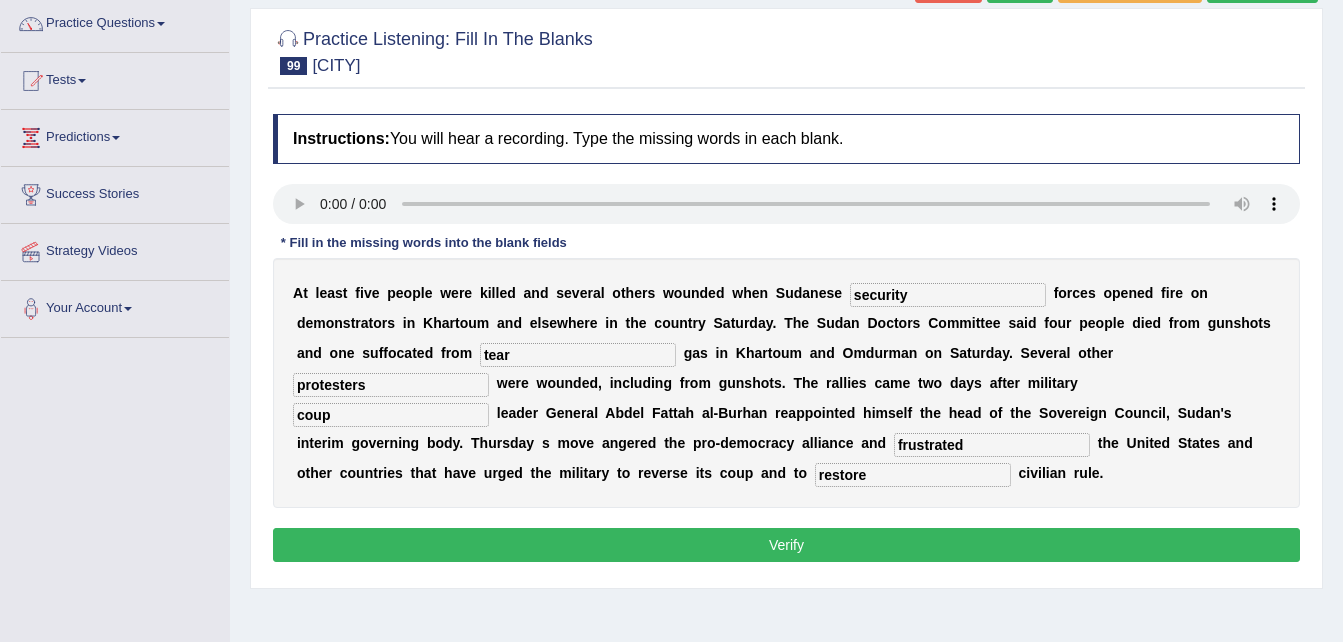 type on "restore" 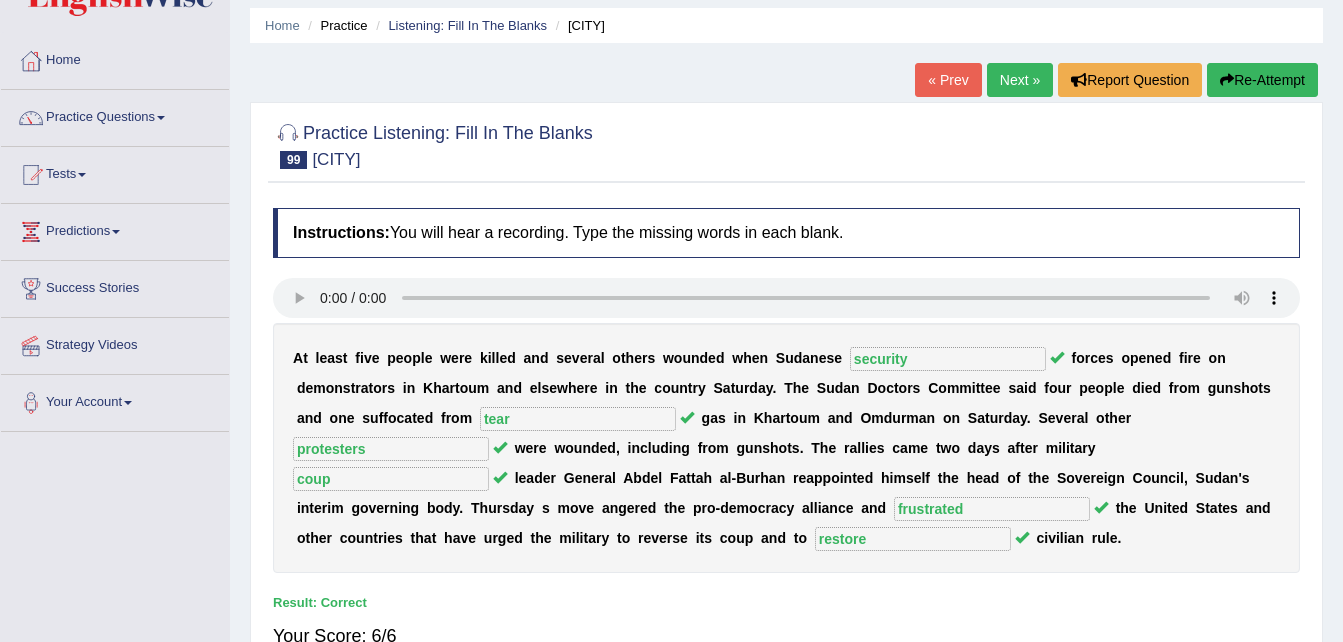 scroll, scrollTop: 40, scrollLeft: 0, axis: vertical 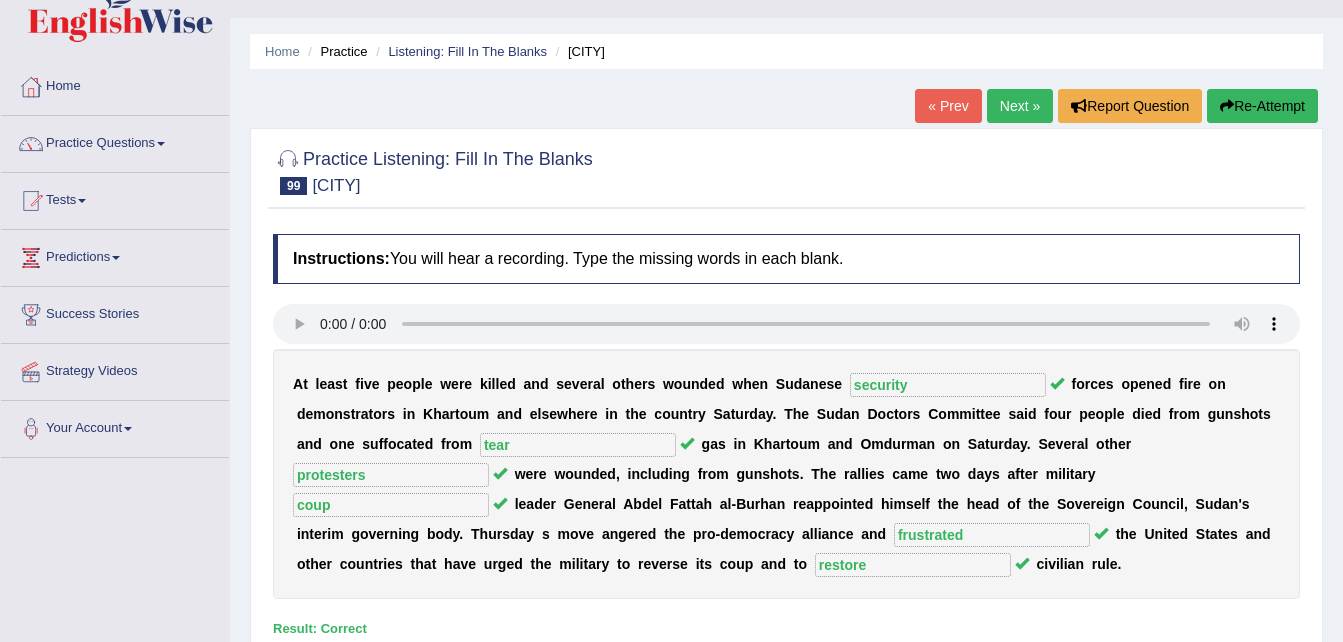 click on "Next »" at bounding box center (1020, 106) 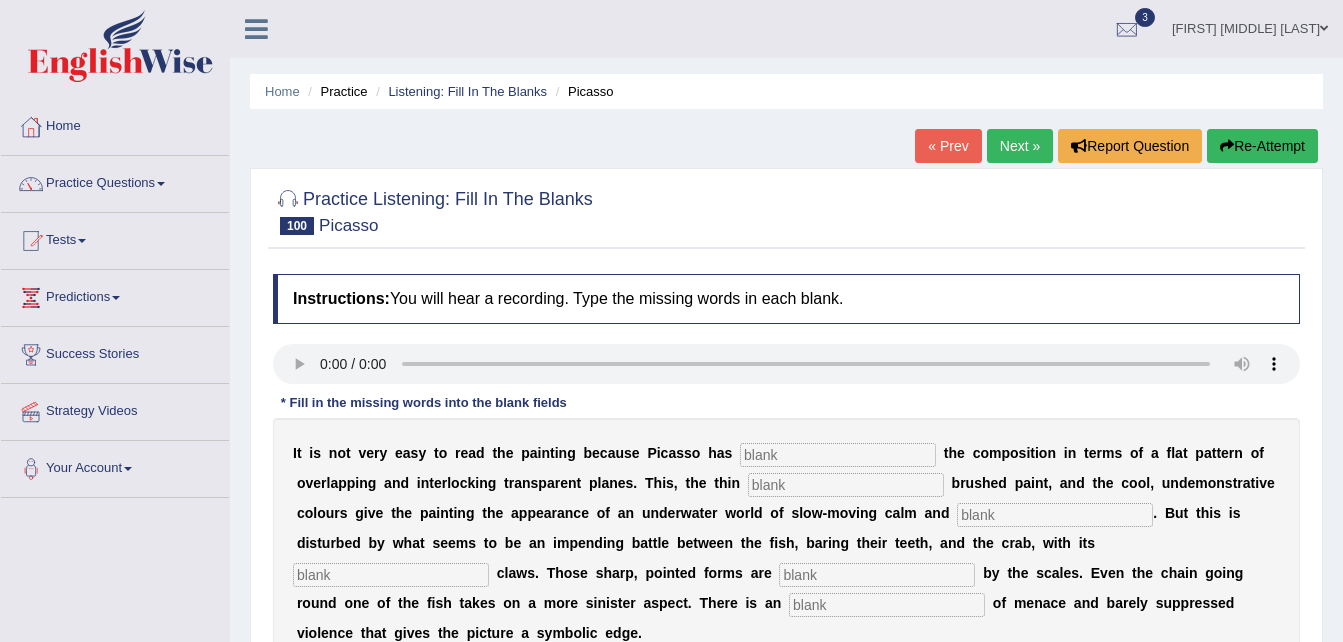 scroll, scrollTop: 0, scrollLeft: 0, axis: both 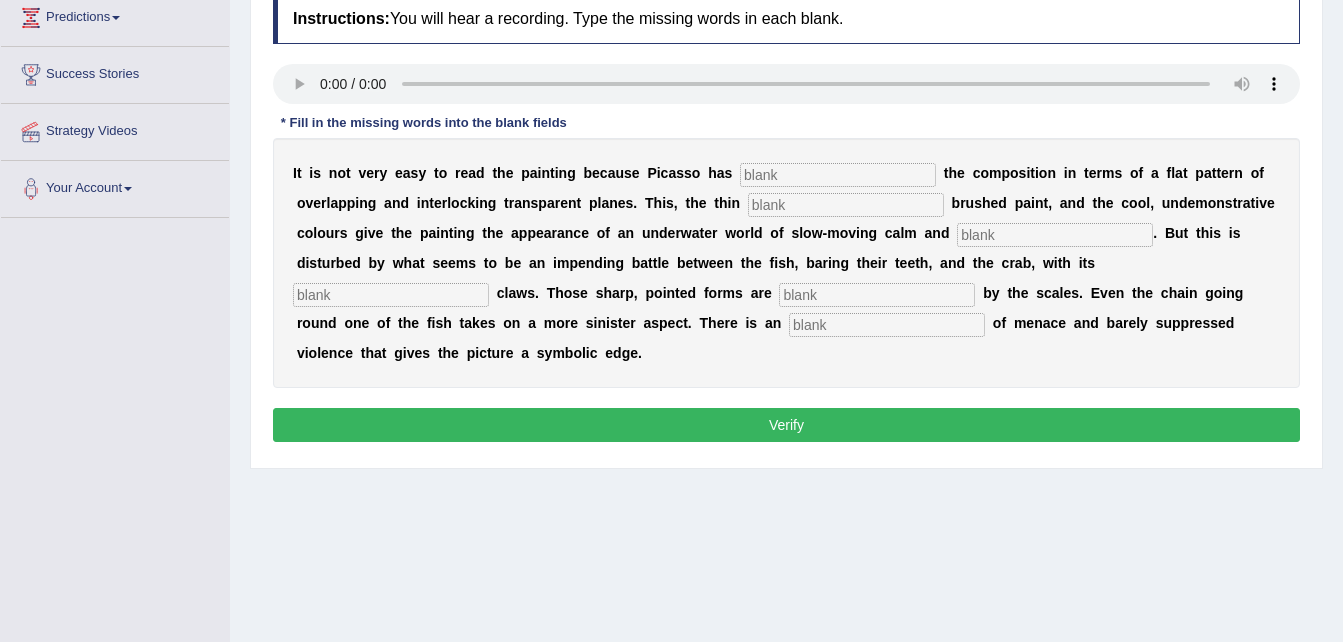 click at bounding box center (838, 175) 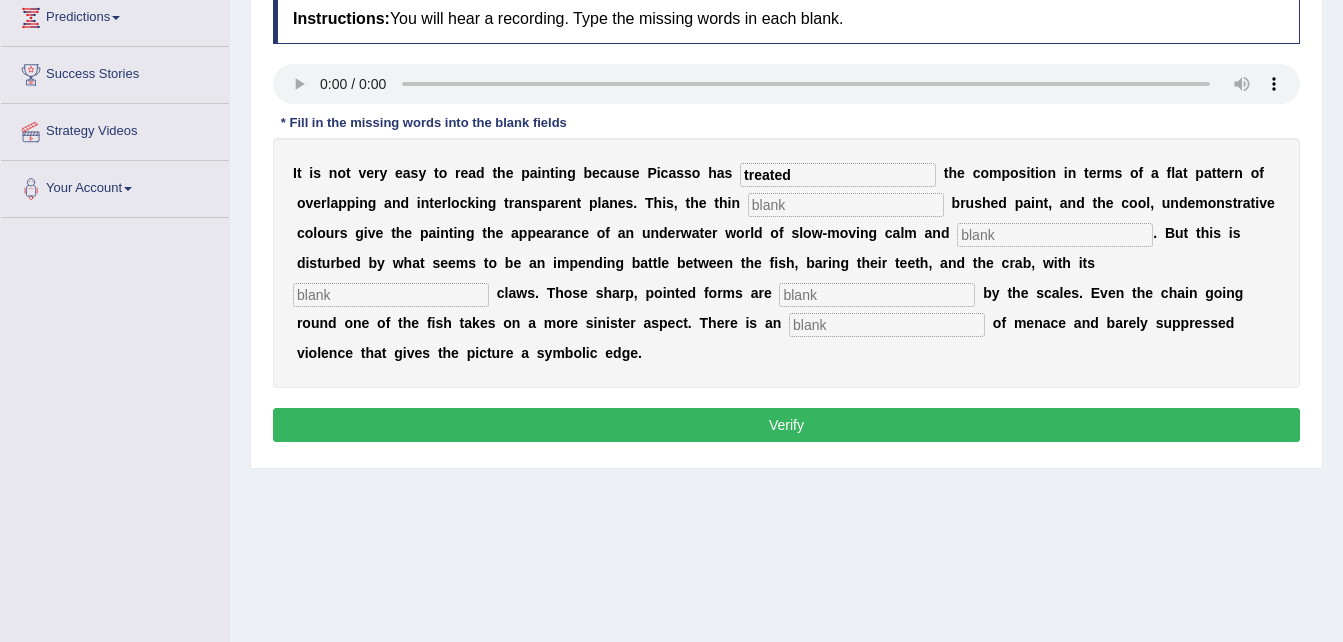 type on "treated" 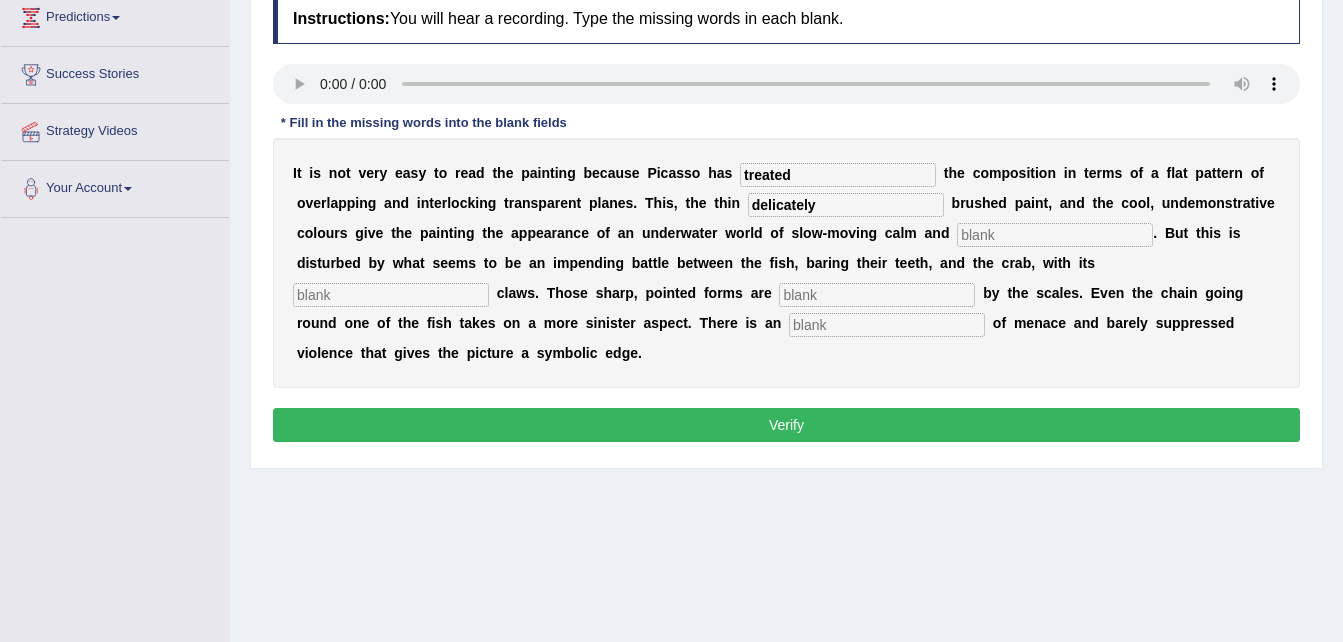 type on "delicately" 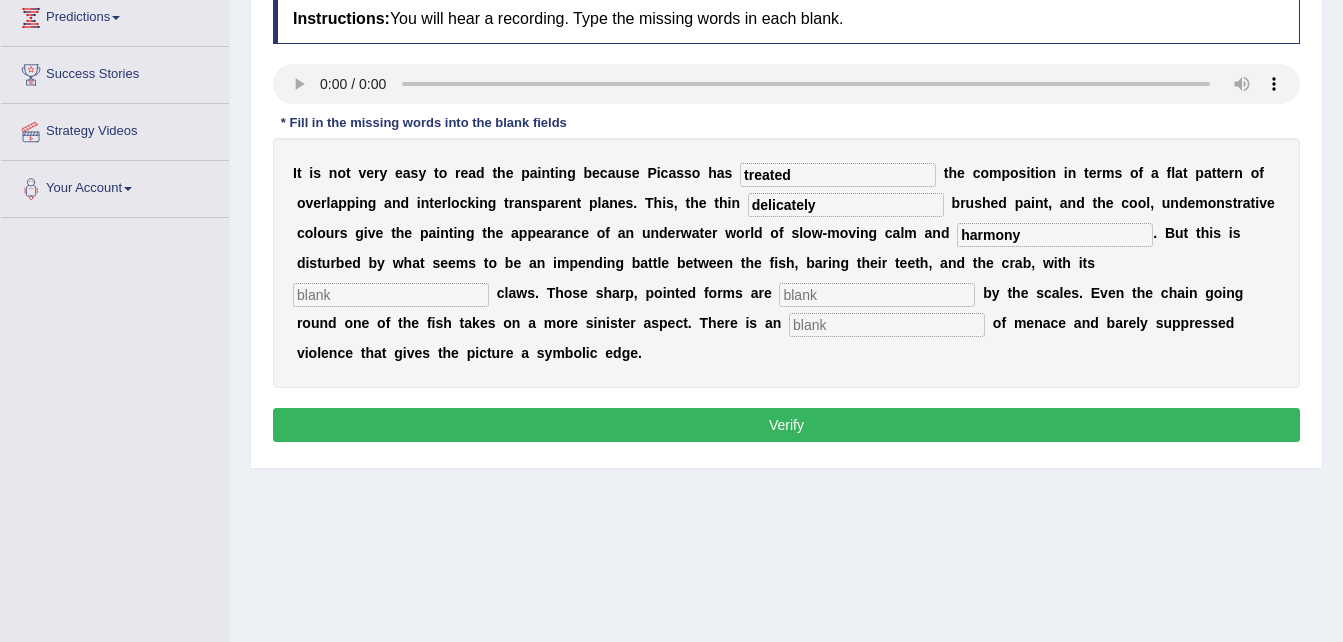 type on "harmony" 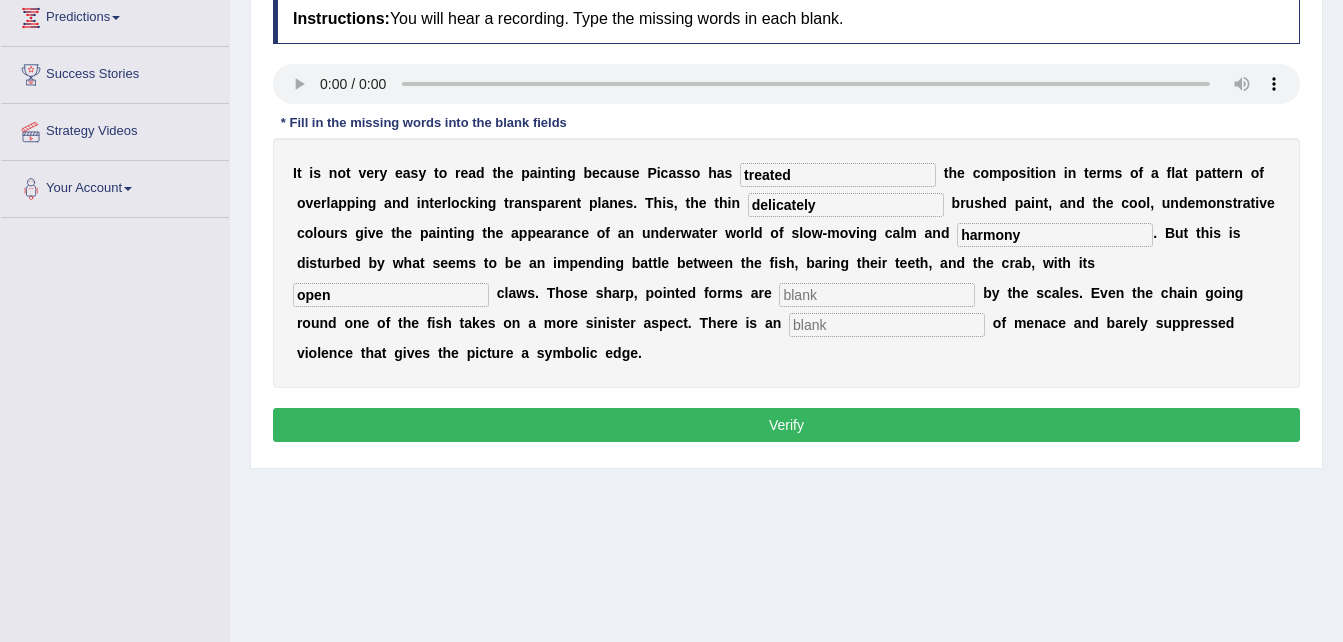 type on "open" 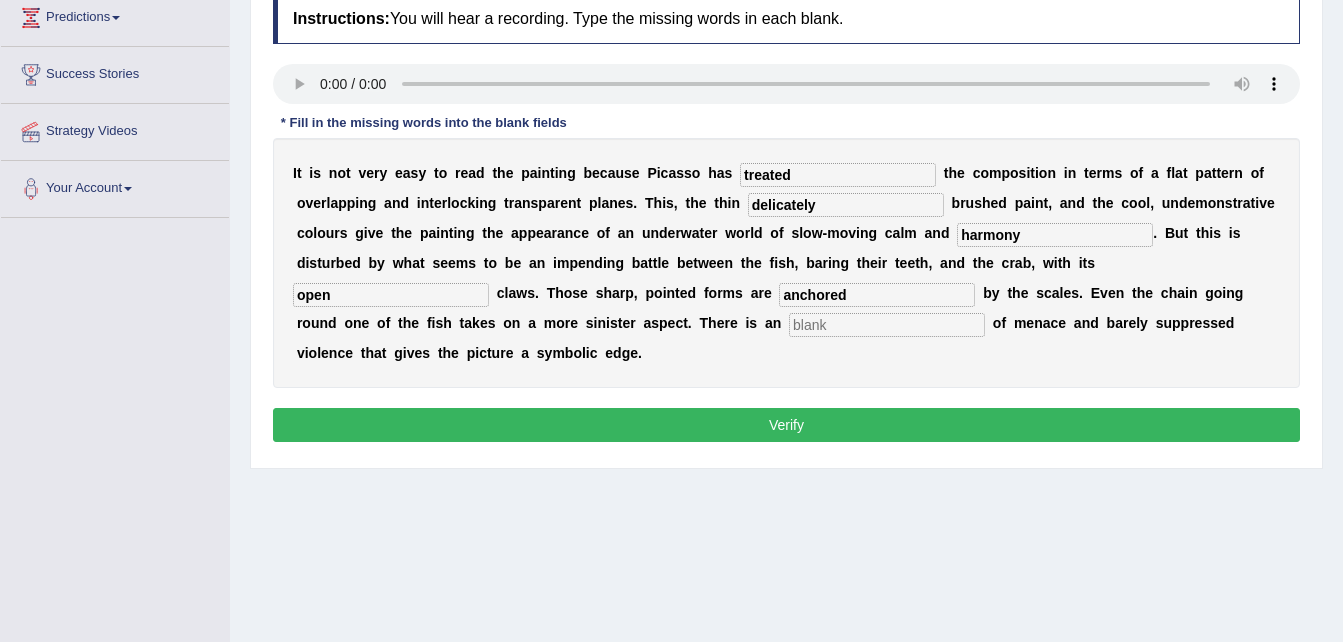 type on "anchored" 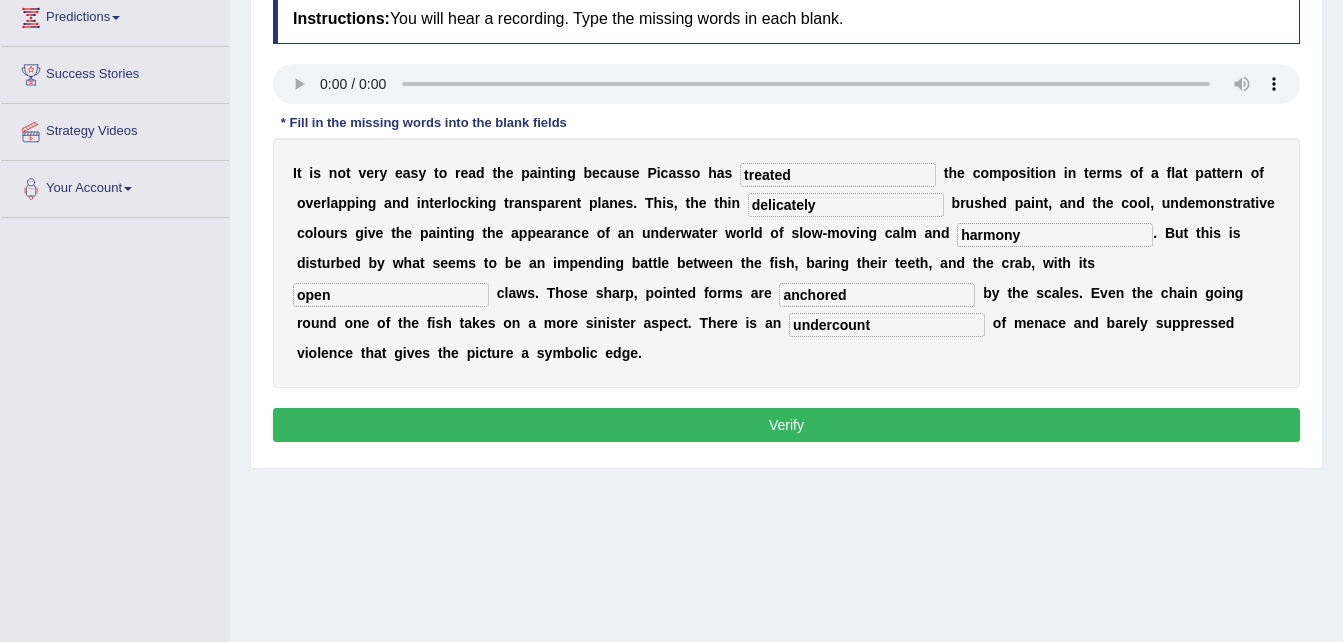 type on "undercount" 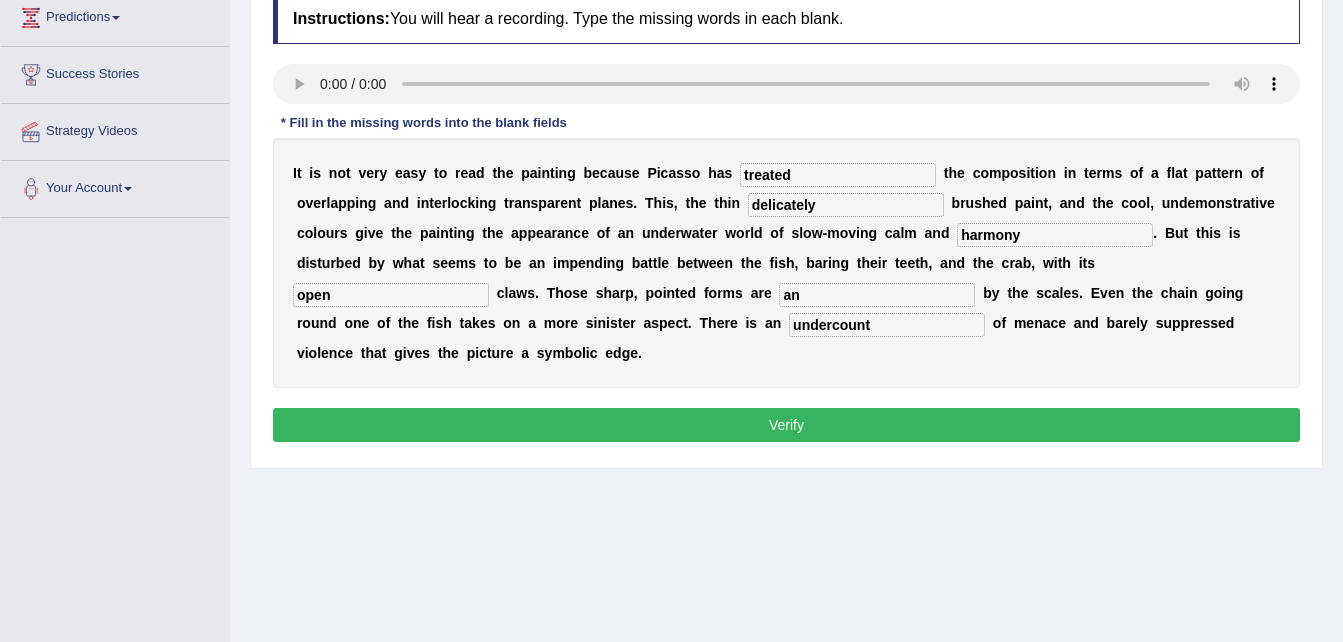 type on "a" 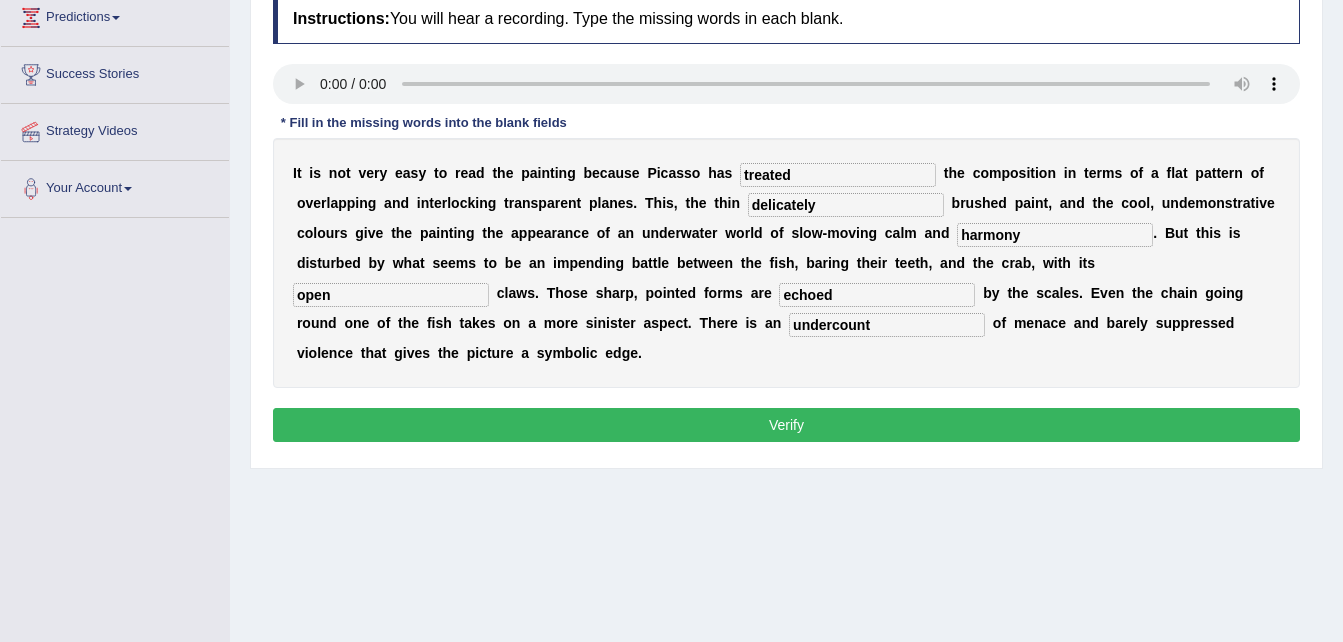 type on "echoed" 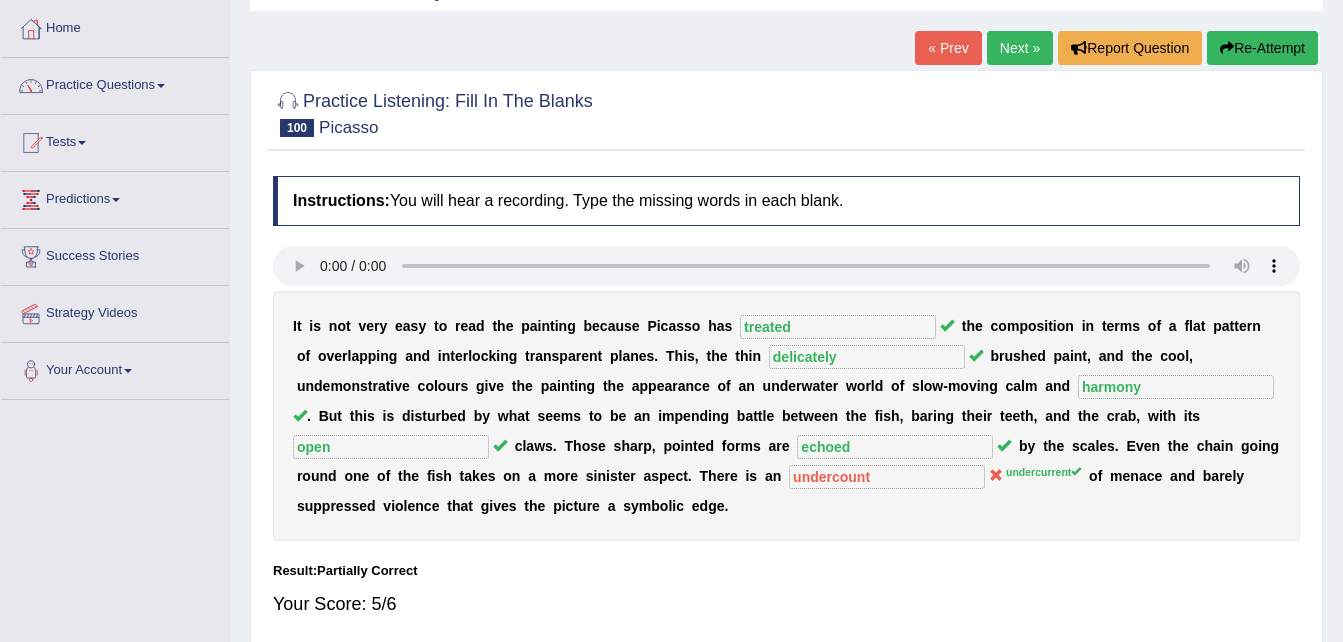 scroll, scrollTop: 80, scrollLeft: 0, axis: vertical 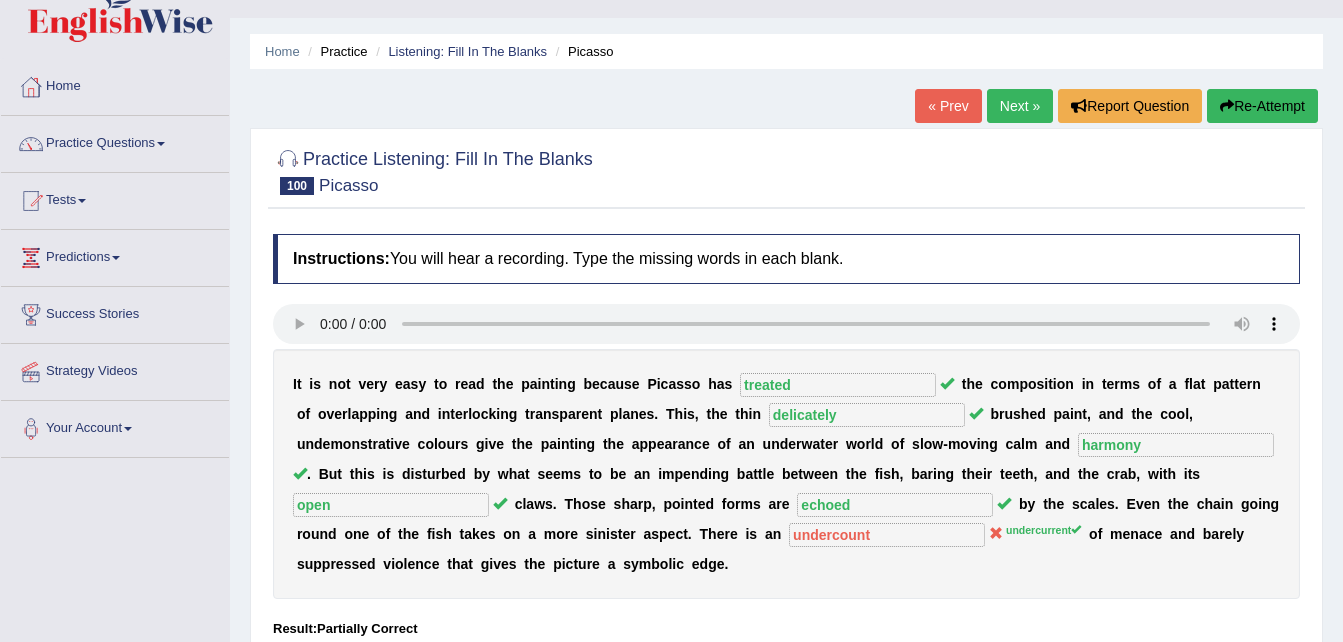 click on "Next »" at bounding box center [1020, 106] 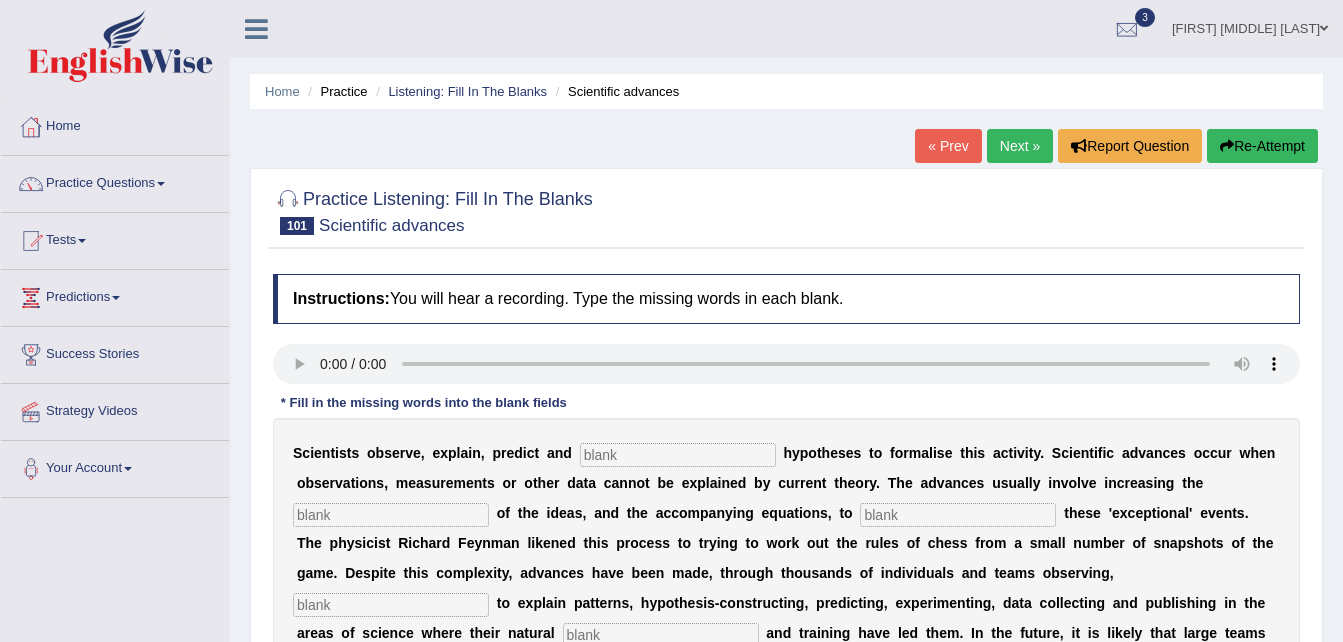 scroll, scrollTop: 0, scrollLeft: 0, axis: both 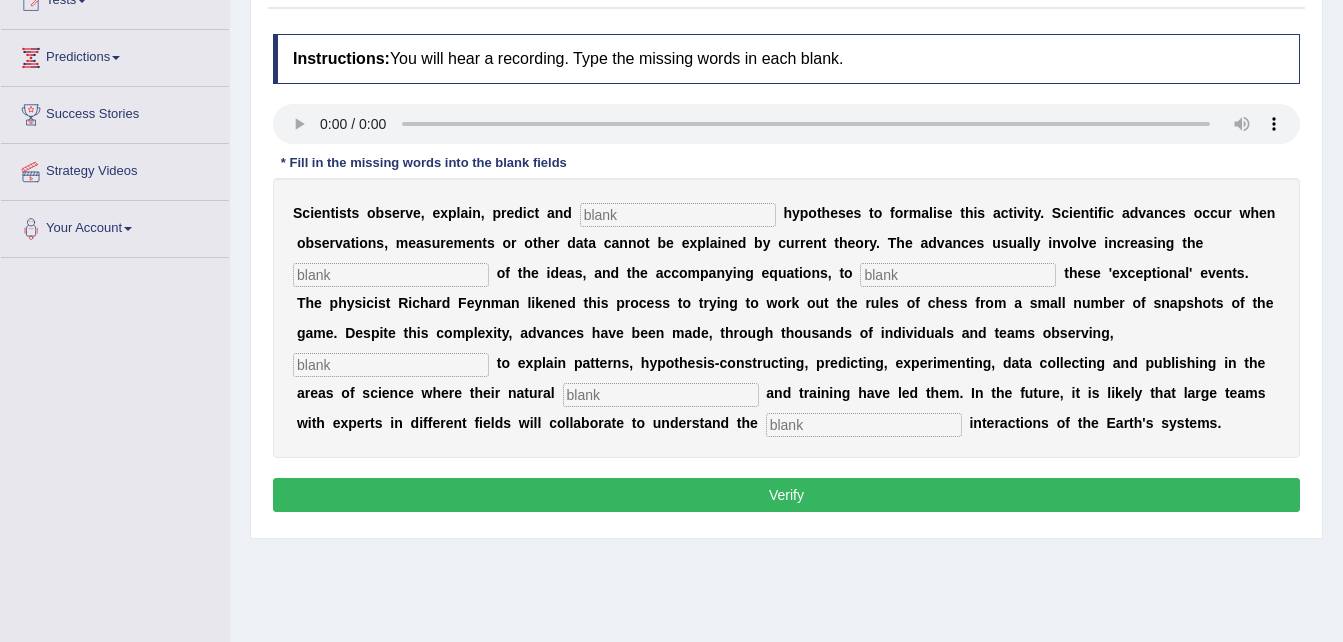 click at bounding box center (678, 215) 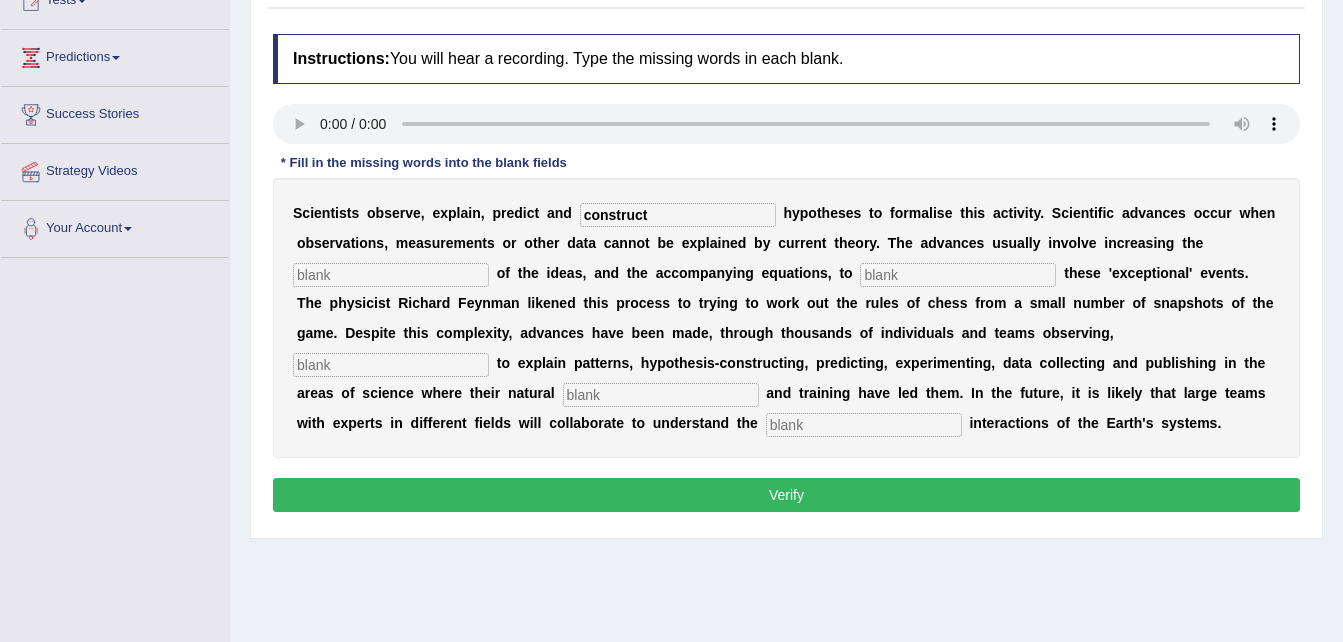 type on "construct" 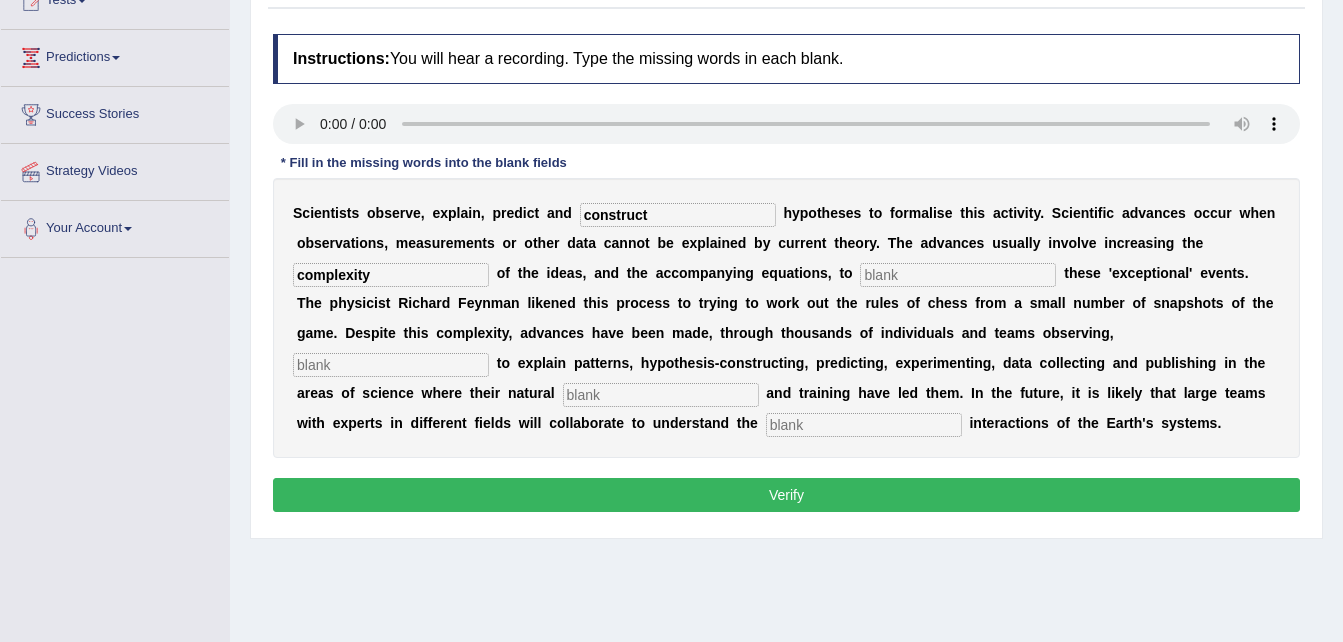 type on "complexity" 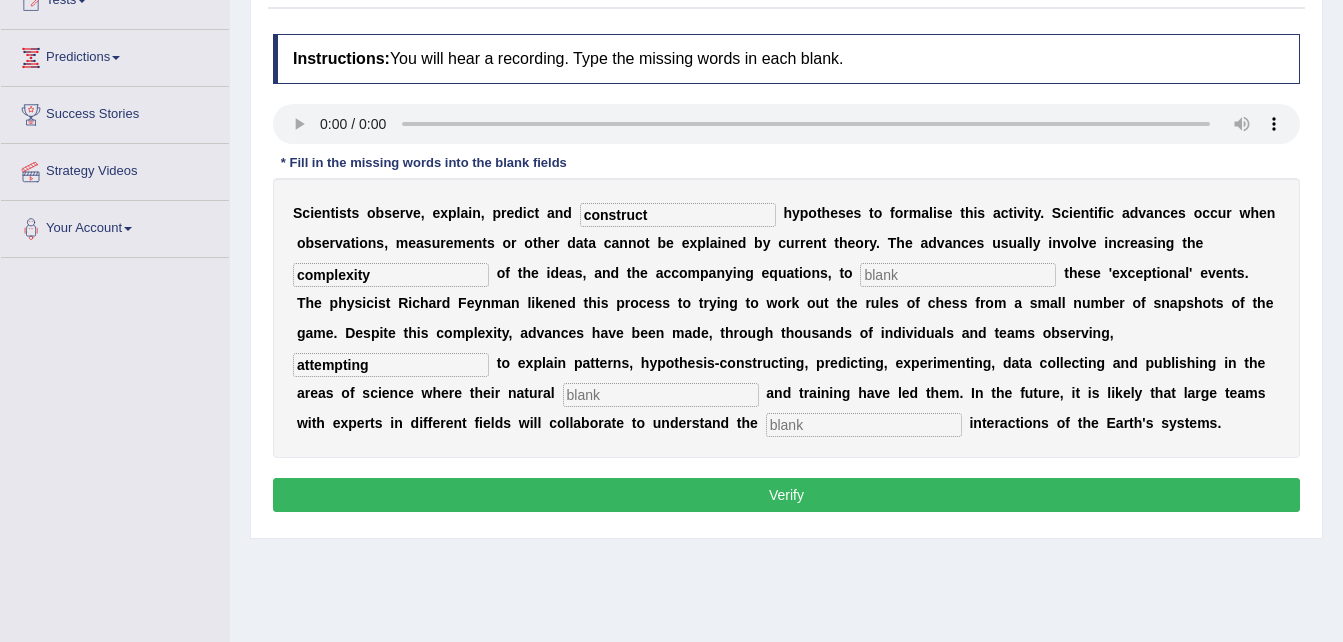 type on "attempting" 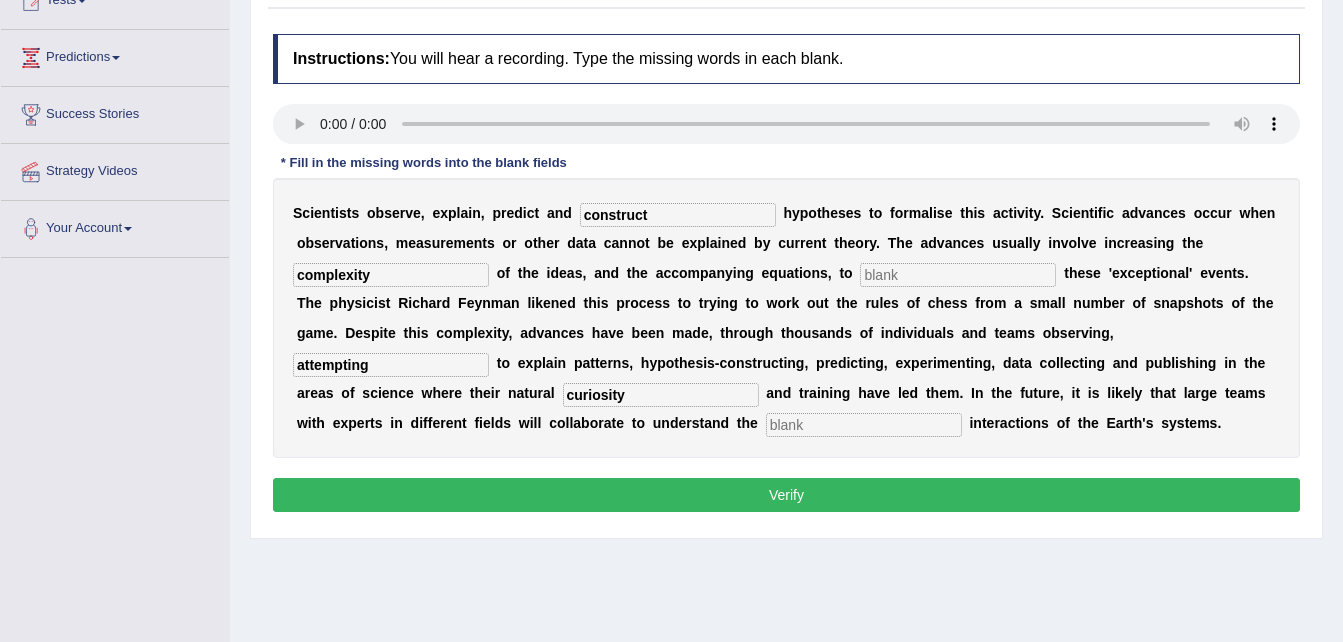 type on "curiosity" 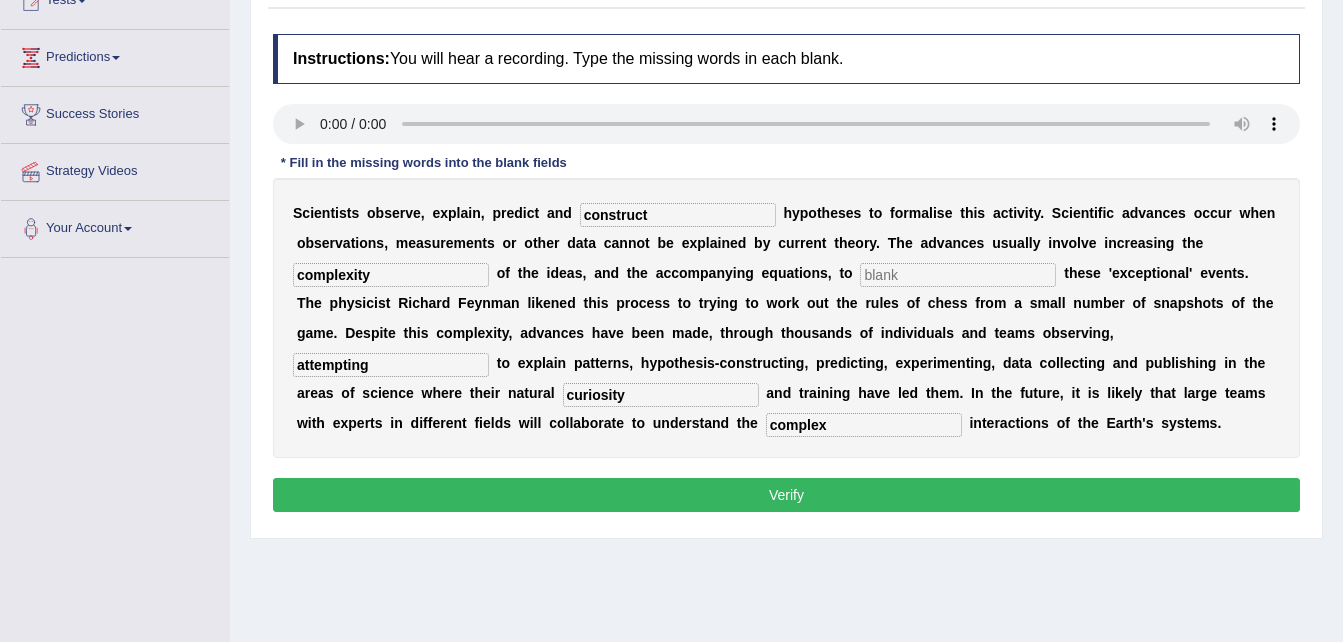 type on "complex" 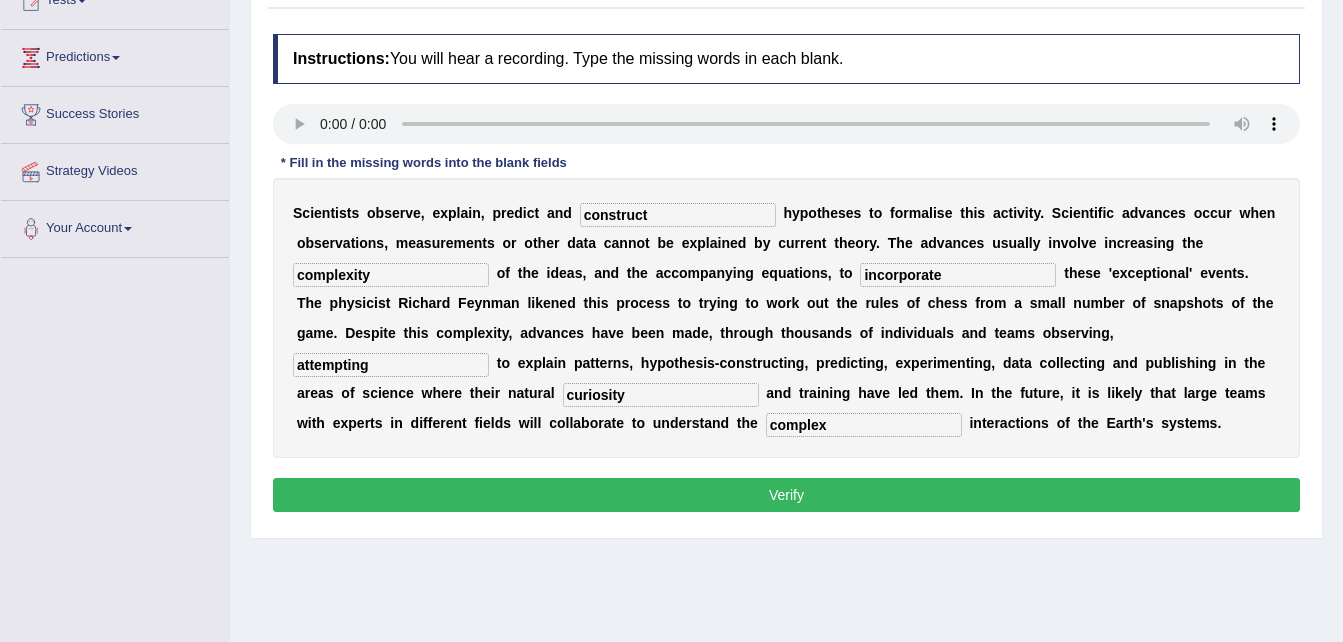 type on "incorporate" 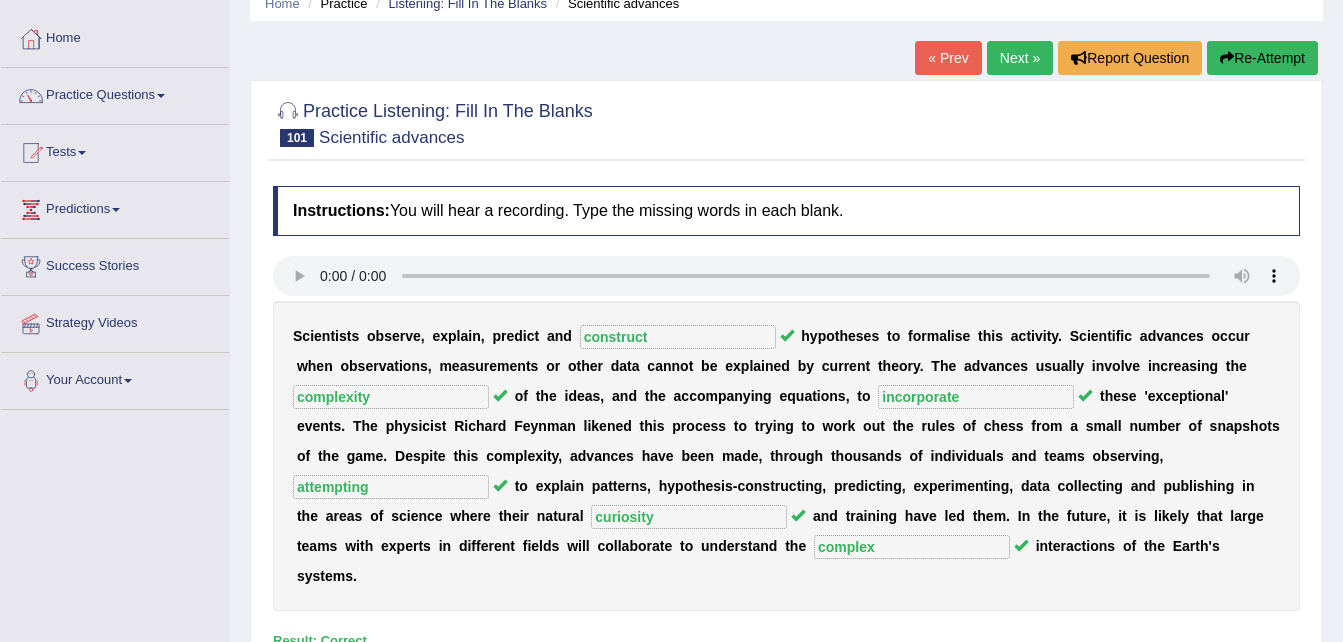 scroll, scrollTop: 80, scrollLeft: 0, axis: vertical 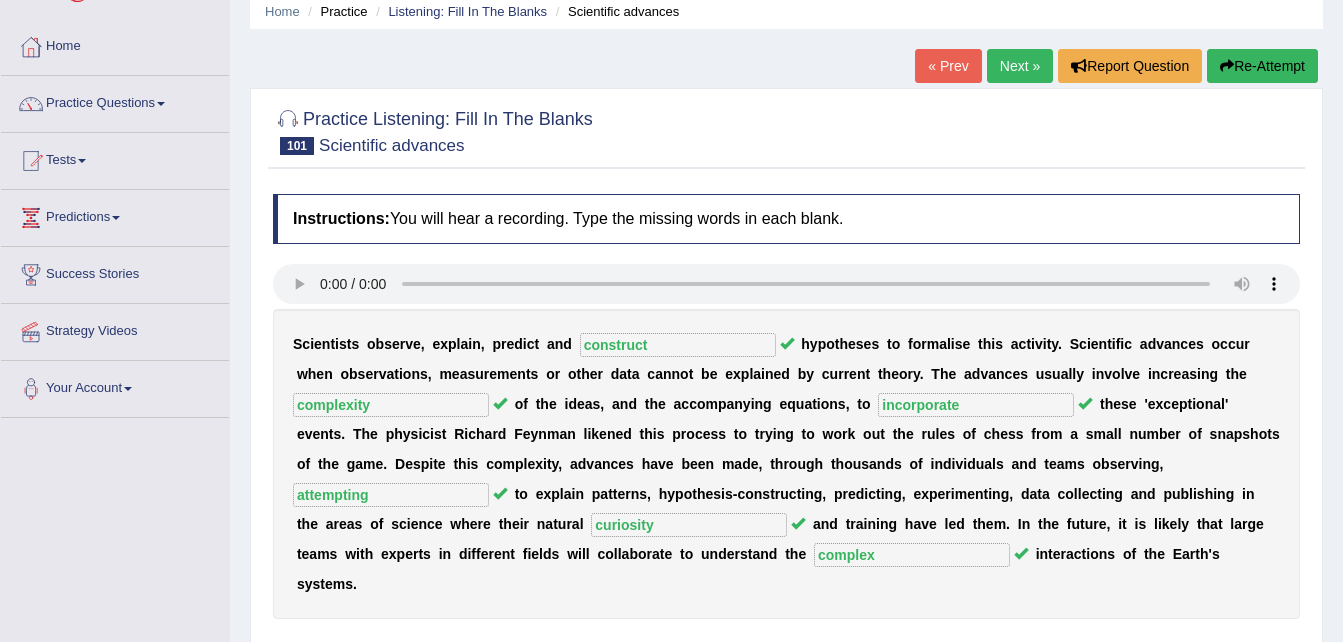 click on "Next »" at bounding box center (1020, 66) 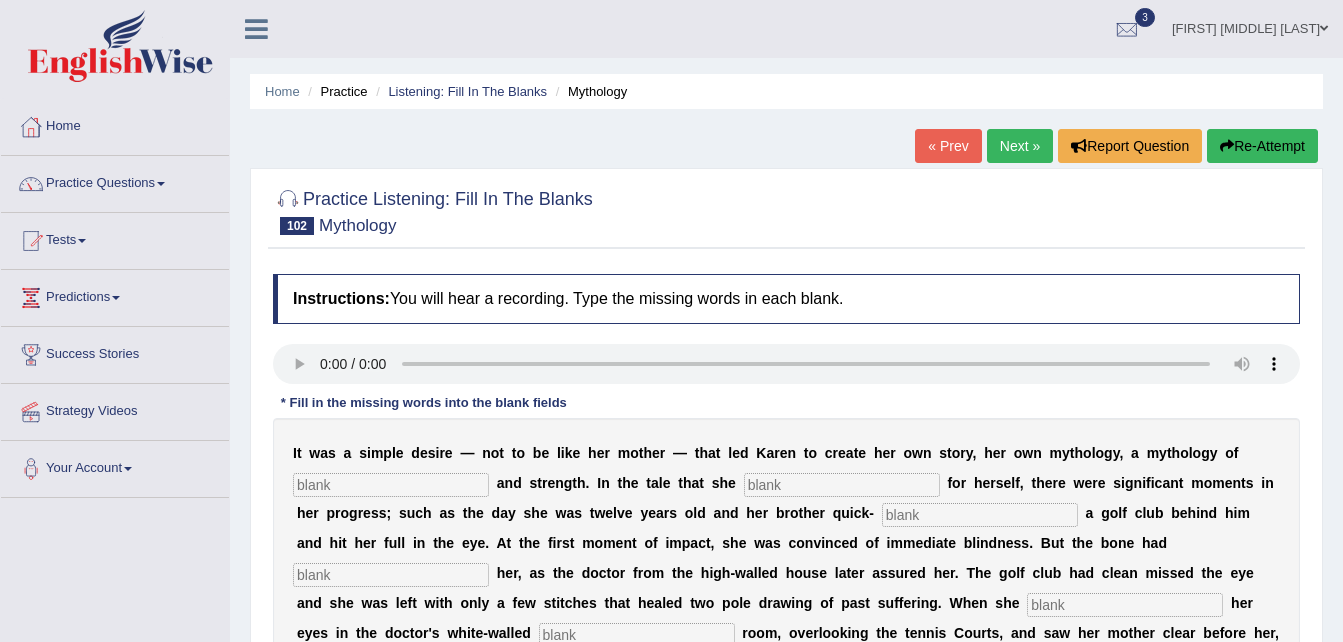 scroll, scrollTop: 0, scrollLeft: 0, axis: both 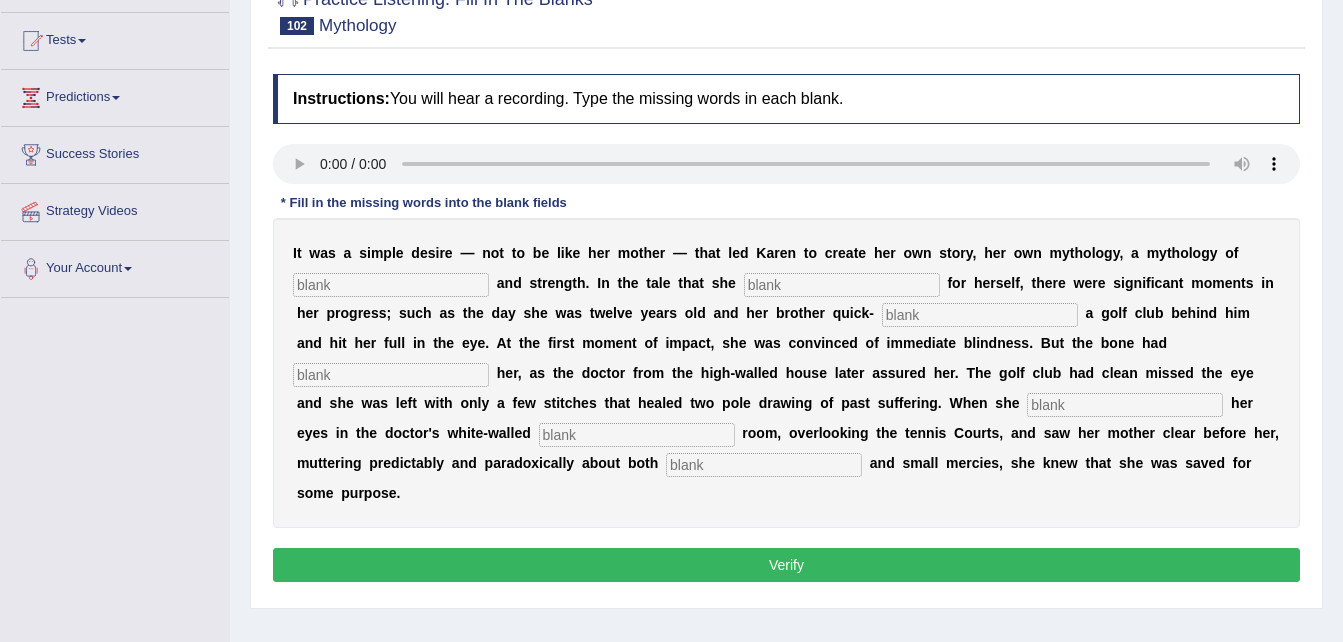 click at bounding box center [391, 285] 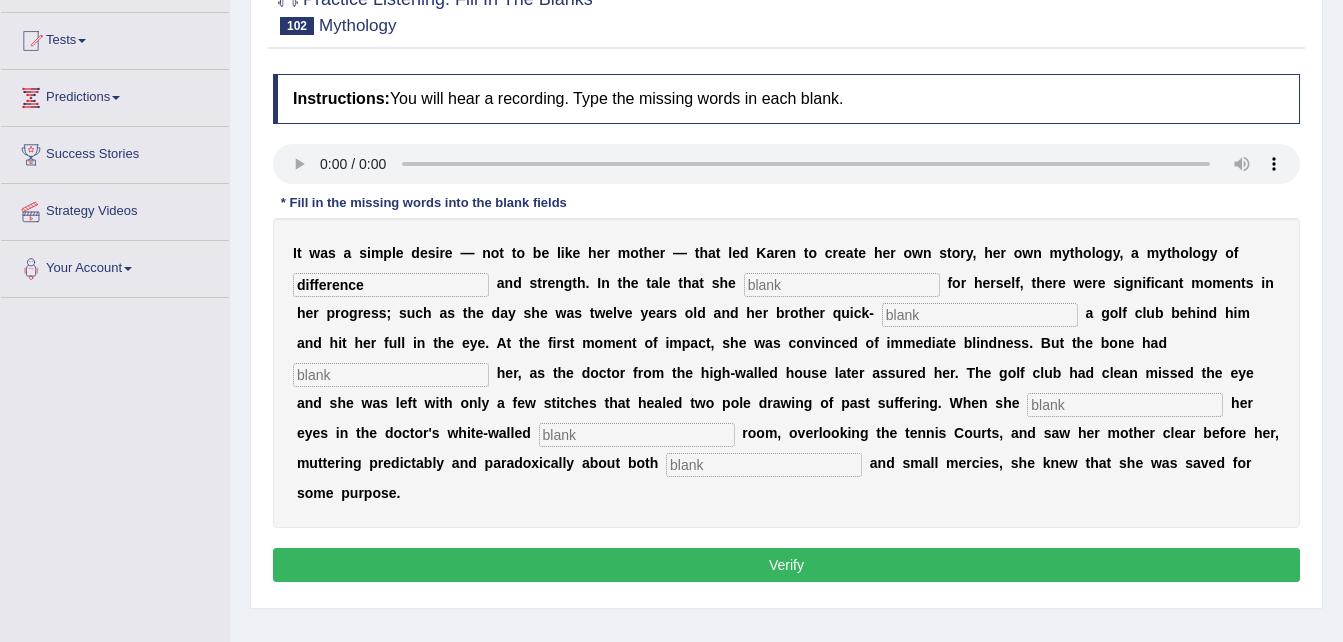 type on "difference" 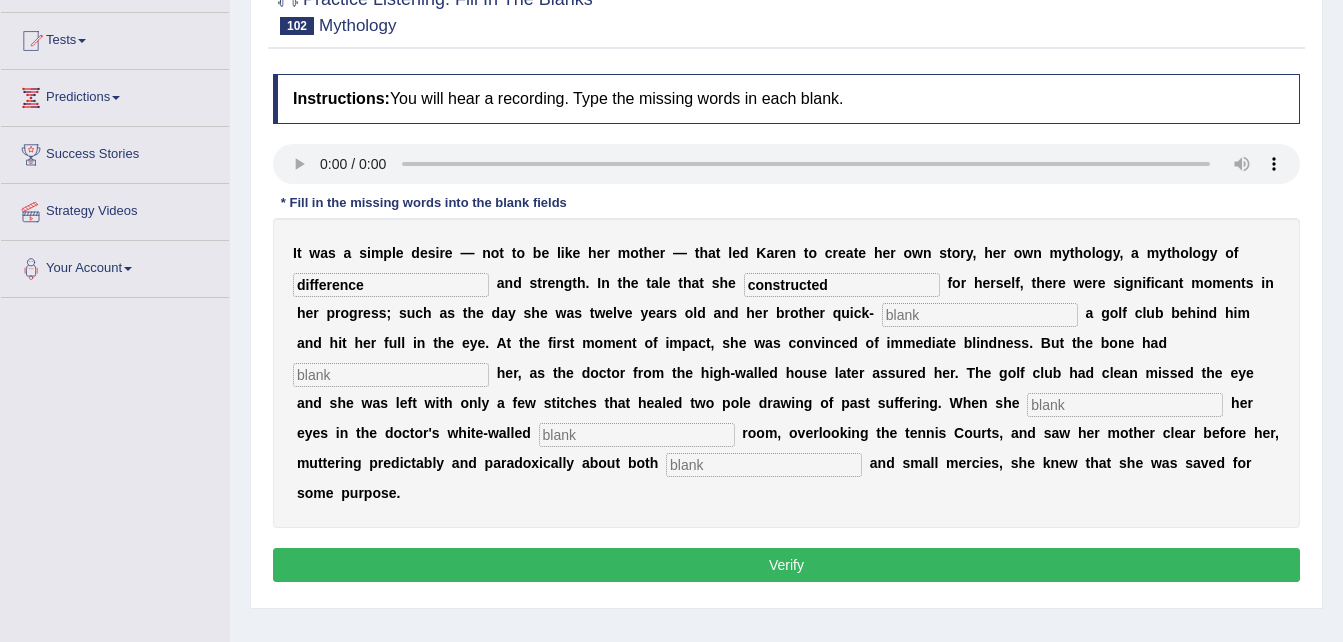 type on "constructed" 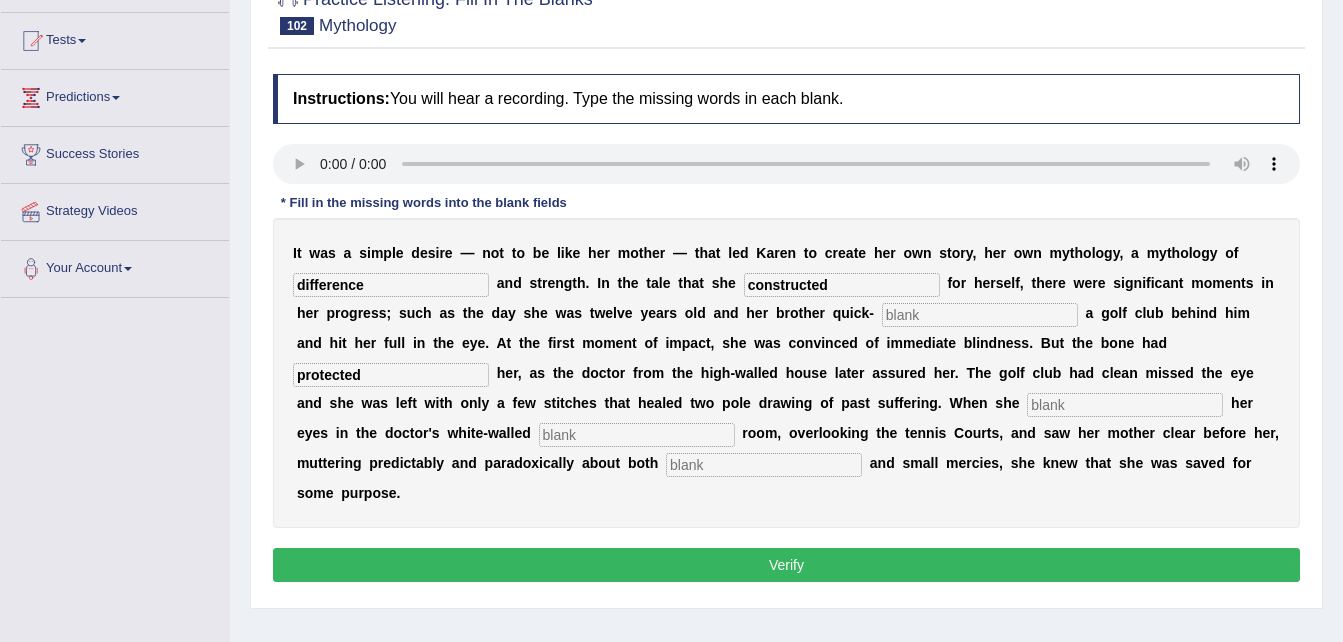 type on "protected" 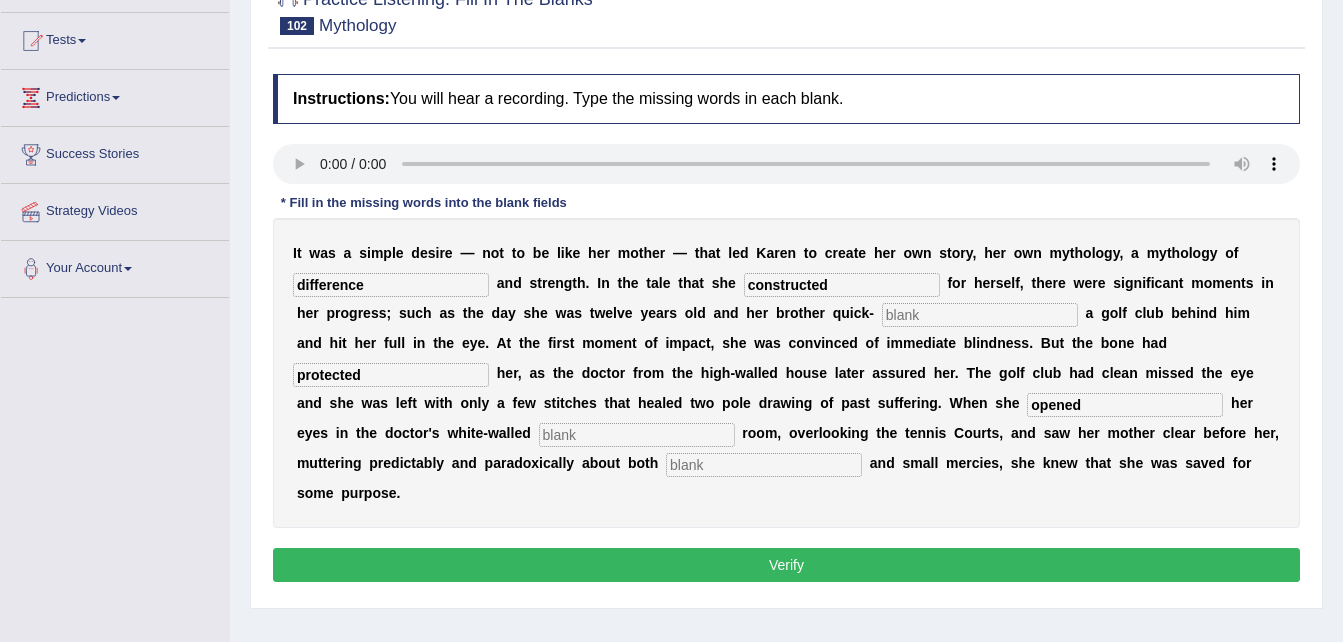type on "opened" 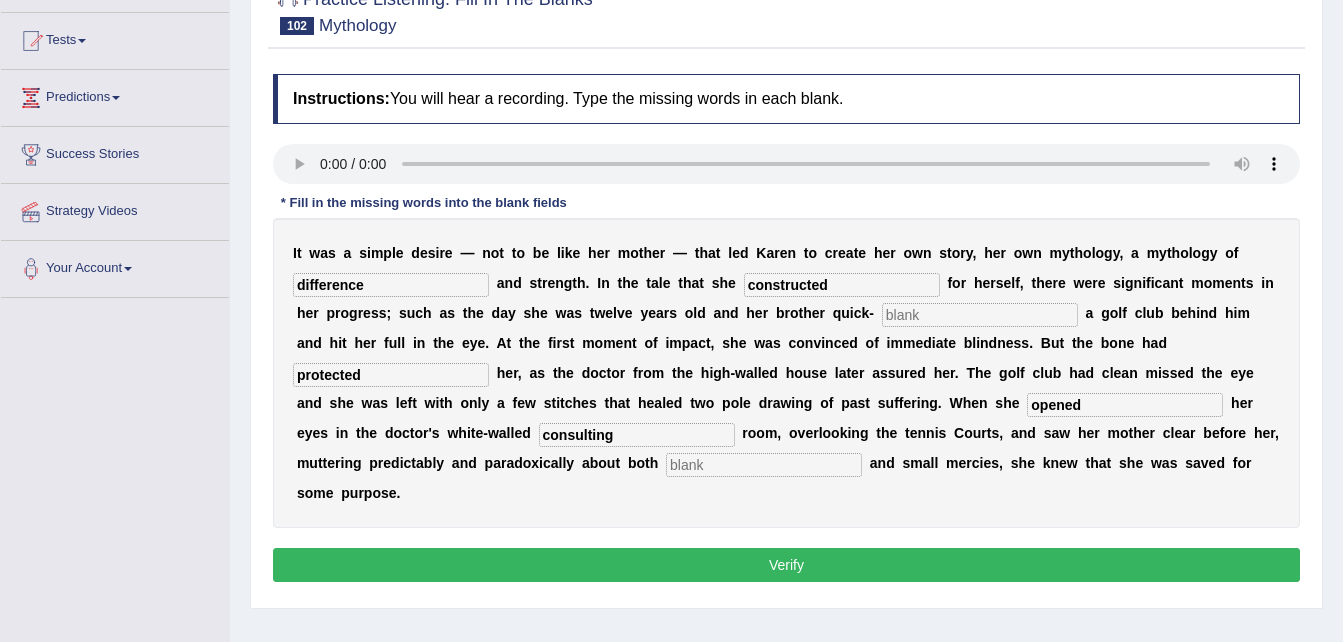 type on "consulting" 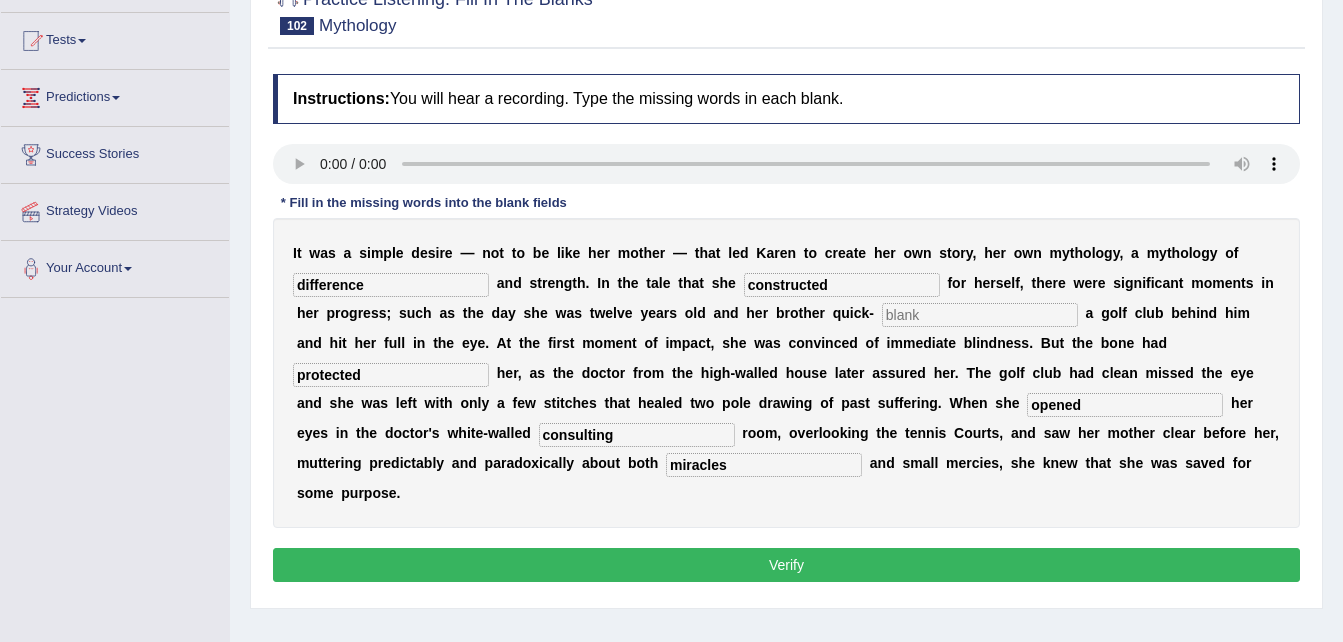 type on "miracles" 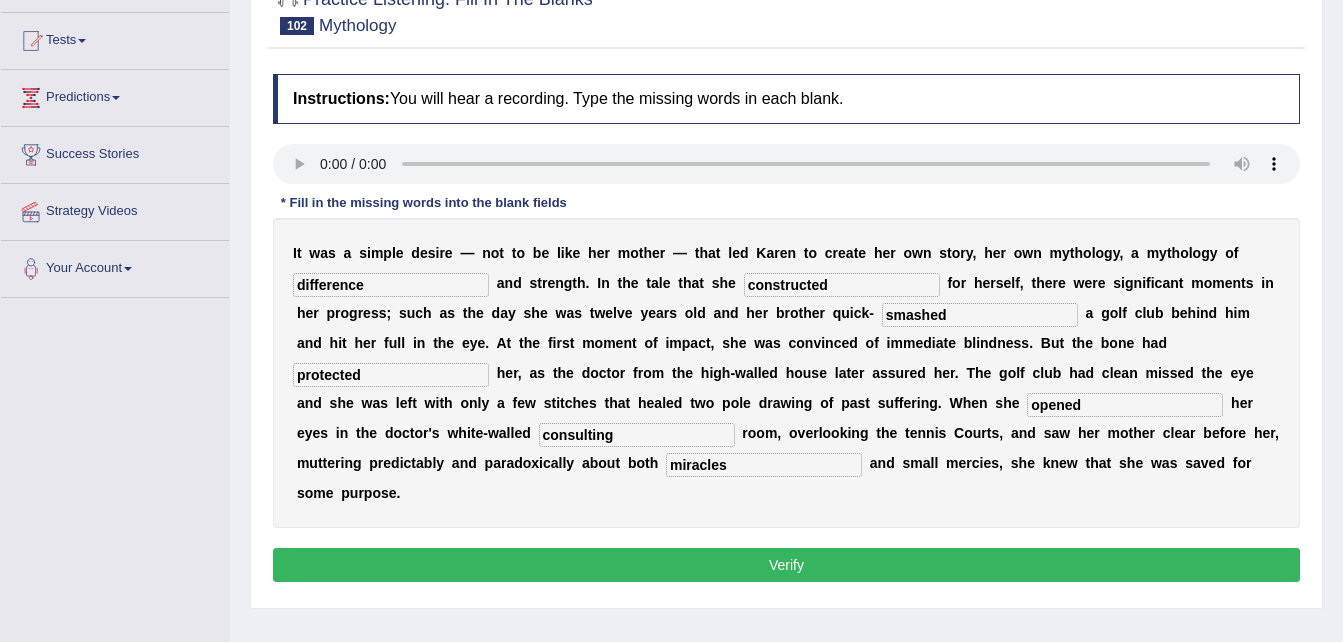 type on "smashed" 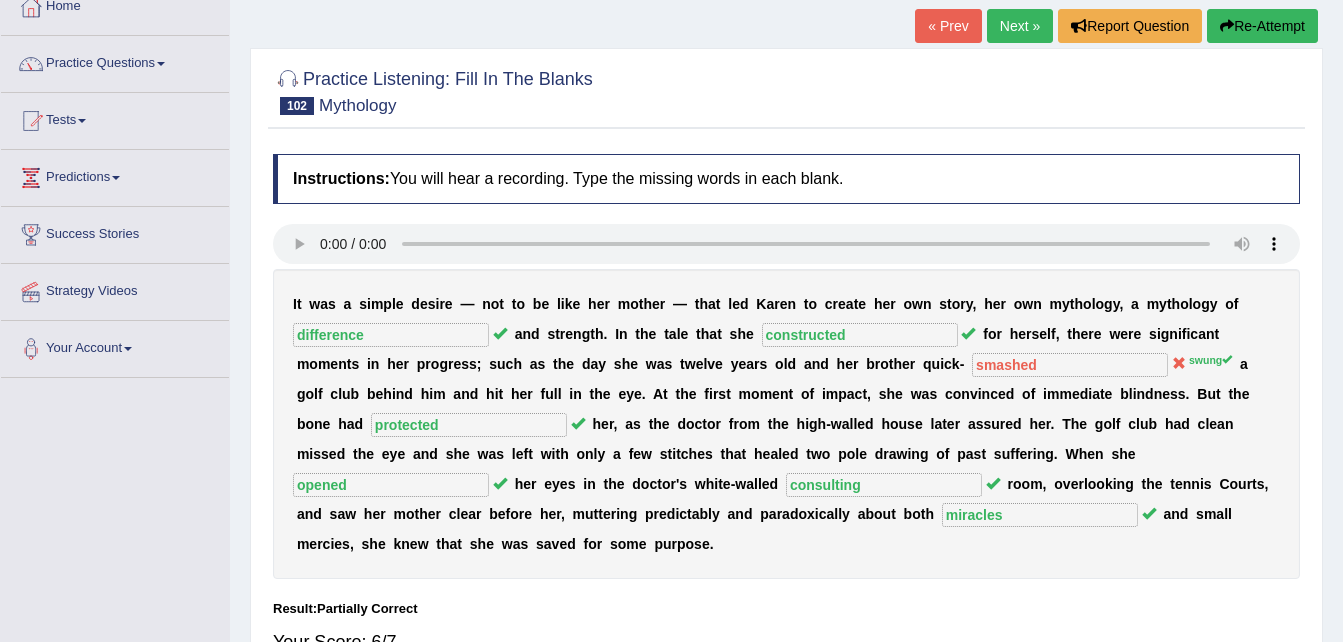 scroll, scrollTop: 80, scrollLeft: 0, axis: vertical 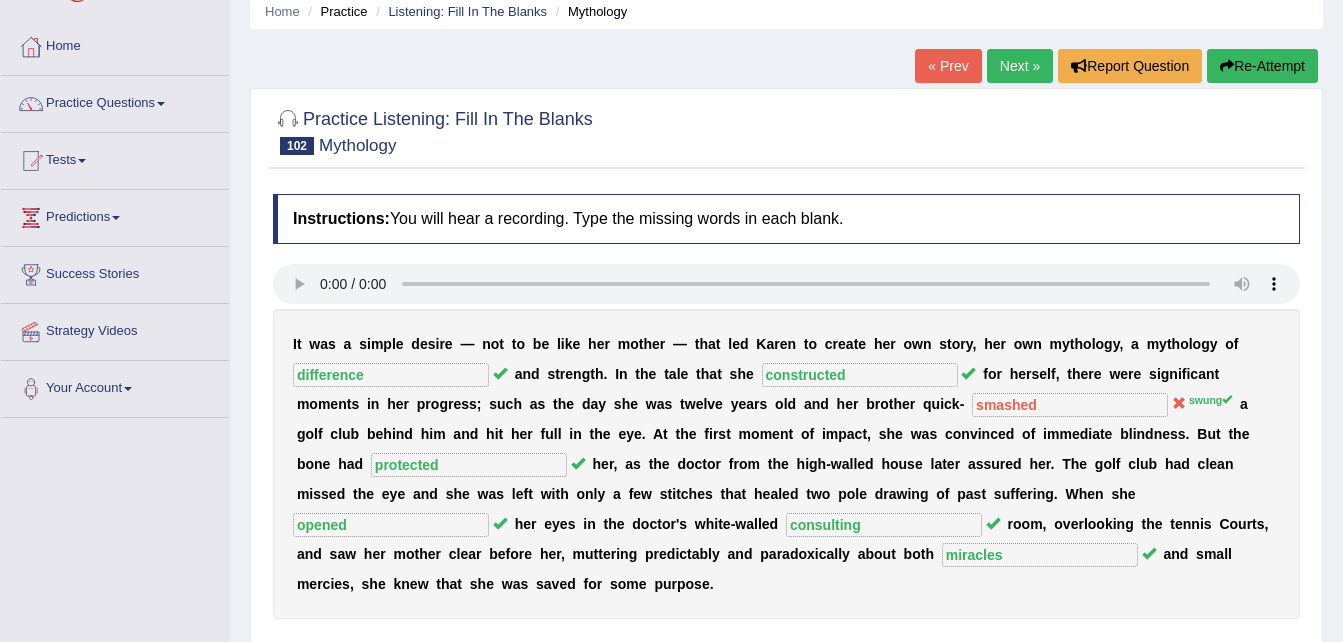 click on "Next »" at bounding box center (1020, 66) 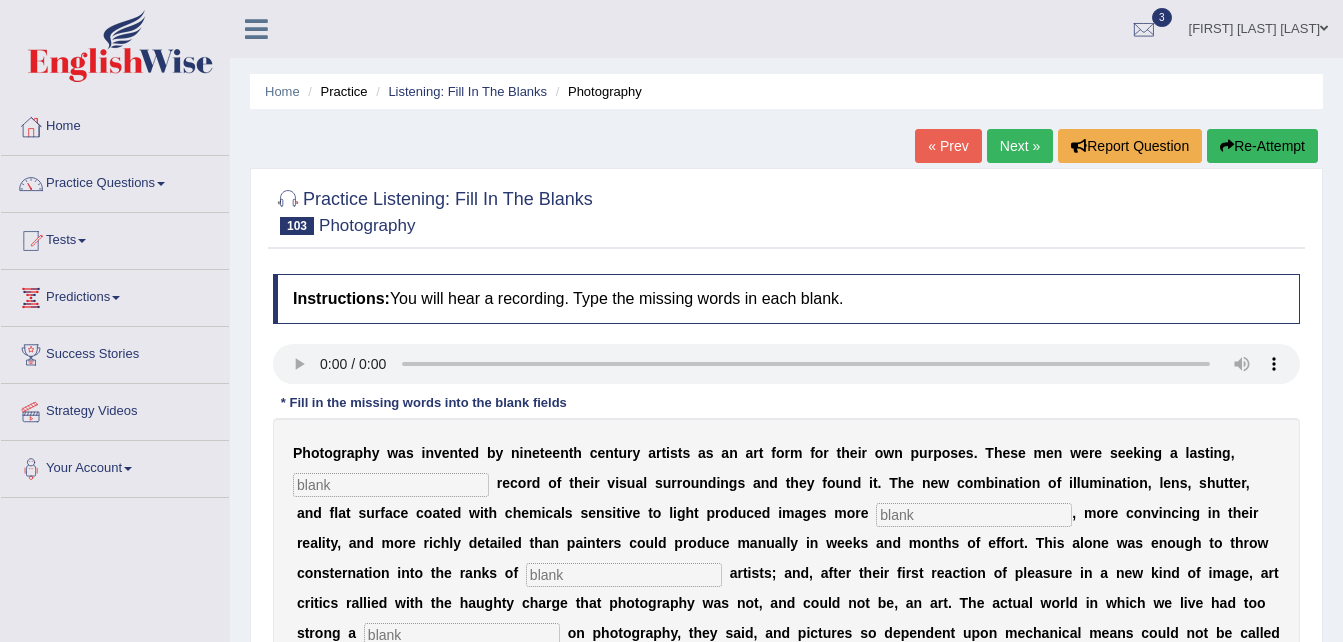 scroll, scrollTop: 0, scrollLeft: 0, axis: both 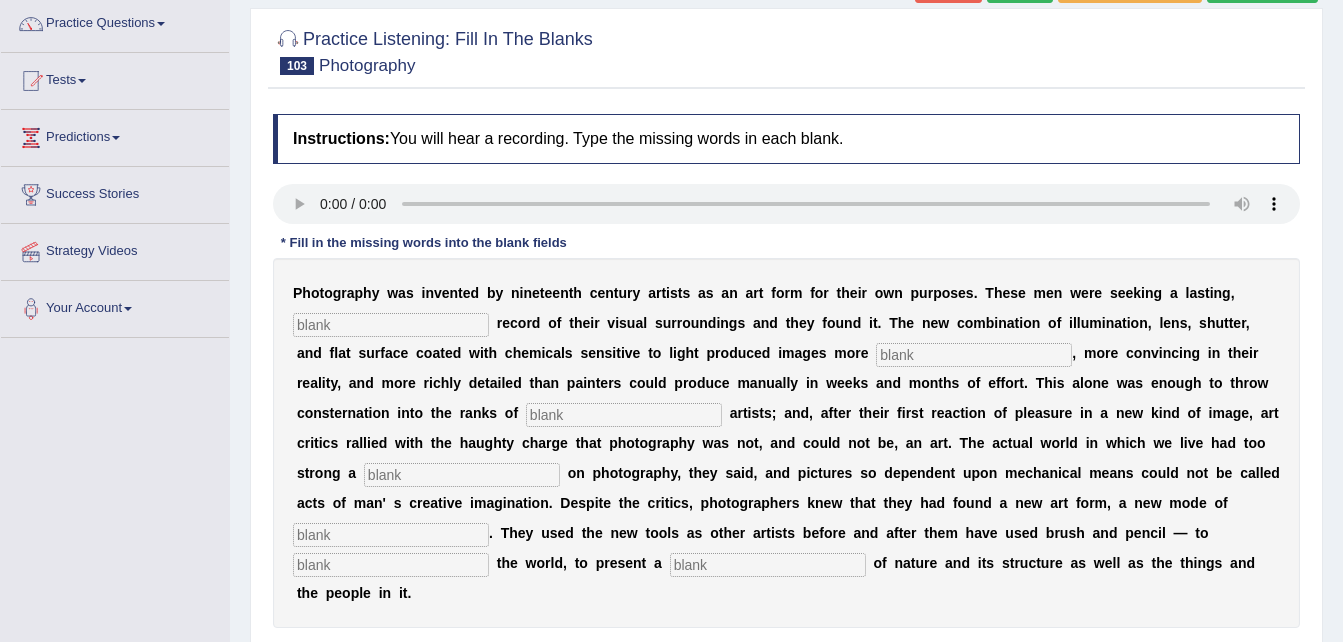 click at bounding box center [391, 325] 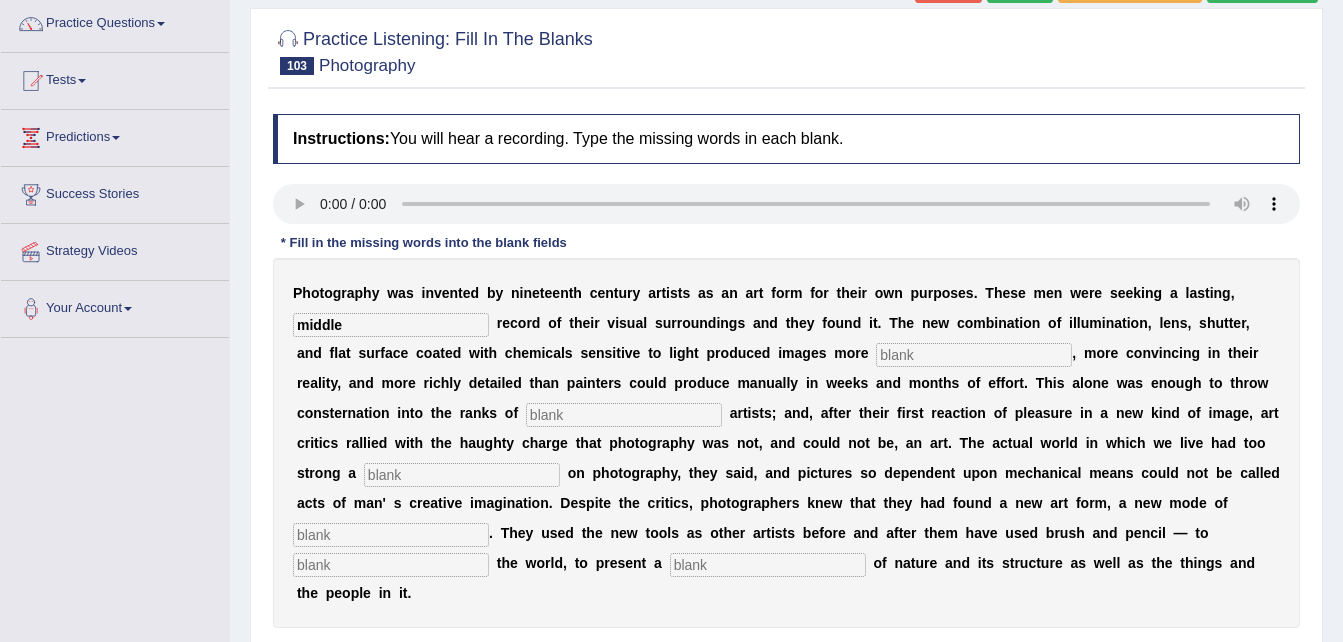 type on "middle" 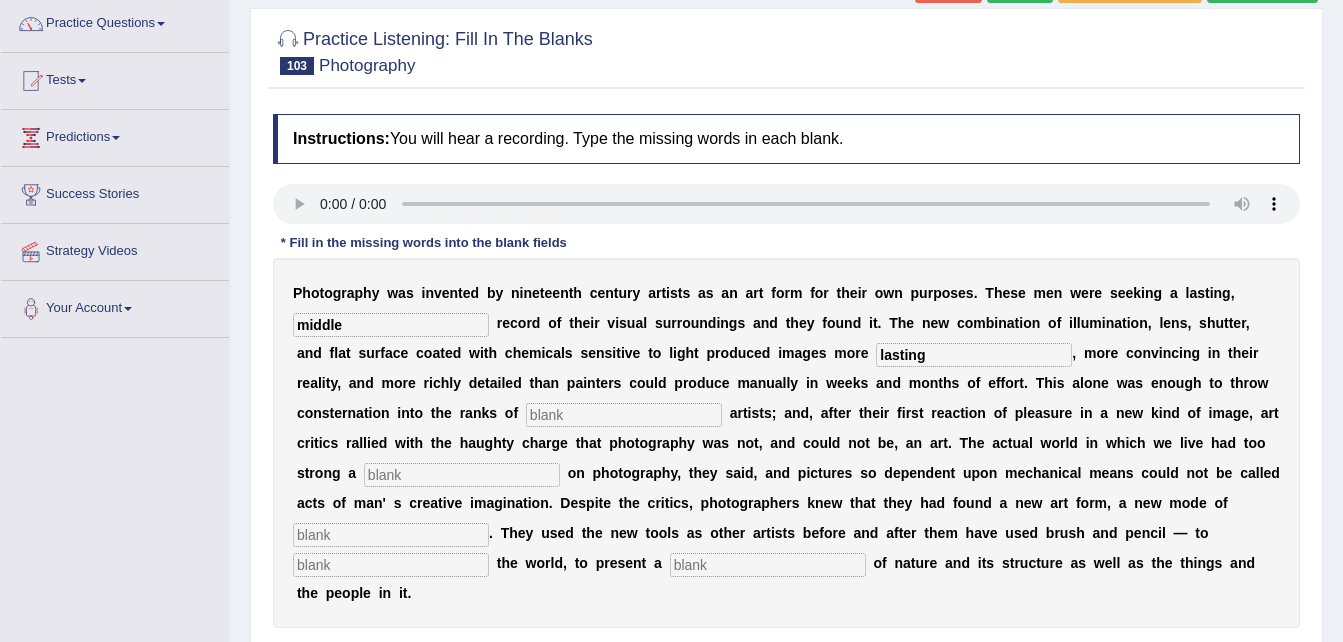 type on "lasting" 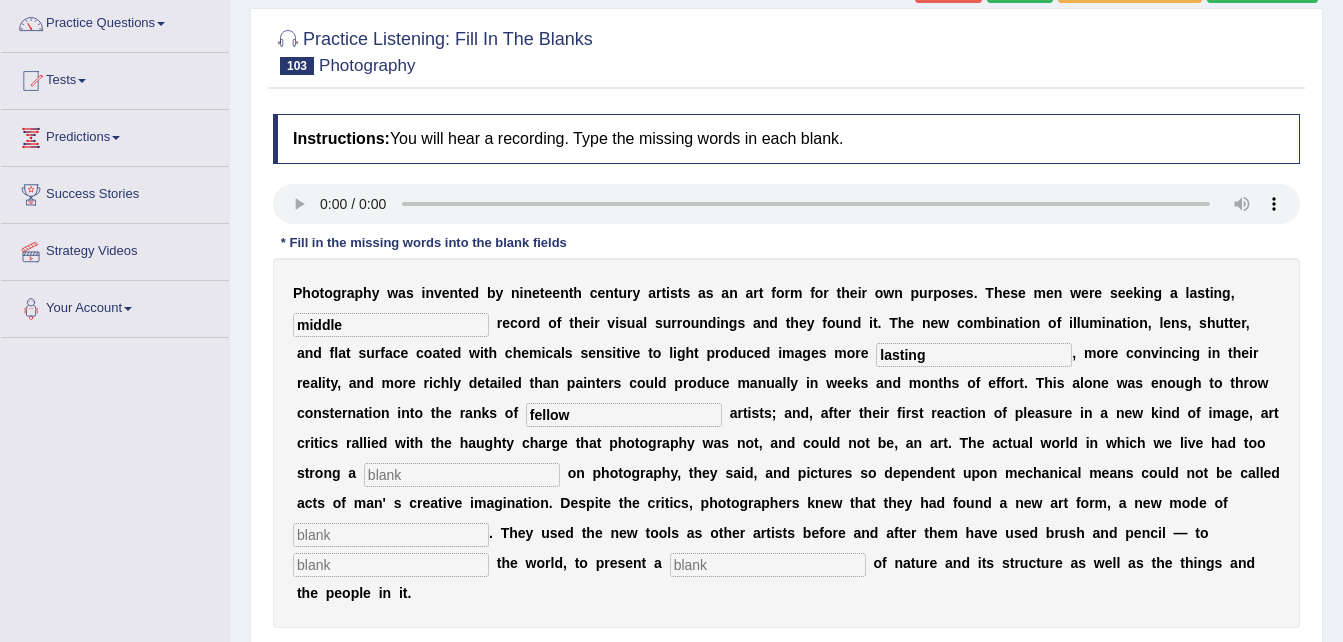 type on "fellow" 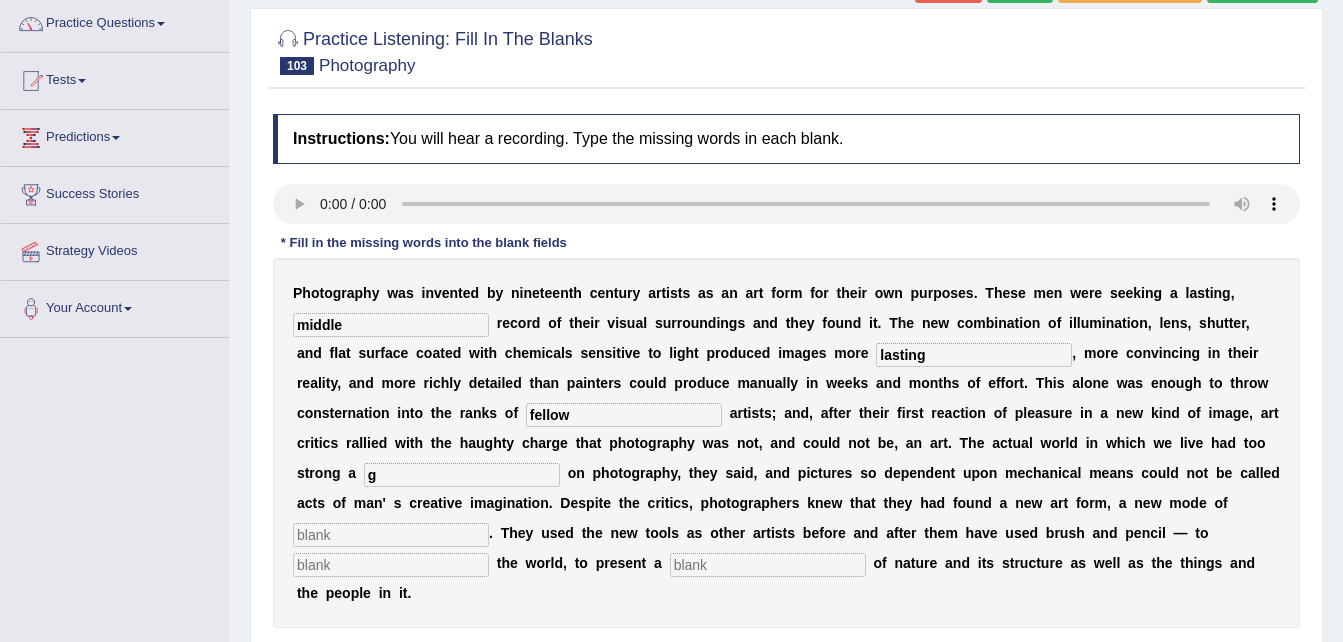 type 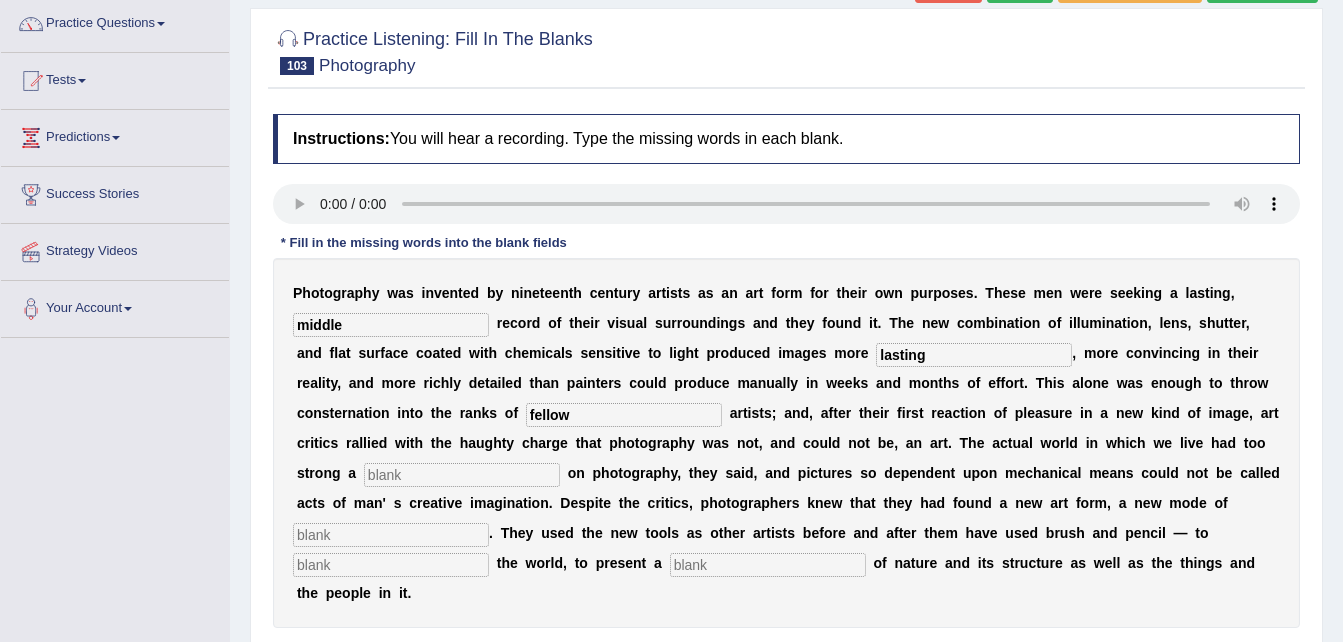 click at bounding box center [391, 535] 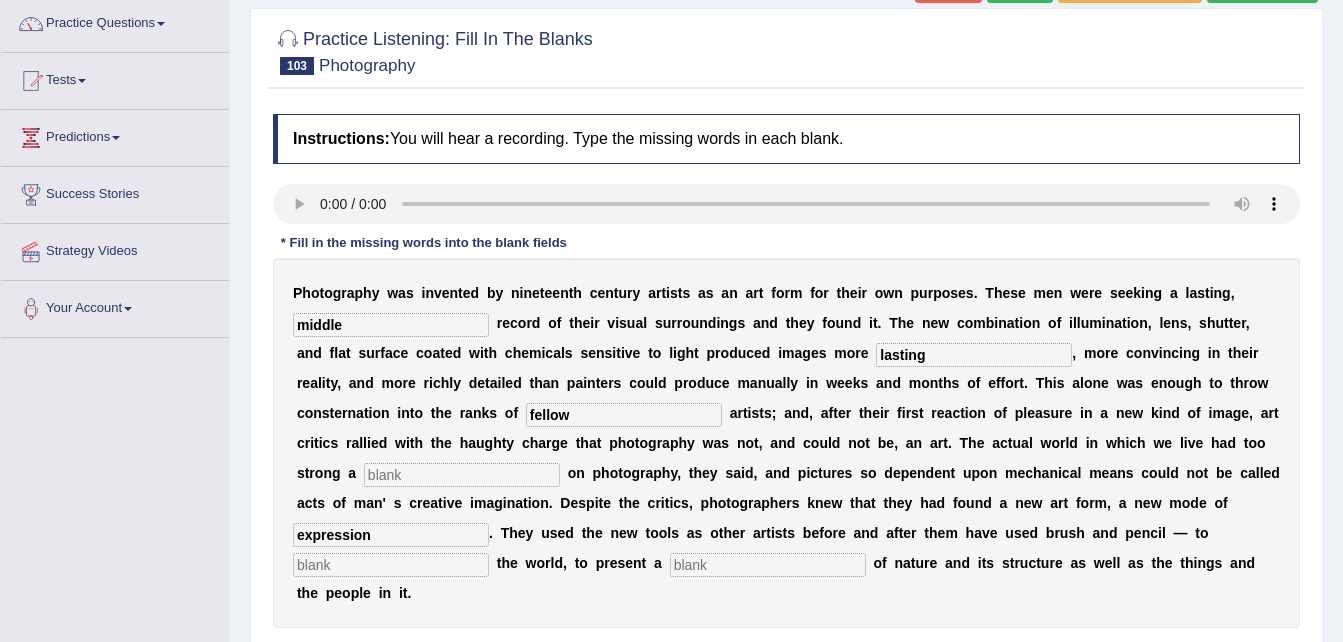 type on "expression" 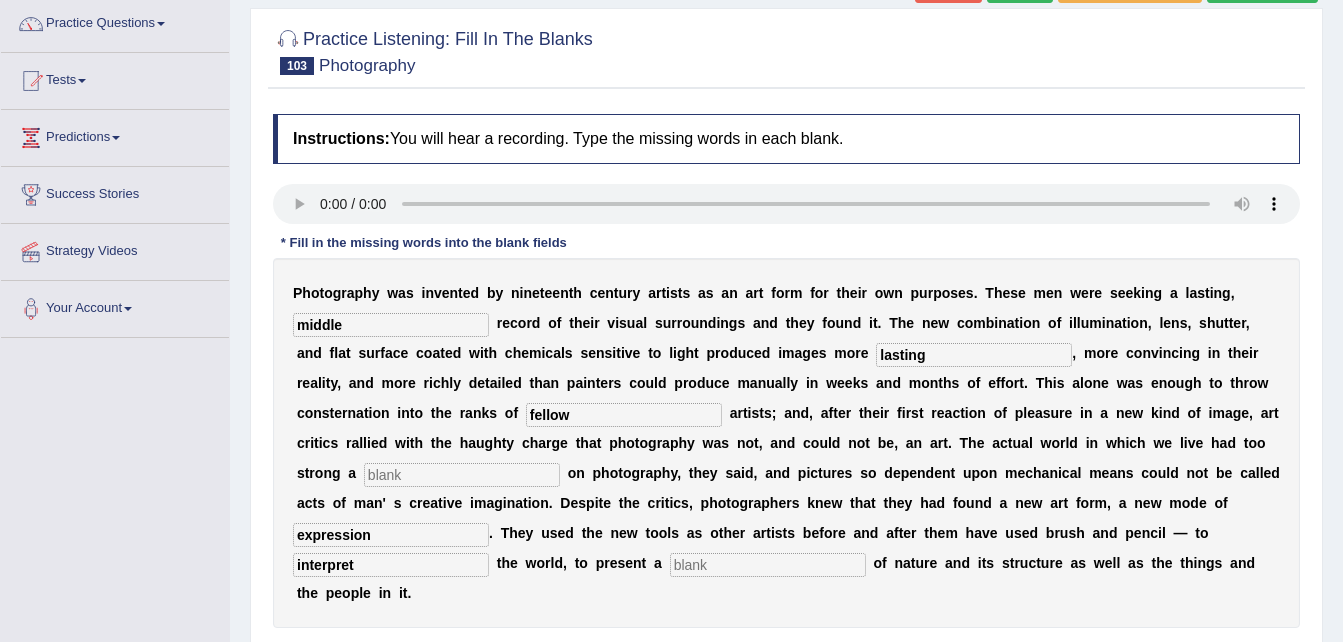 type on "interpret" 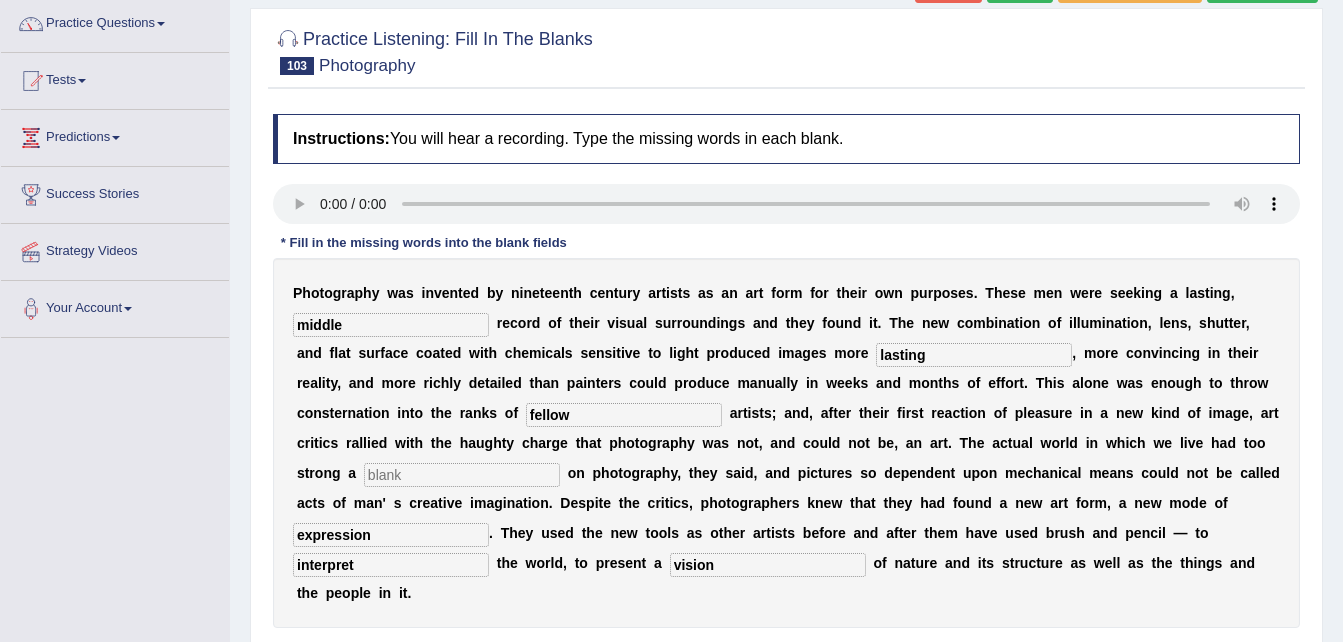type on "vision" 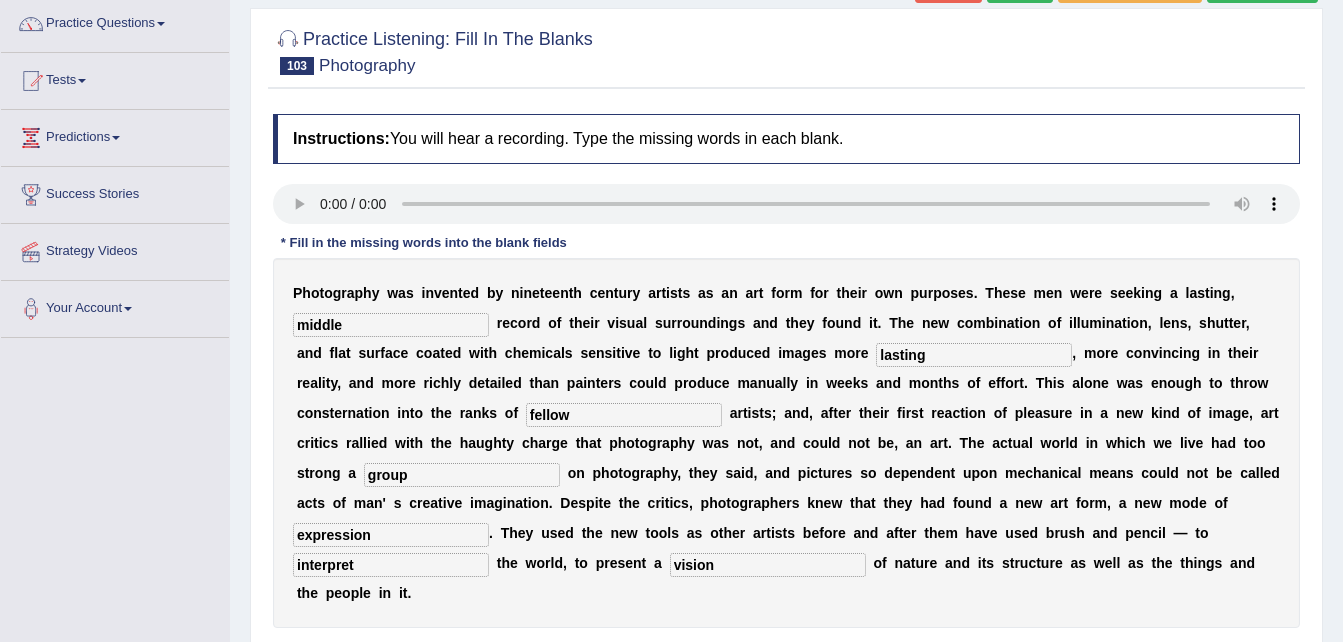 type on "group" 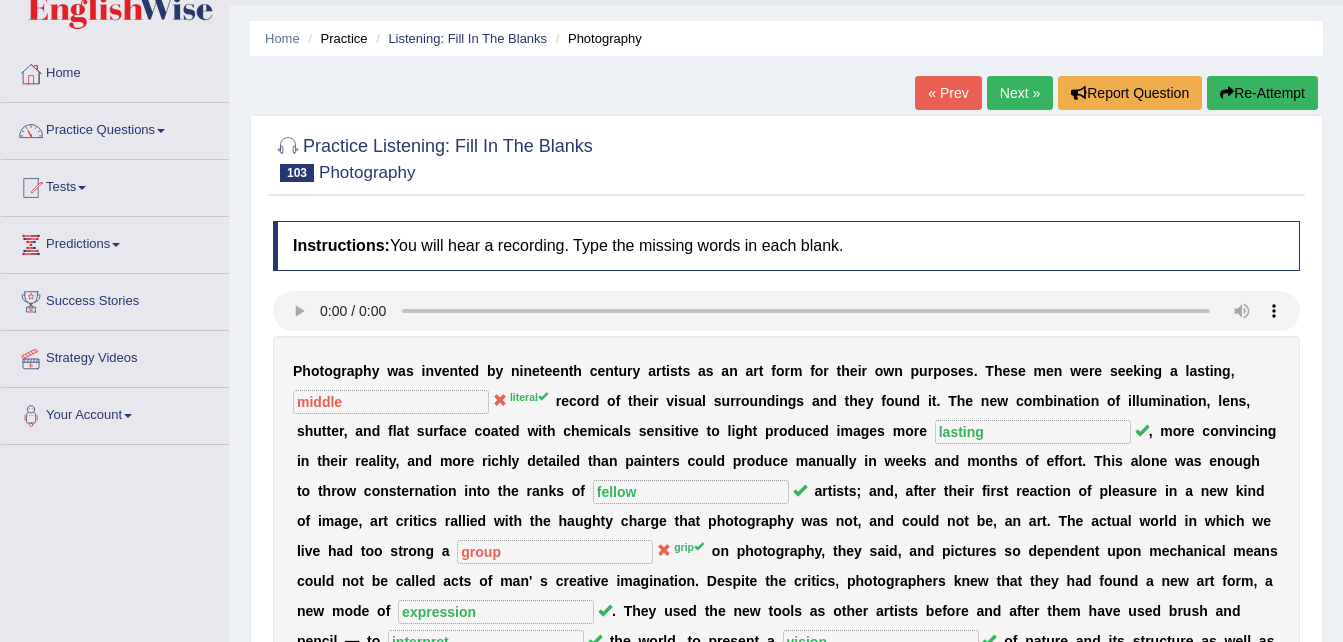 scroll, scrollTop: 40, scrollLeft: 0, axis: vertical 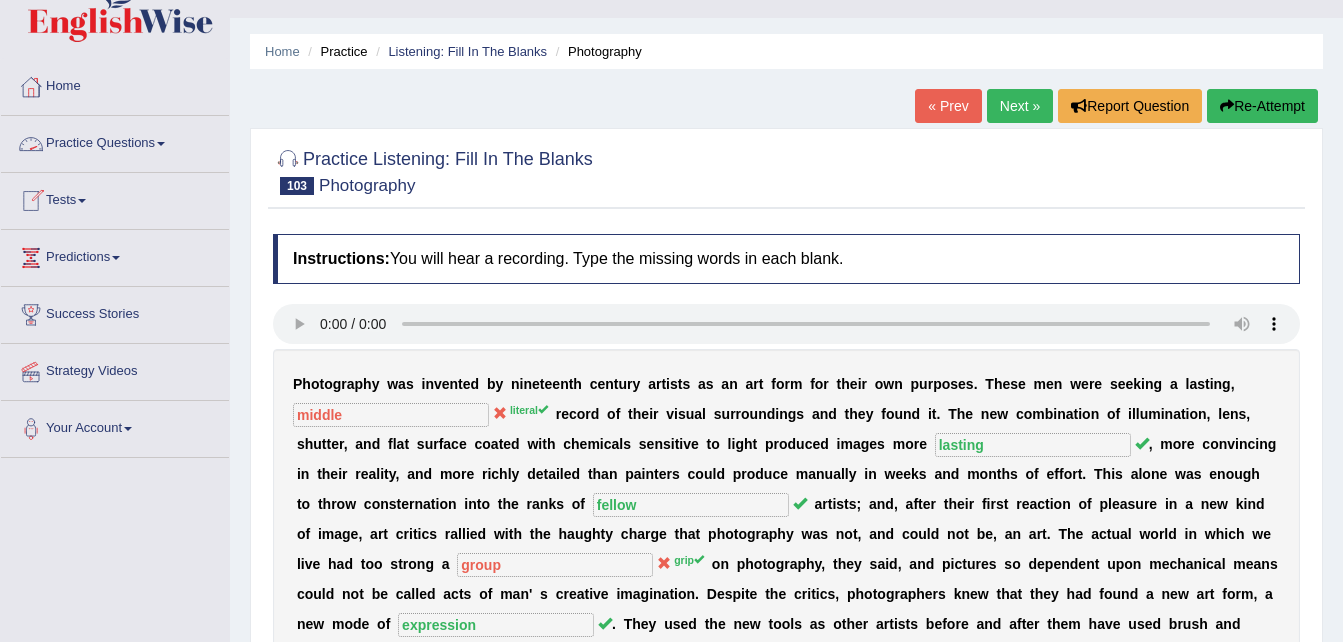 click on "Practice Questions" at bounding box center [115, 141] 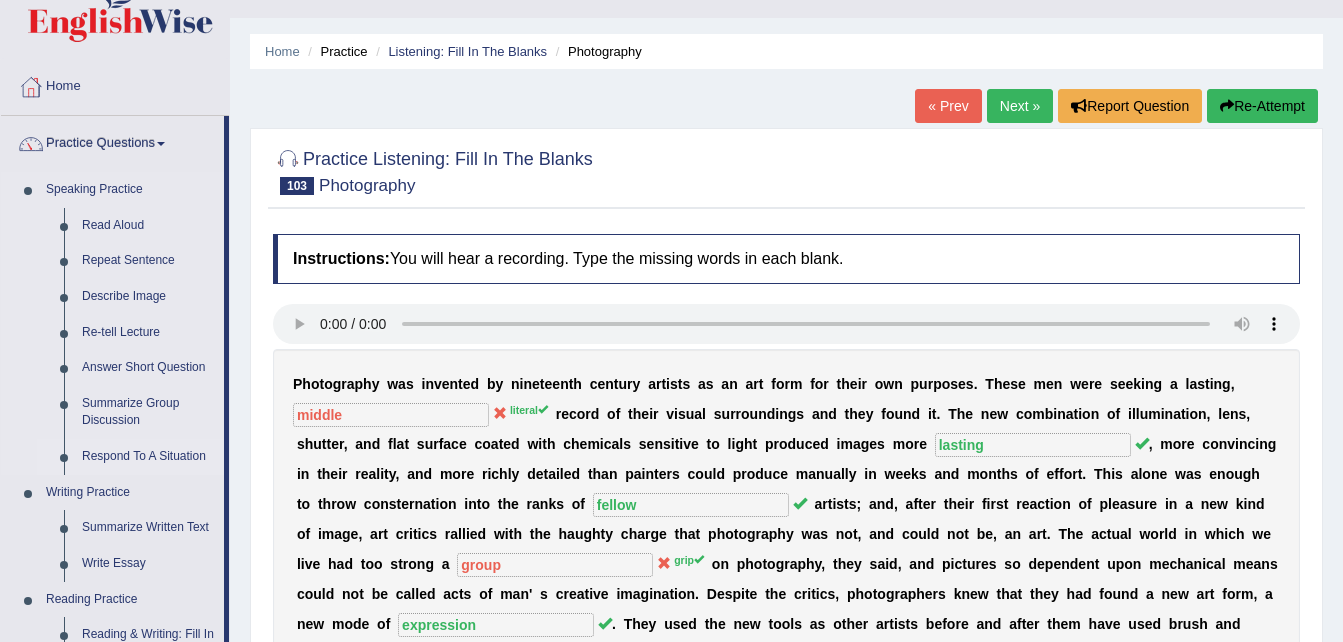click on "Respond To A Situation" at bounding box center (148, 457) 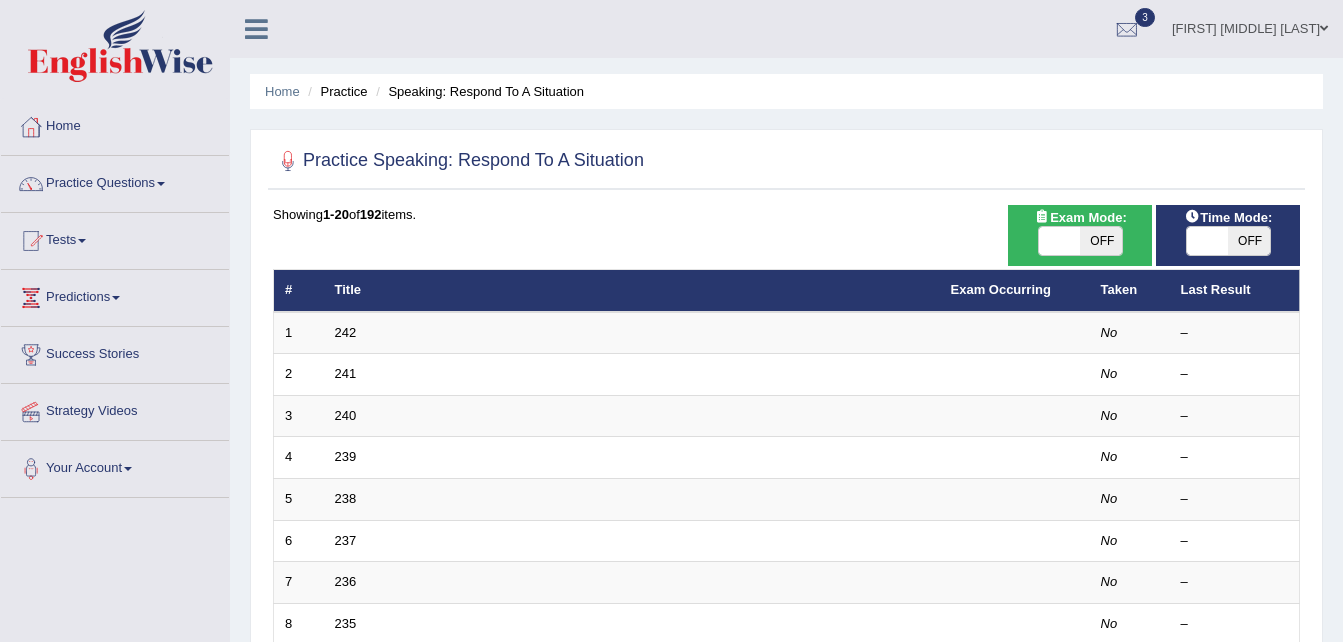 scroll, scrollTop: 0, scrollLeft: 0, axis: both 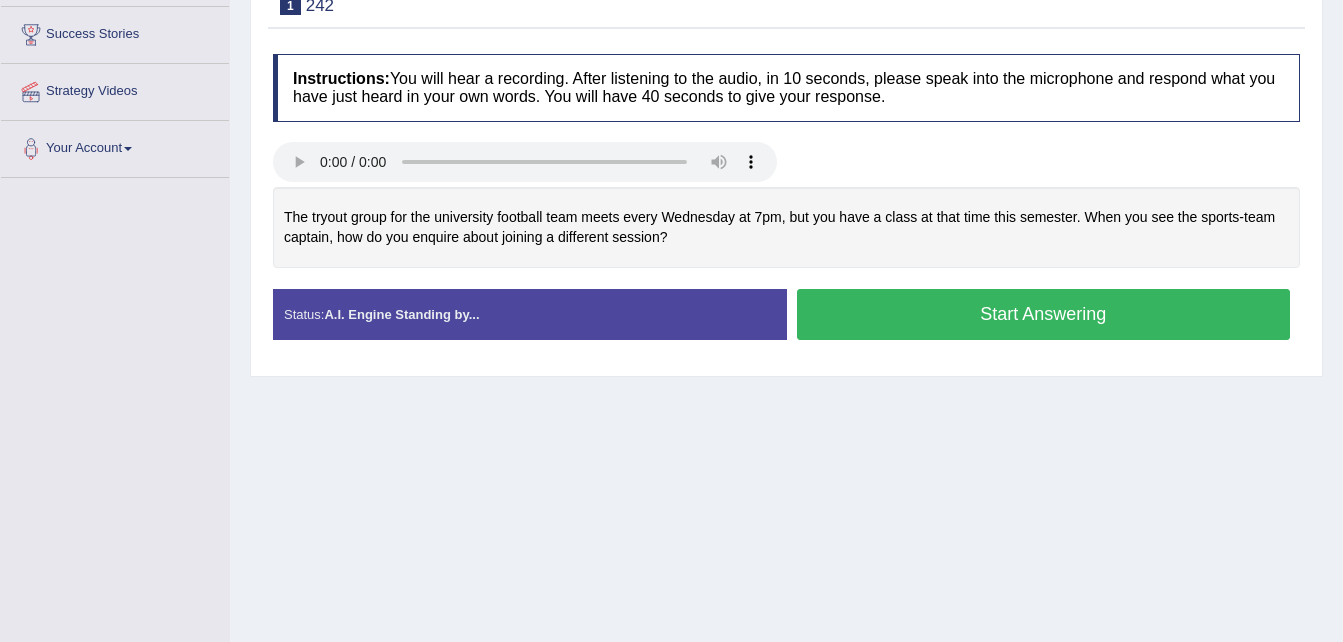 click on "Start Answering" at bounding box center (1044, 314) 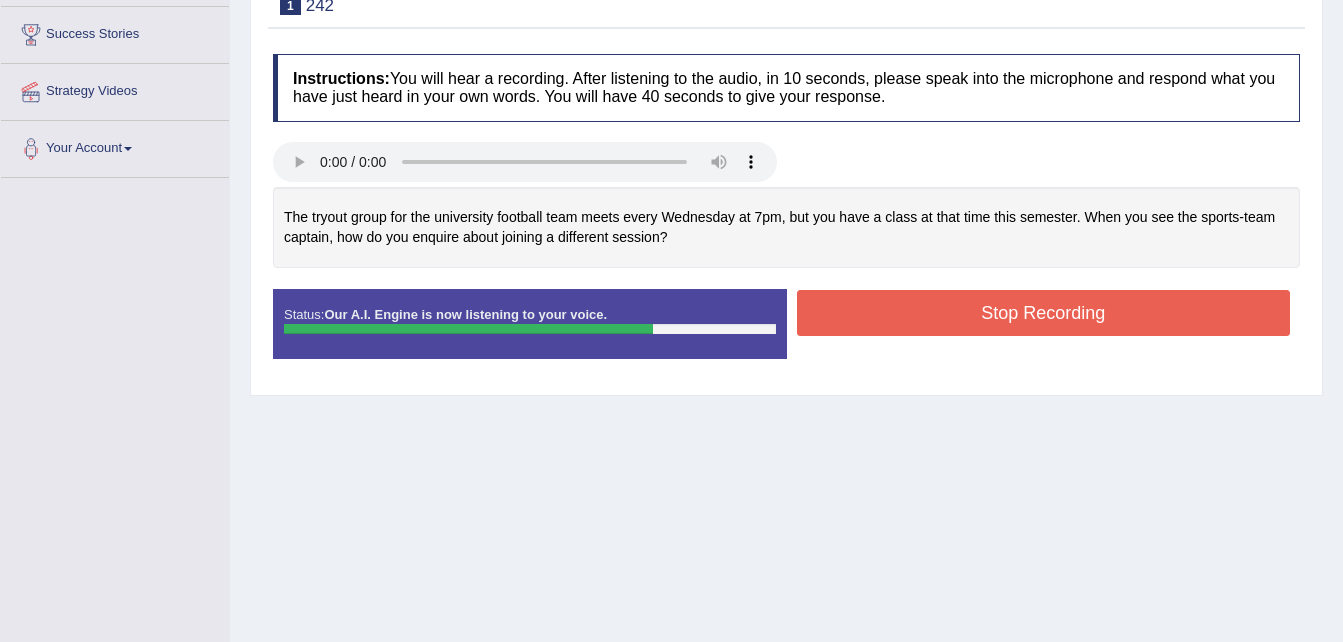 click on "Stop Recording" at bounding box center [1044, 313] 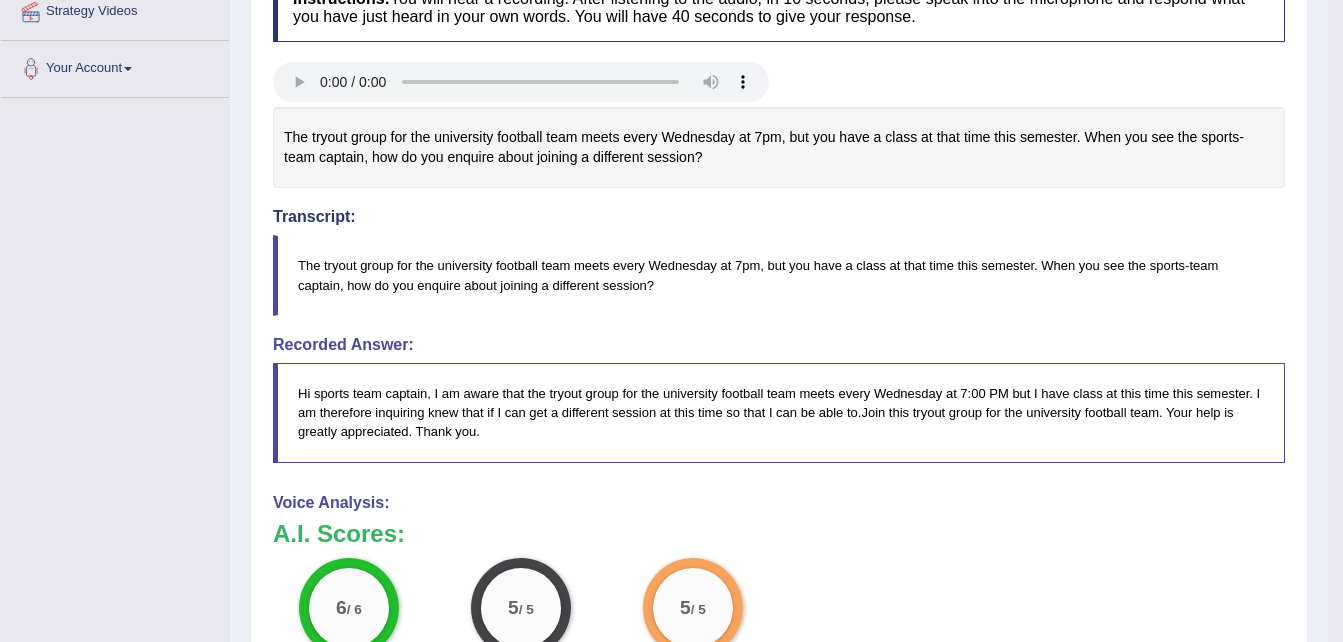 scroll, scrollTop: 440, scrollLeft: 0, axis: vertical 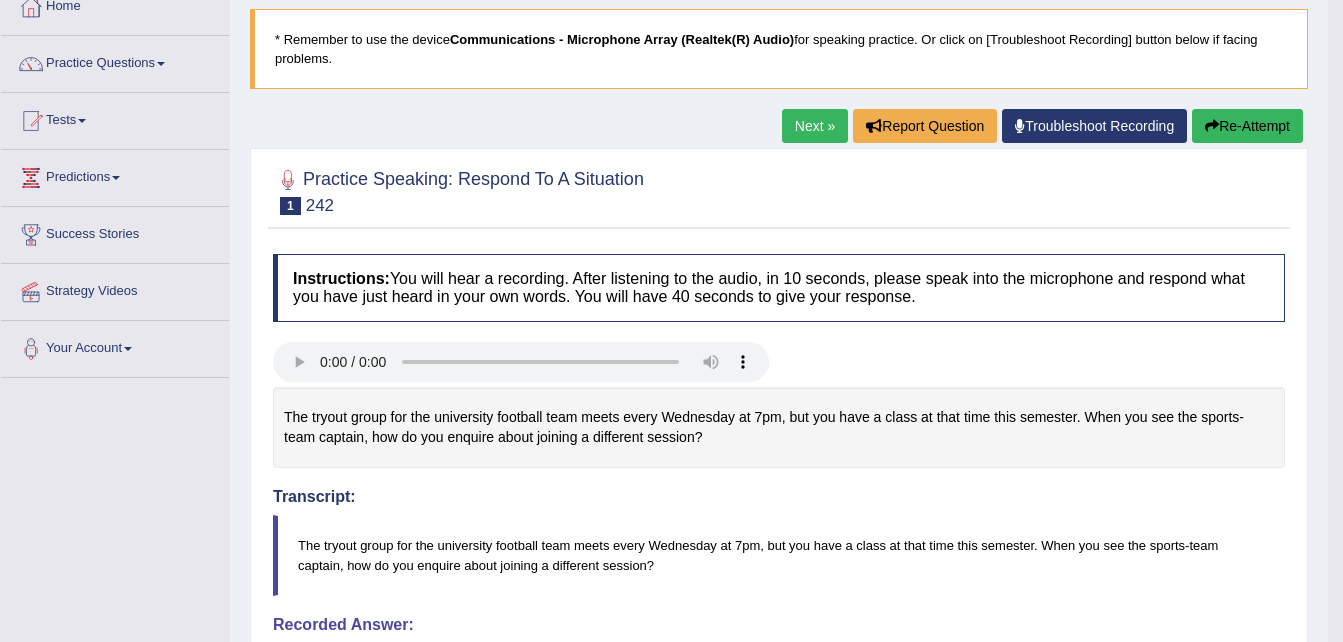 click on "Next »" at bounding box center (815, 126) 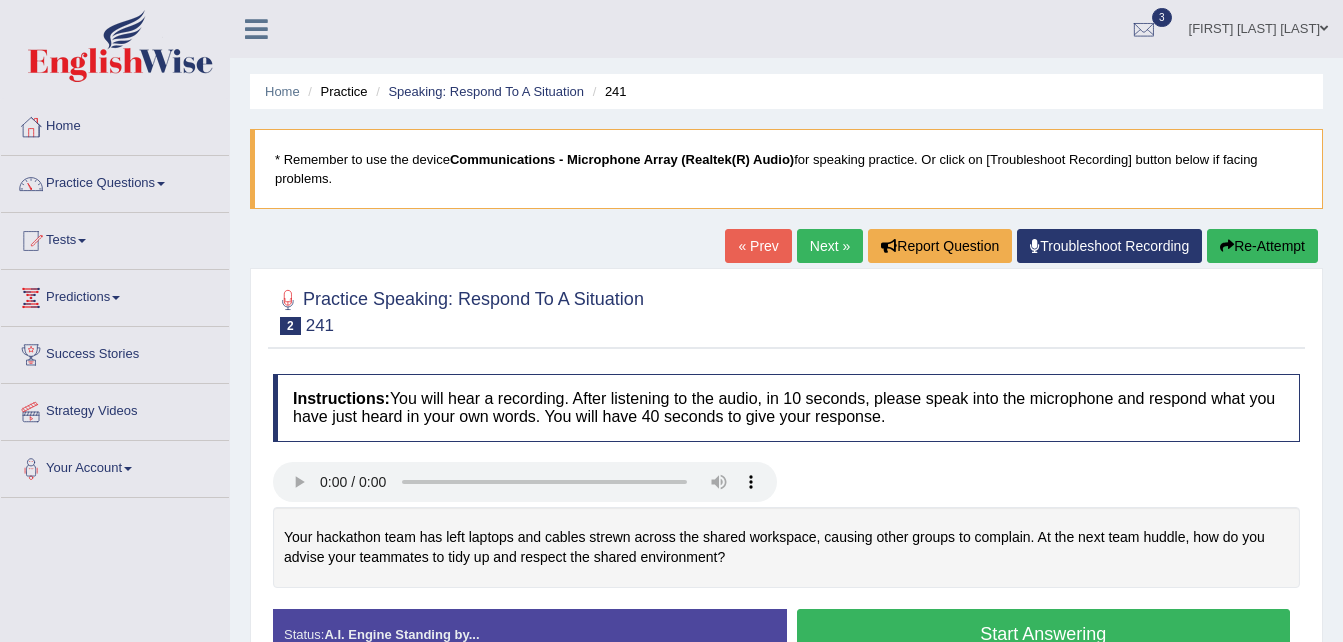 scroll, scrollTop: 0, scrollLeft: 0, axis: both 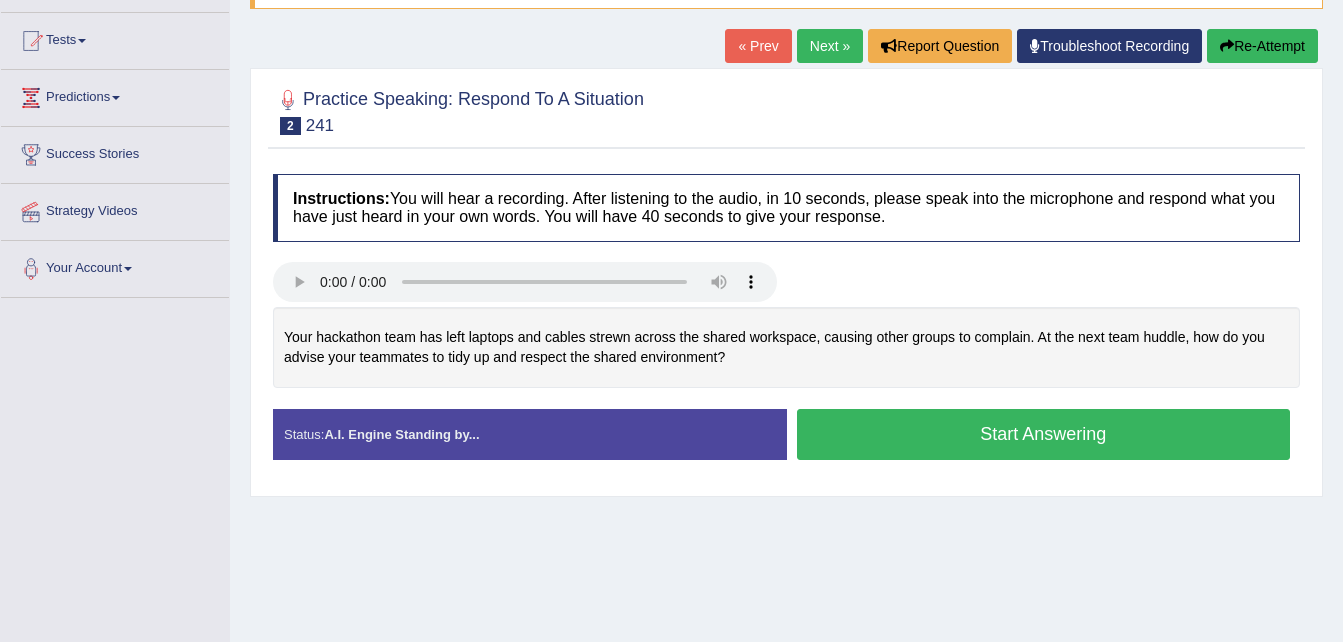 click on "Start Answering" at bounding box center (1044, 434) 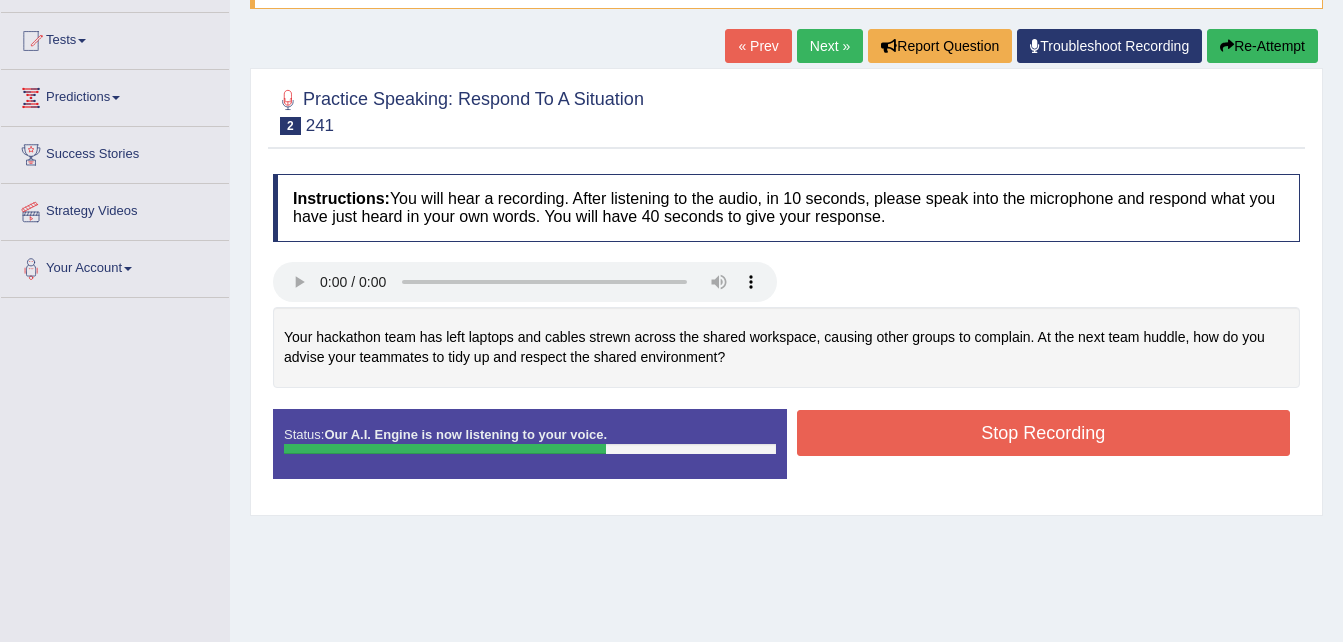click on "Stop Recording" at bounding box center [1044, 433] 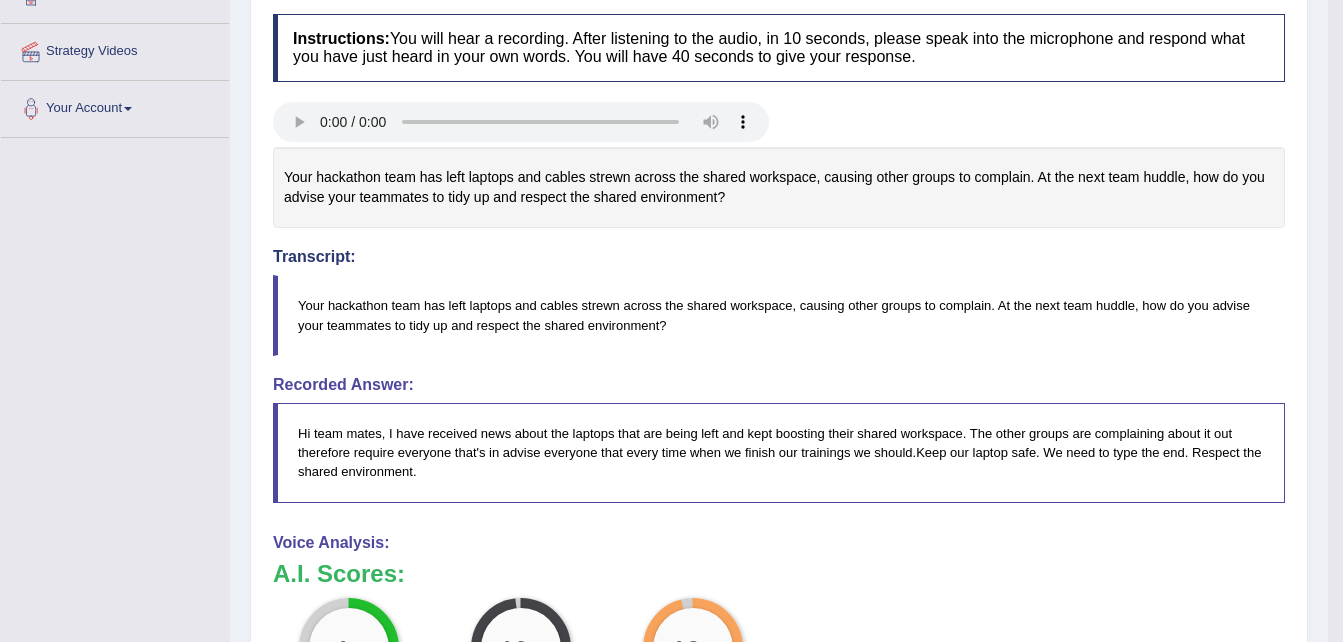 scroll, scrollTop: 400, scrollLeft: 0, axis: vertical 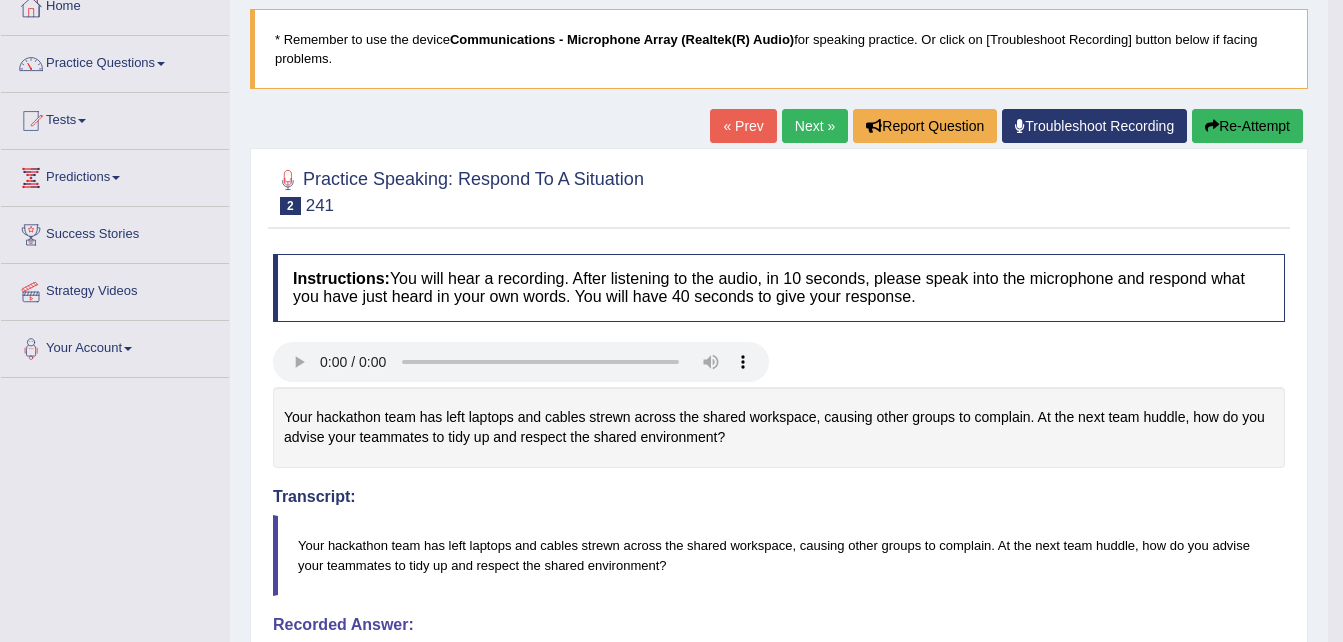 click on "Next »" at bounding box center [815, 126] 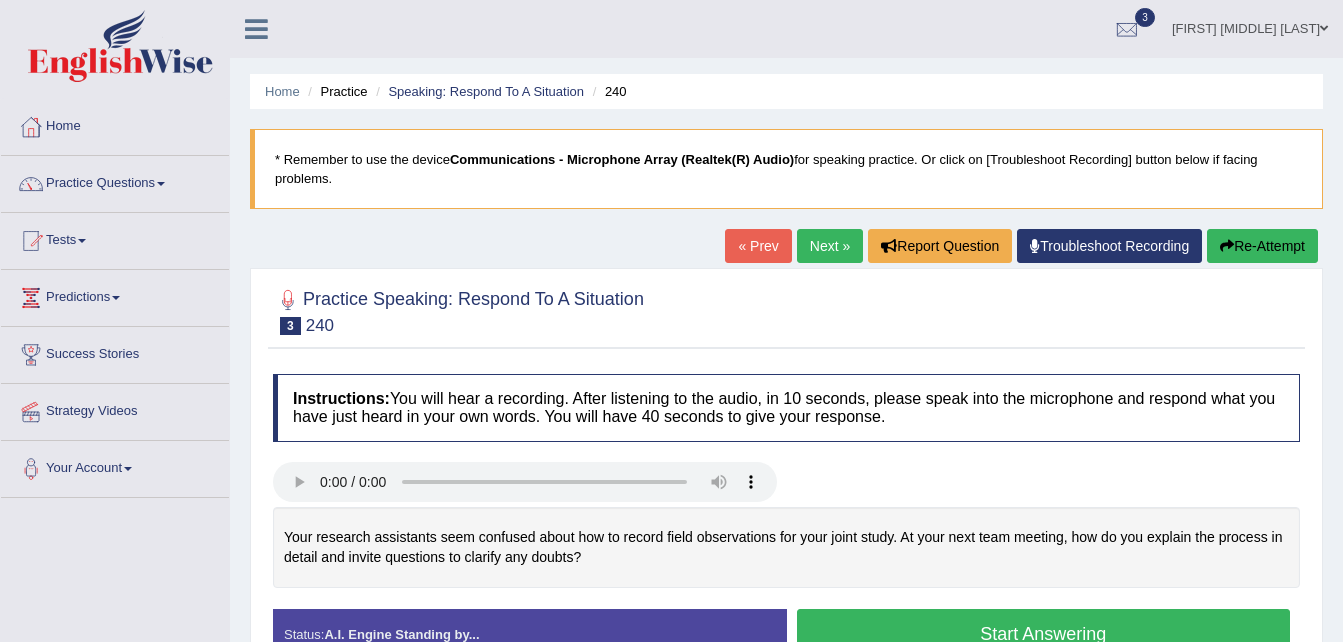 scroll, scrollTop: 0, scrollLeft: 0, axis: both 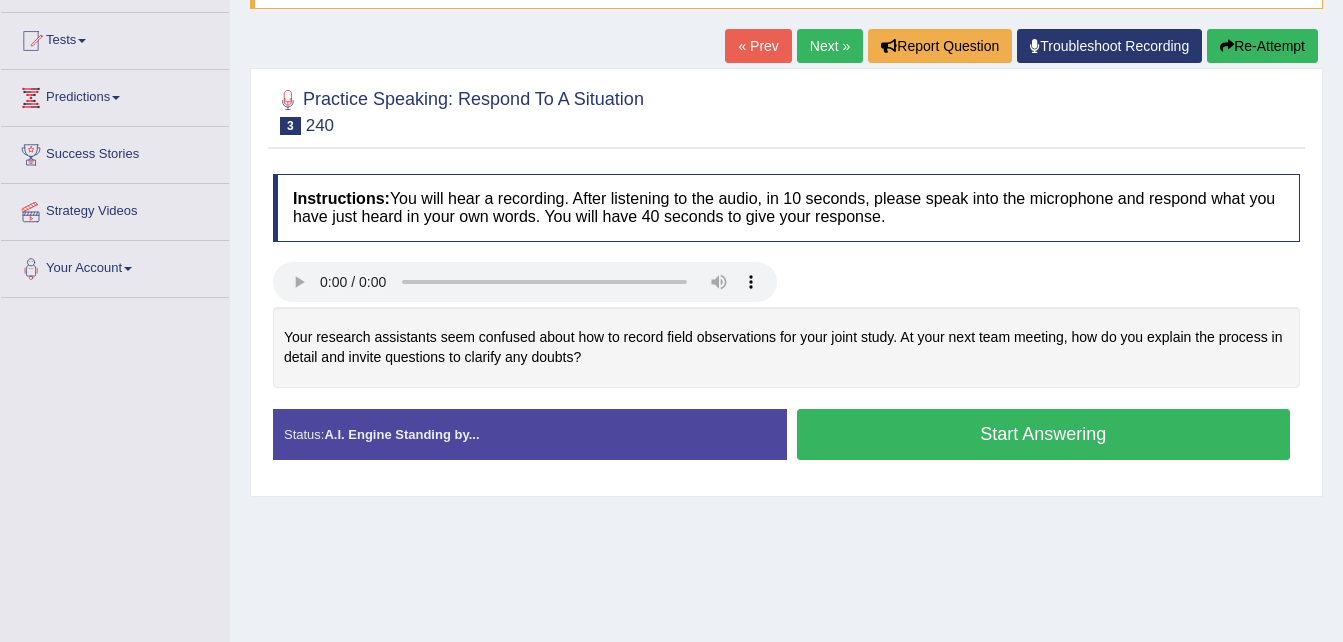 click on "Next »" at bounding box center (830, 46) 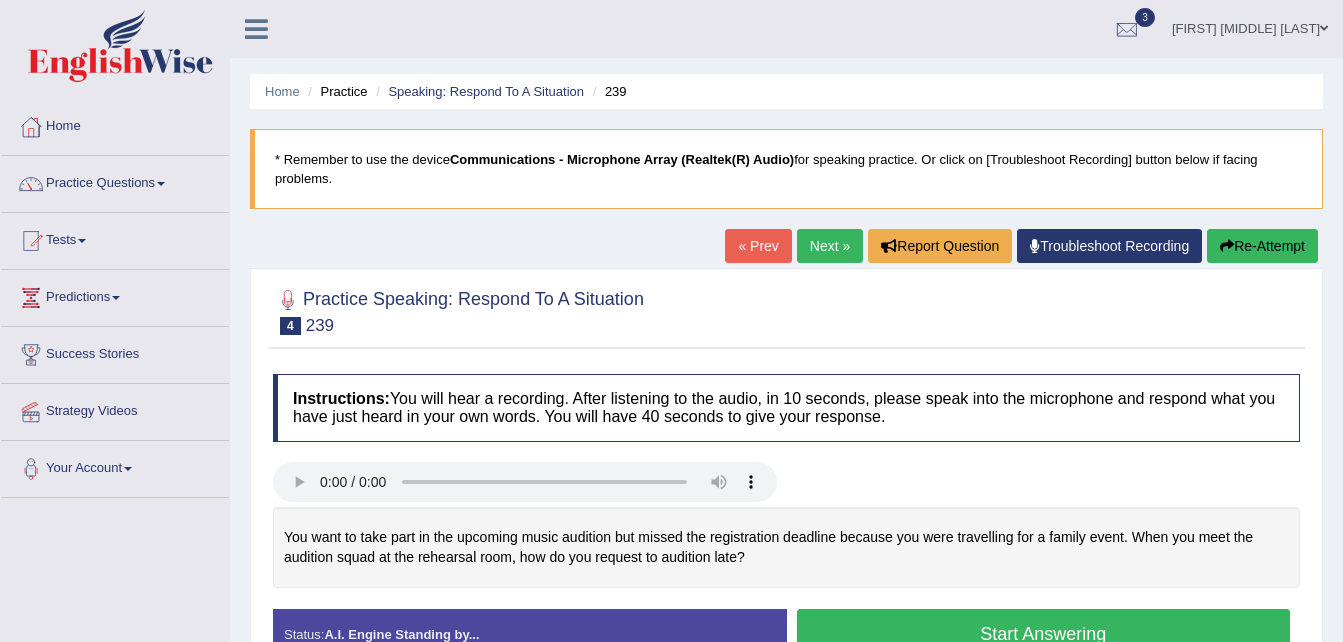 scroll, scrollTop: 0, scrollLeft: 0, axis: both 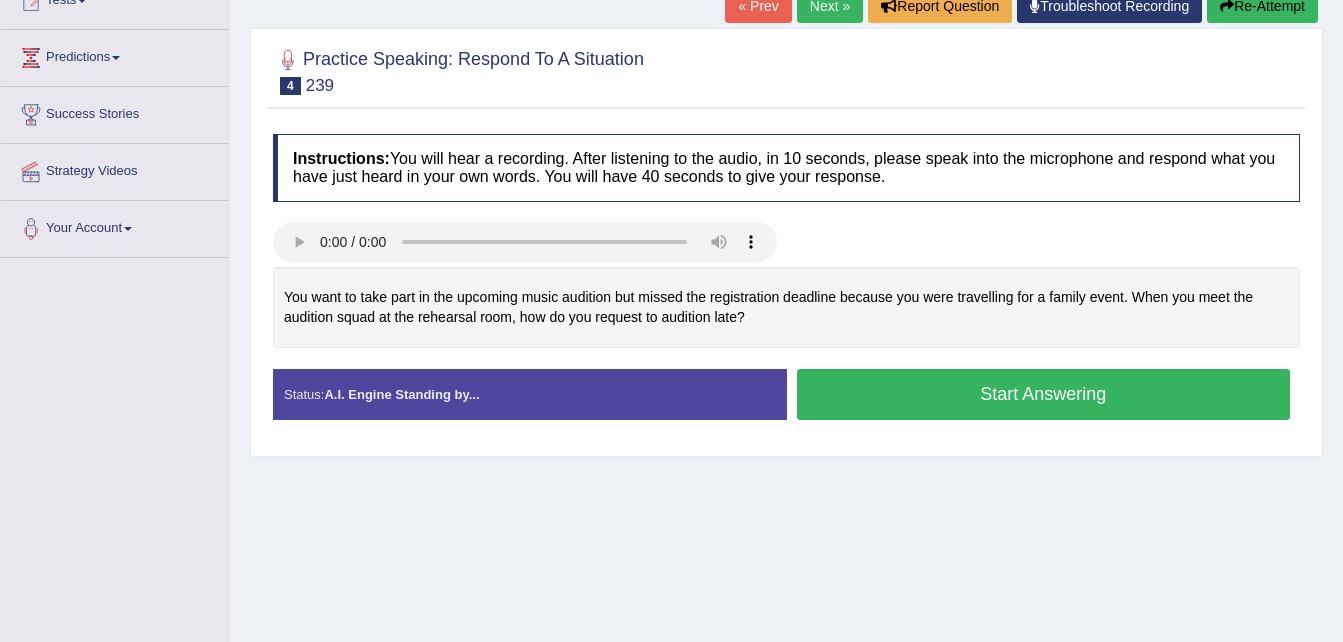 click on "Start Answering" at bounding box center [1044, 394] 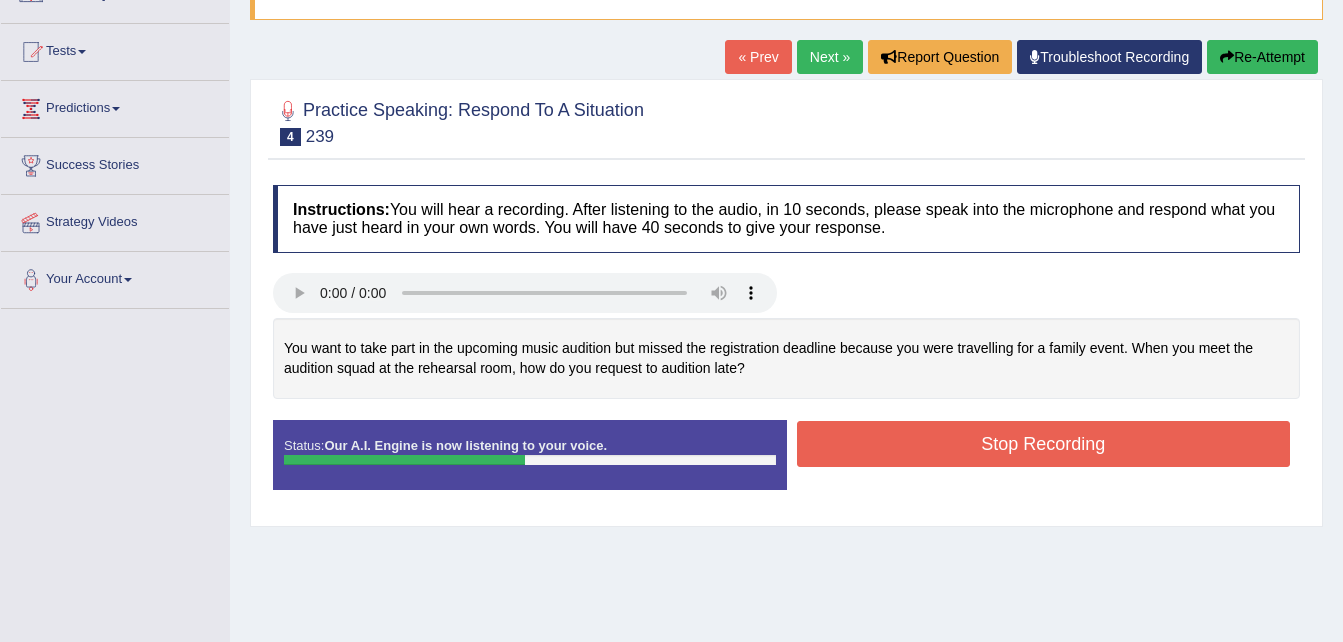 scroll, scrollTop: 160, scrollLeft: 0, axis: vertical 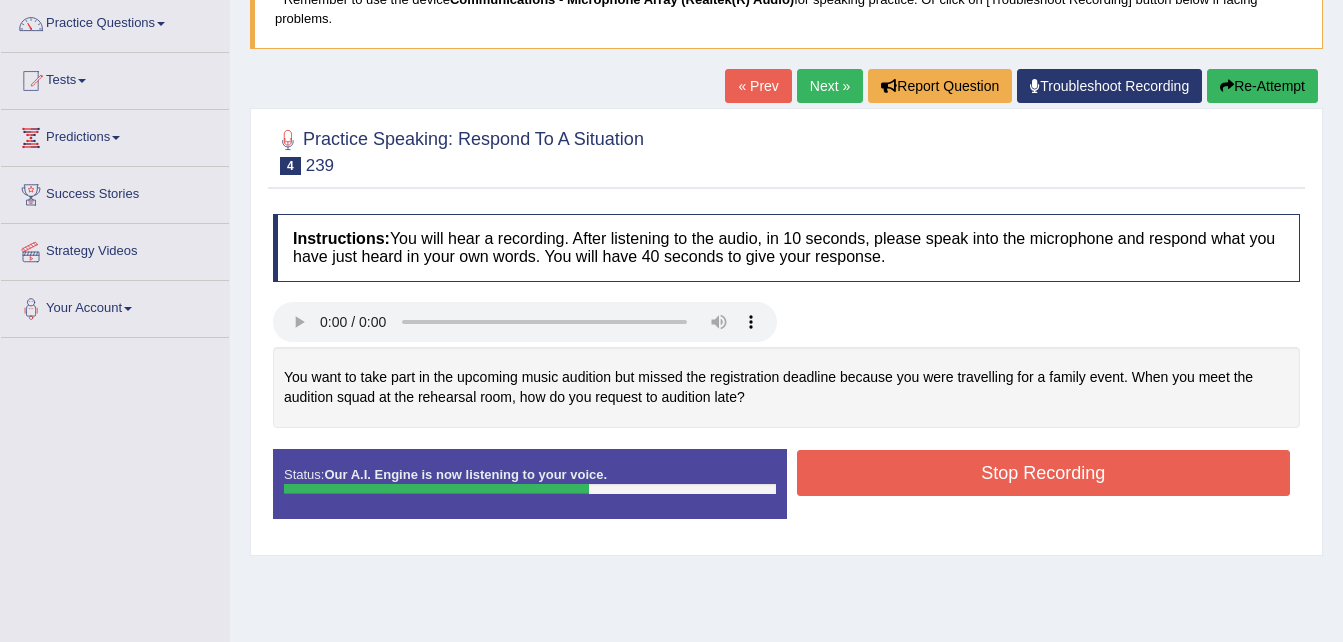 click on "Re-Attempt" at bounding box center [1262, 86] 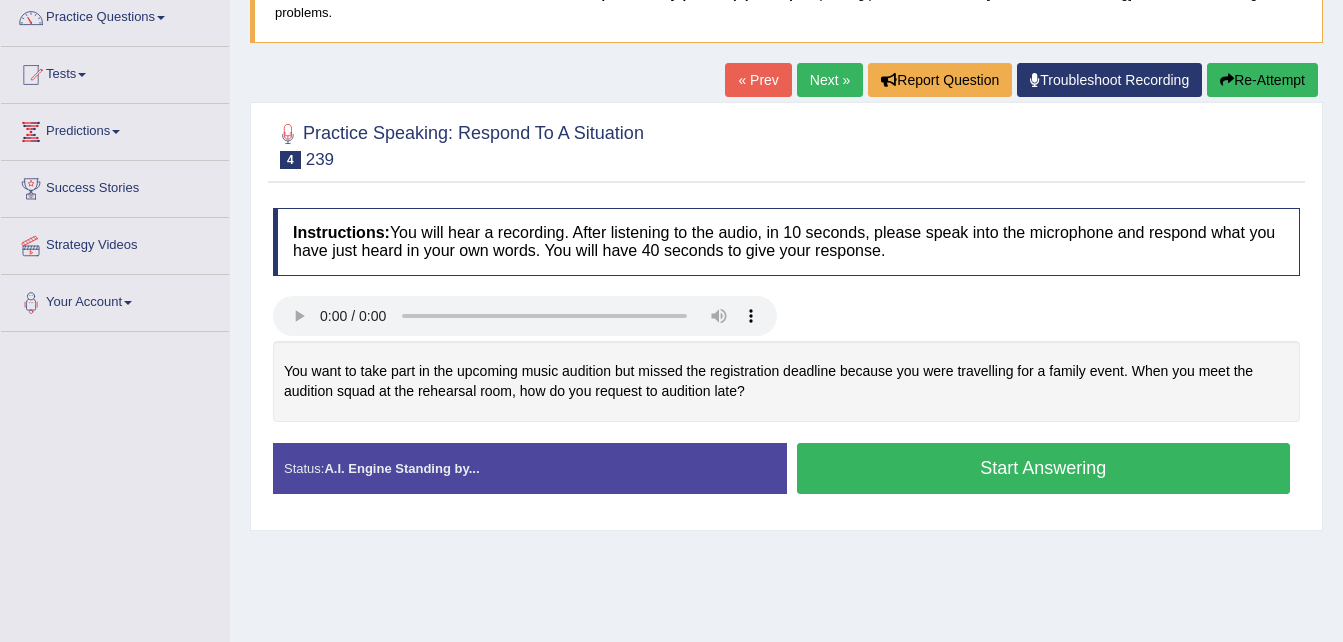 scroll, scrollTop: 0, scrollLeft: 0, axis: both 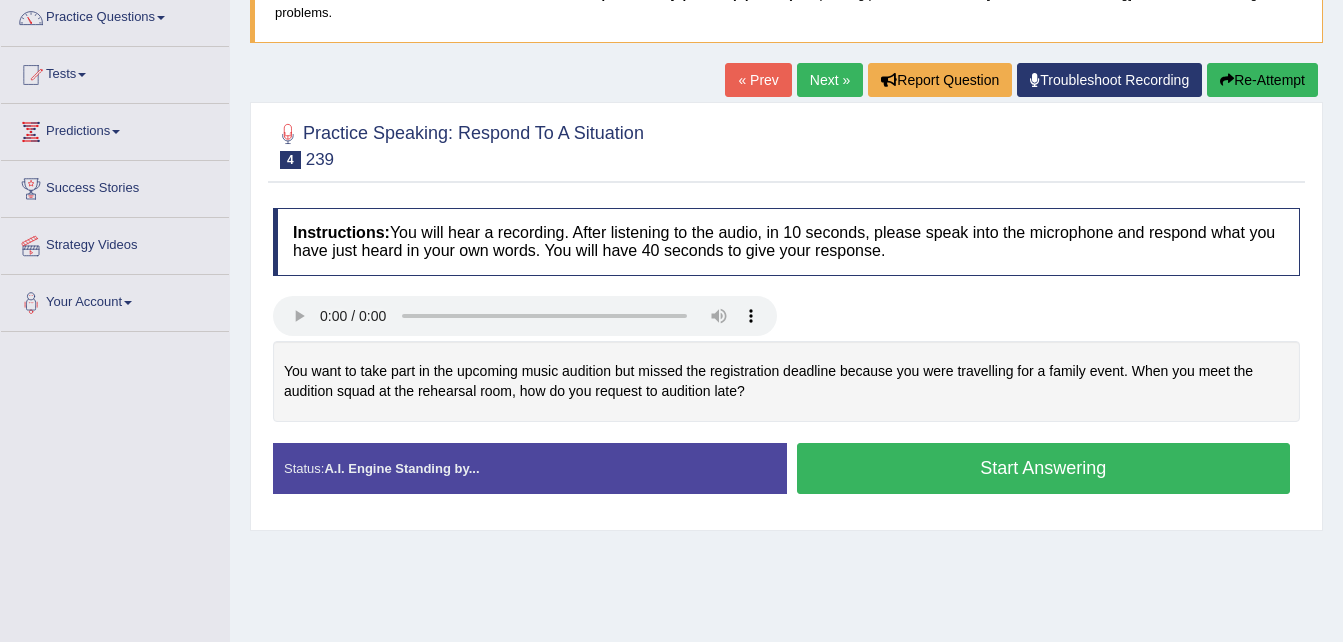 click on "Start Answering" at bounding box center [1044, 468] 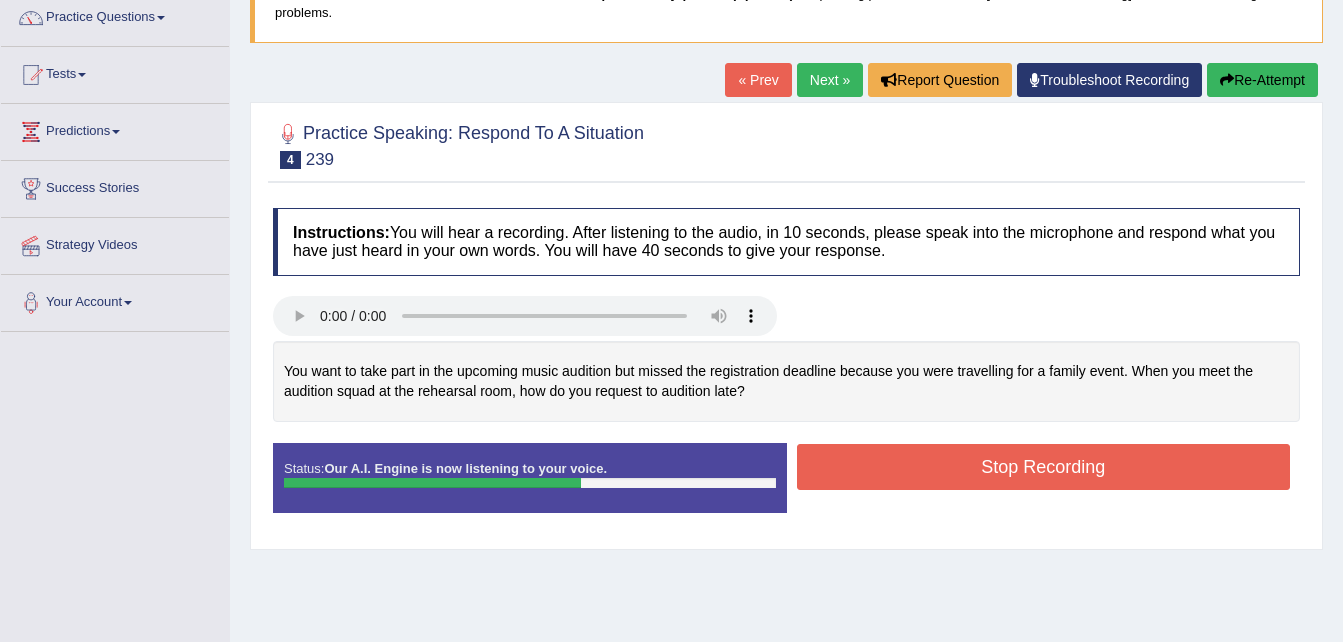 click on "Stop Recording" at bounding box center [1044, 467] 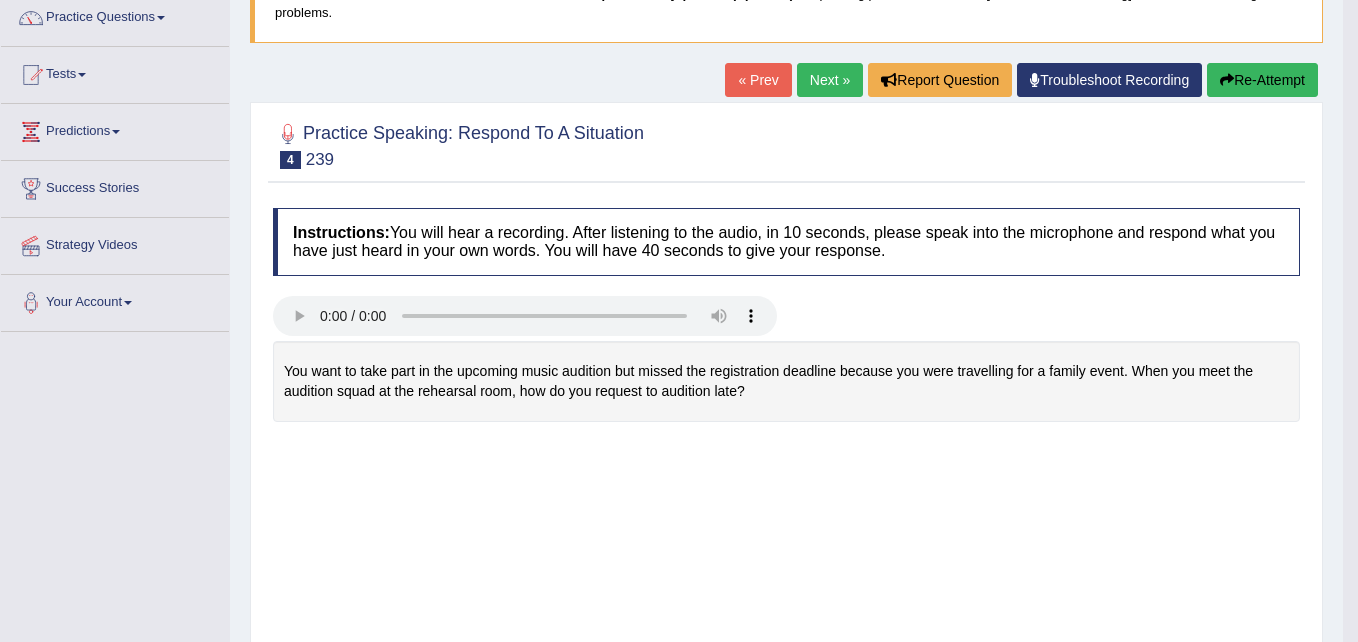 click on "Saving your answer..." at bounding box center (0, 0) 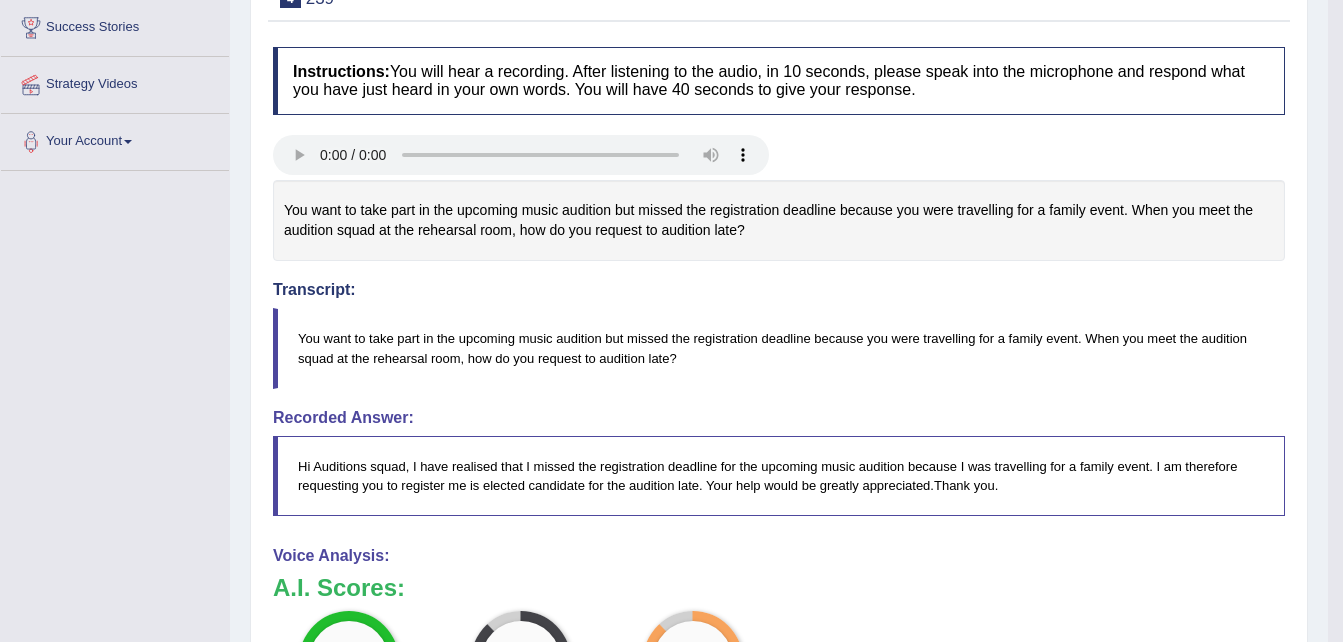 scroll, scrollTop: 366, scrollLeft: 0, axis: vertical 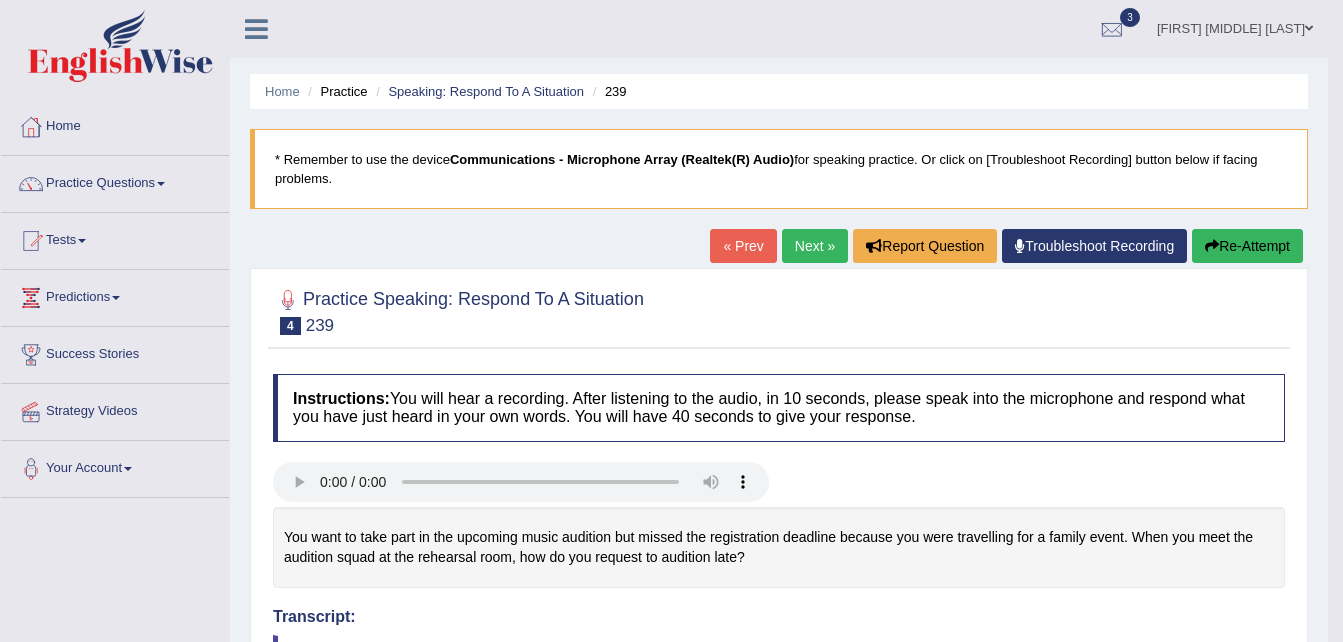 click on "Next »" at bounding box center (815, 246) 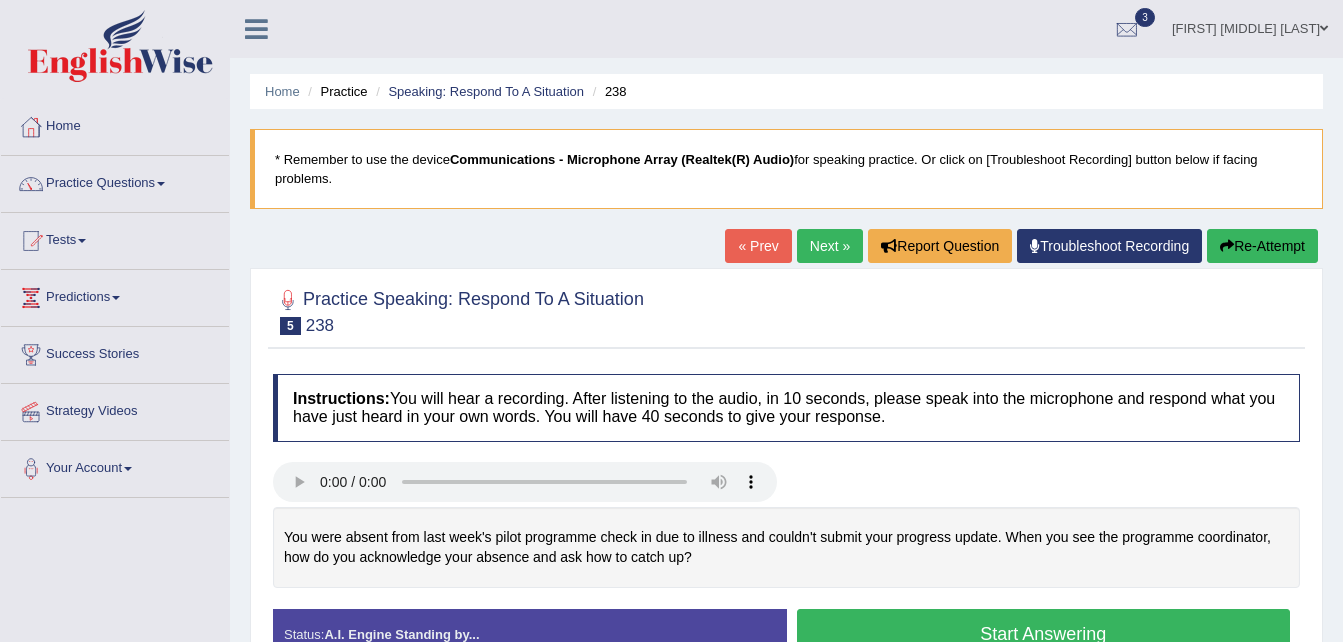 scroll, scrollTop: 0, scrollLeft: 0, axis: both 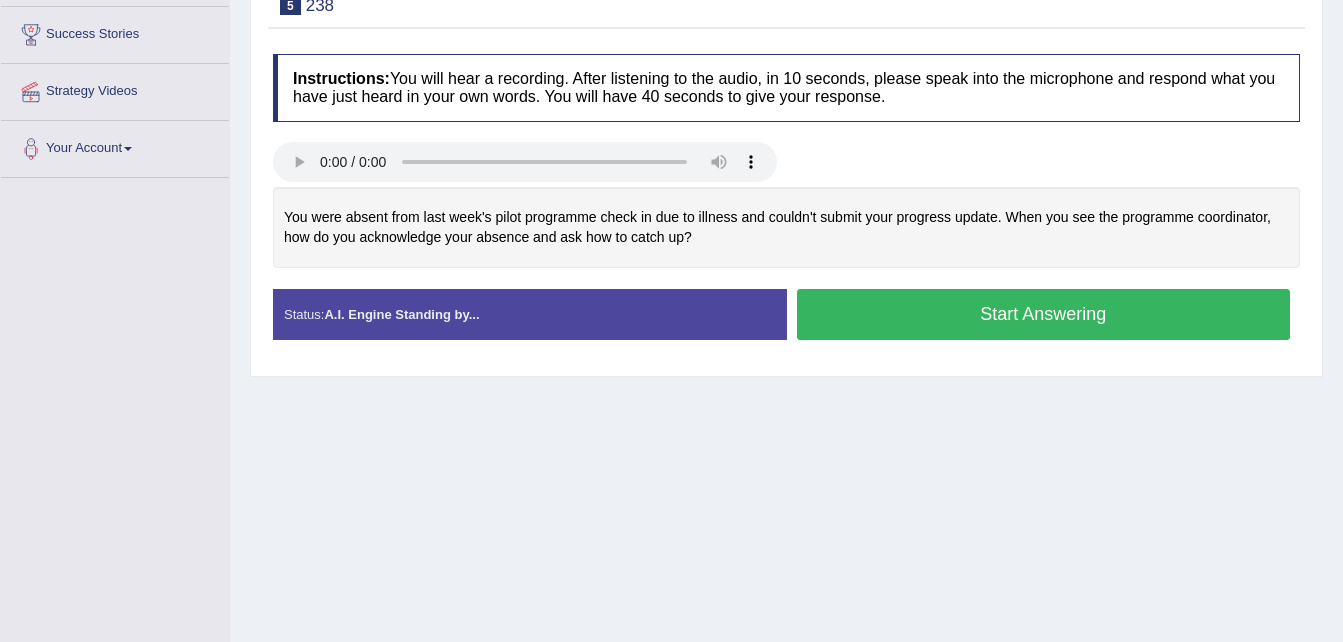 click on "Start Answering" at bounding box center [1044, 314] 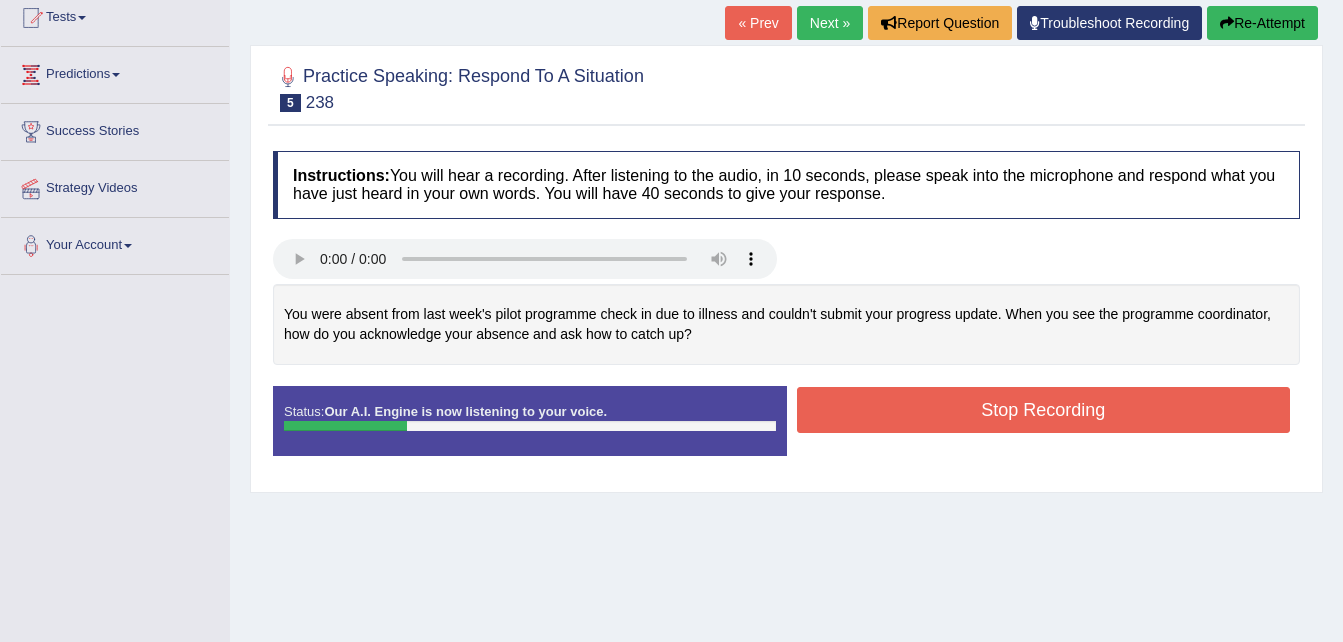 scroll, scrollTop: 200, scrollLeft: 0, axis: vertical 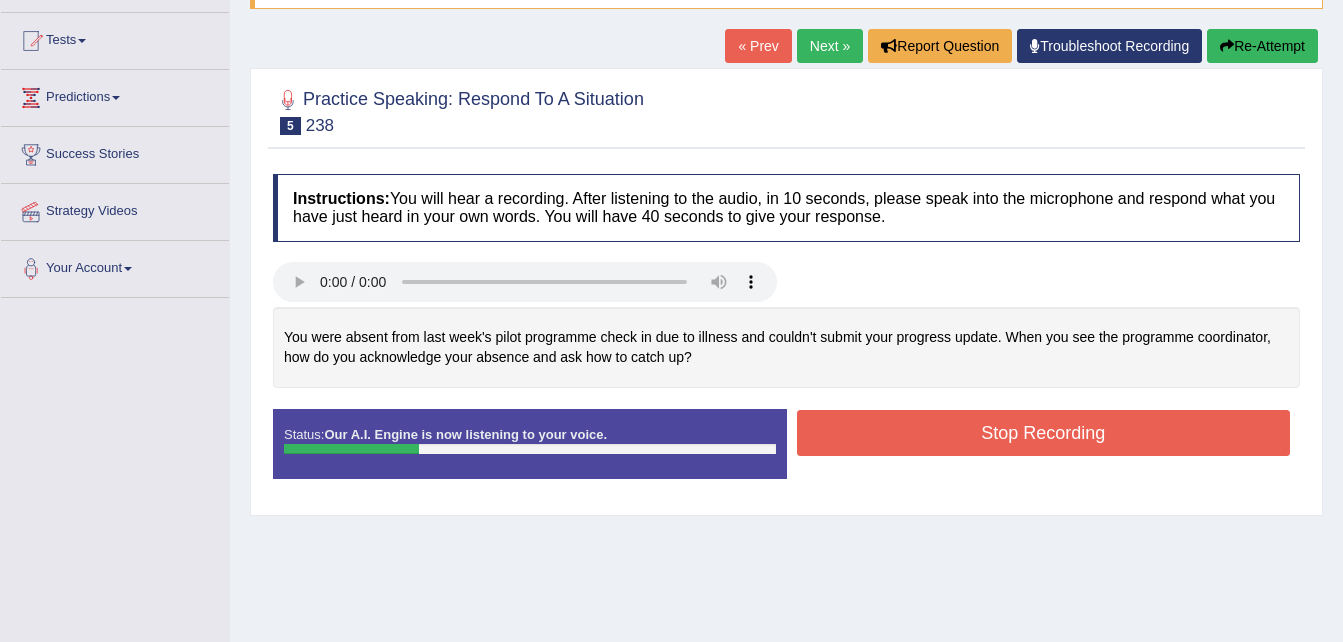 click on "Re-Attempt" at bounding box center (1262, 46) 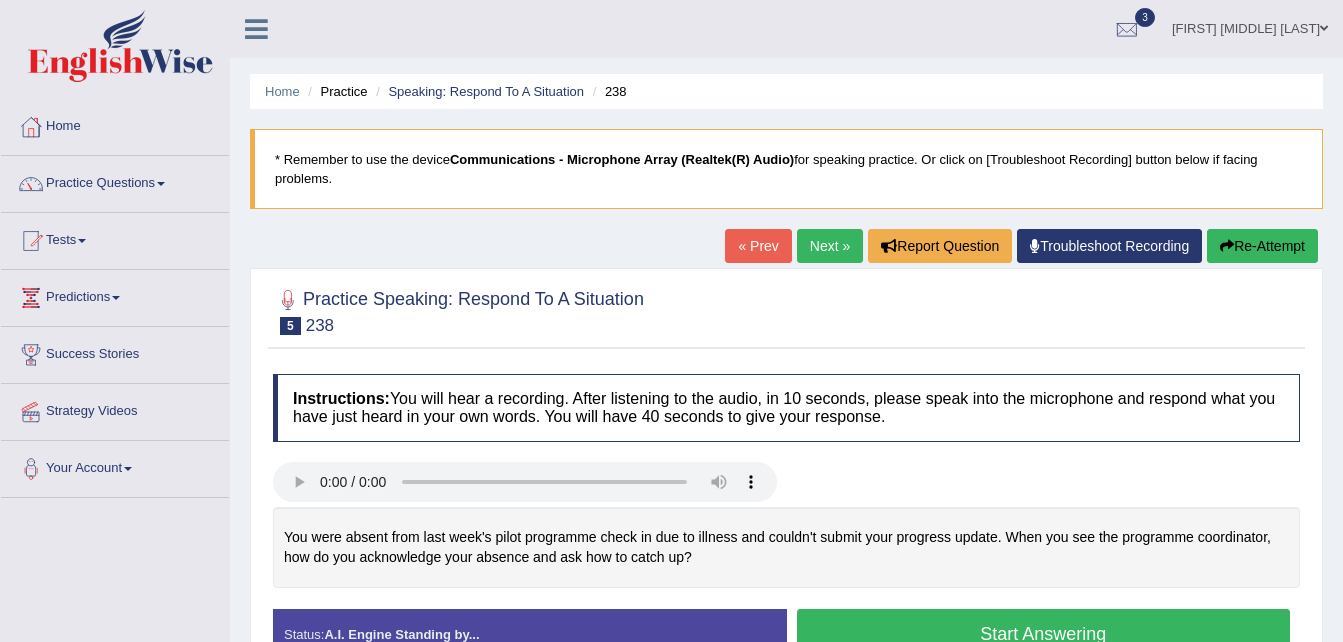 scroll, scrollTop: 200, scrollLeft: 0, axis: vertical 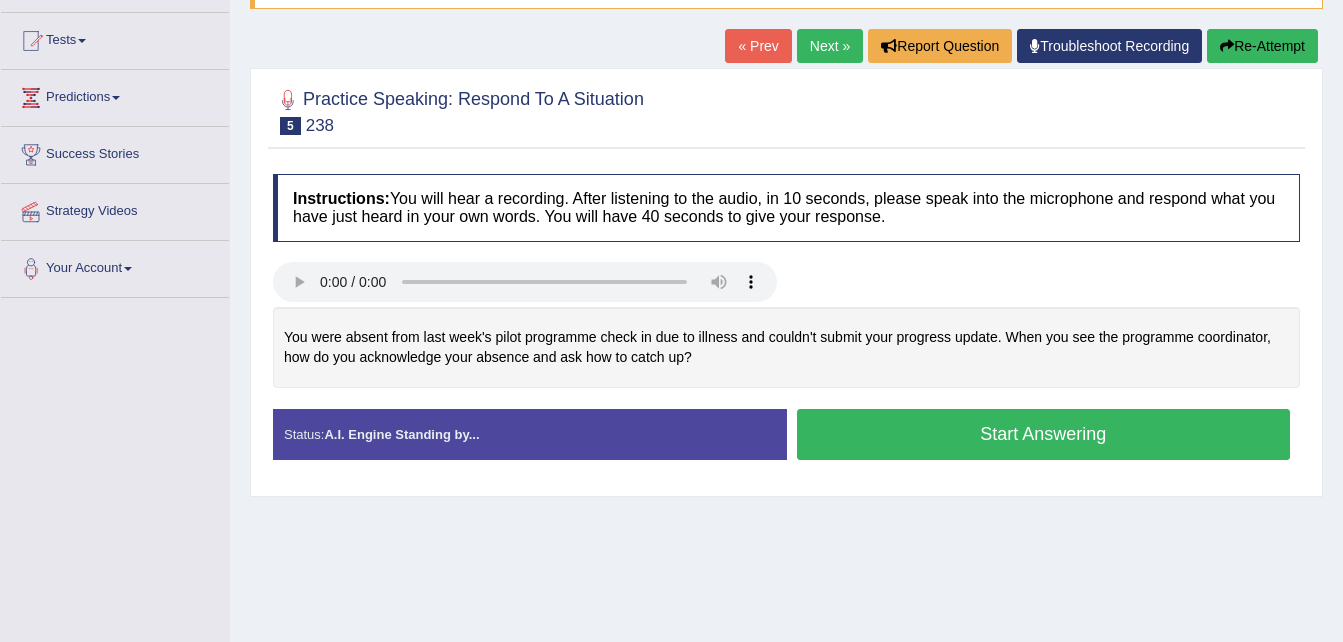 click on "Start Answering" at bounding box center (1044, 434) 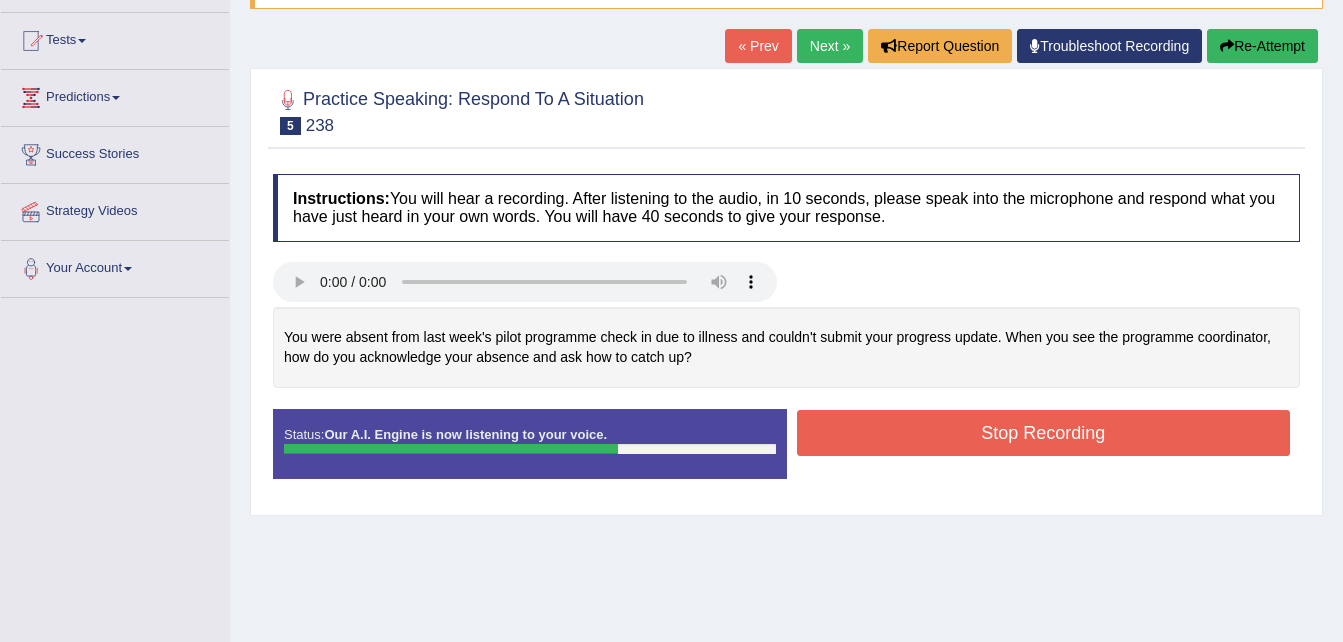click on "Stop Recording" at bounding box center [1044, 433] 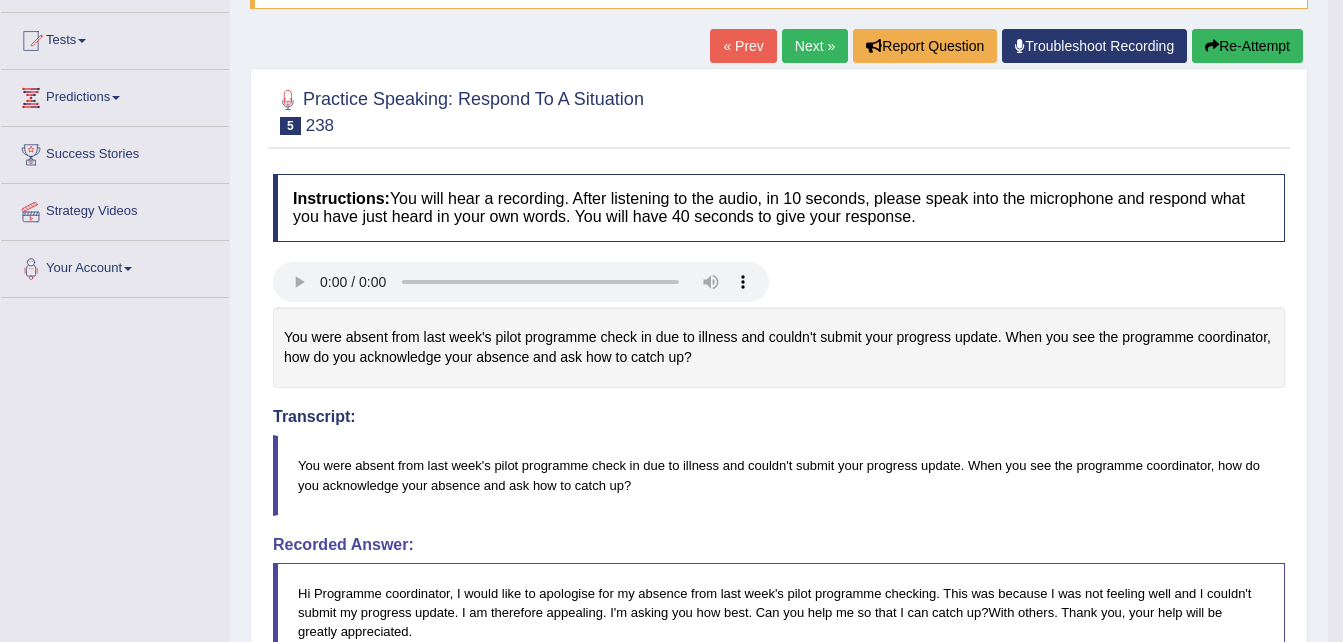 click on "Toggle navigation
Home
Practice Questions   Speaking Practice Read Aloud
Repeat Sentence
Describe Image
Re-tell Lecture
Answer Short Question
Summarize Group Discussion
Respond To A Situation
Writing Practice  Summarize Written Text
Write Essay
Reading Practice  Reading & Writing: Fill In The Blanks
Choose Multiple Answers
Re-order Paragraphs
Fill In The Blanks
Choose Single Answer
Listening Practice  Summarize Spoken Text
Highlight Incorrect Words
Highlight Correct Summary
Select Missing Word
Choose Single Answer
Choose Multiple Answers
Fill In The Blanks
Write From Dictation
Pronunciation
Tests
Take Mock Test" at bounding box center (671, 121) 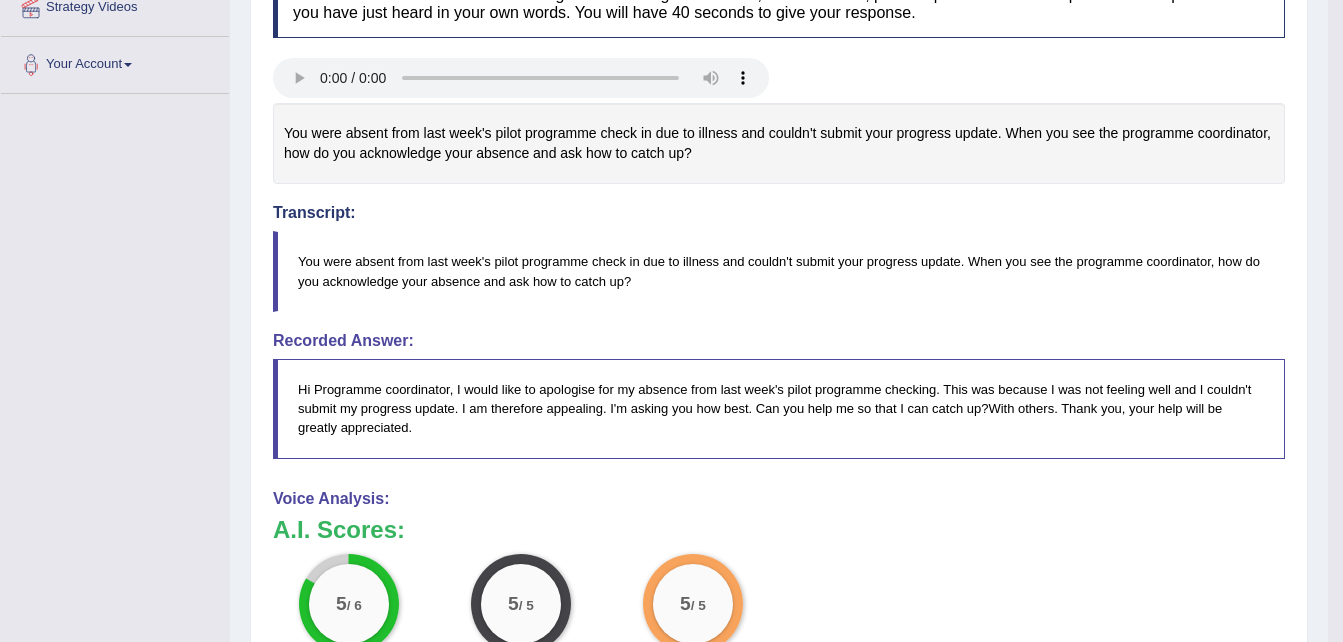 scroll, scrollTop: 440, scrollLeft: 0, axis: vertical 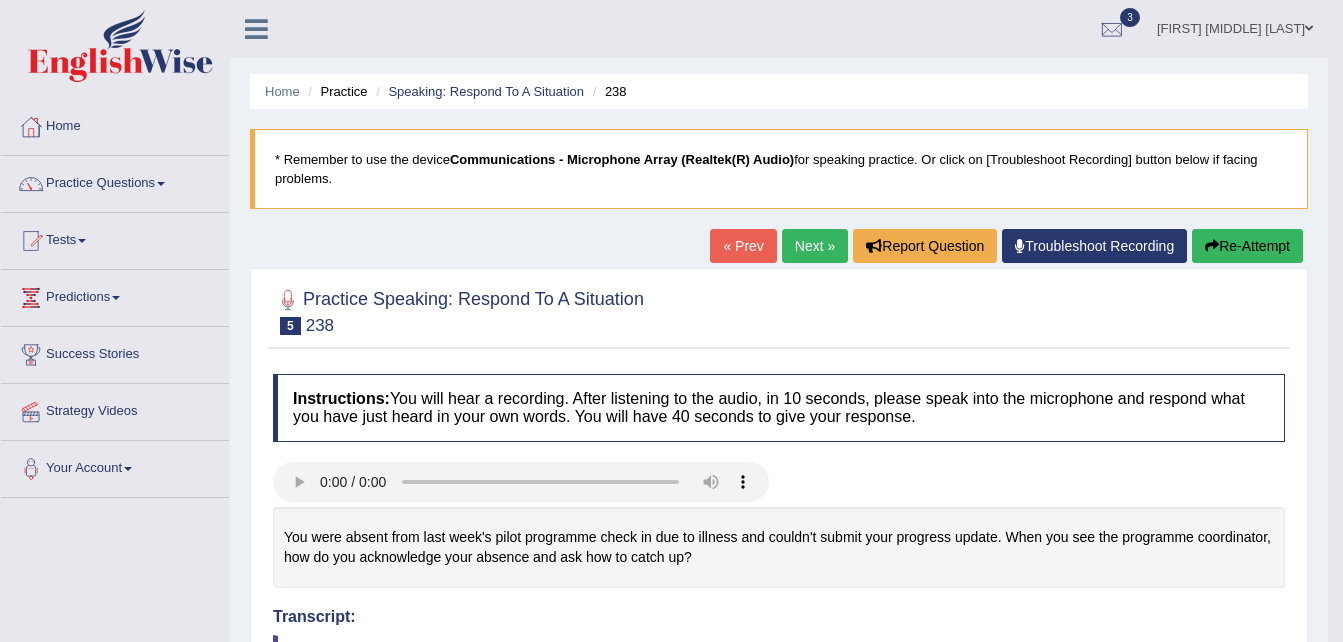 click on "Next »" at bounding box center [815, 246] 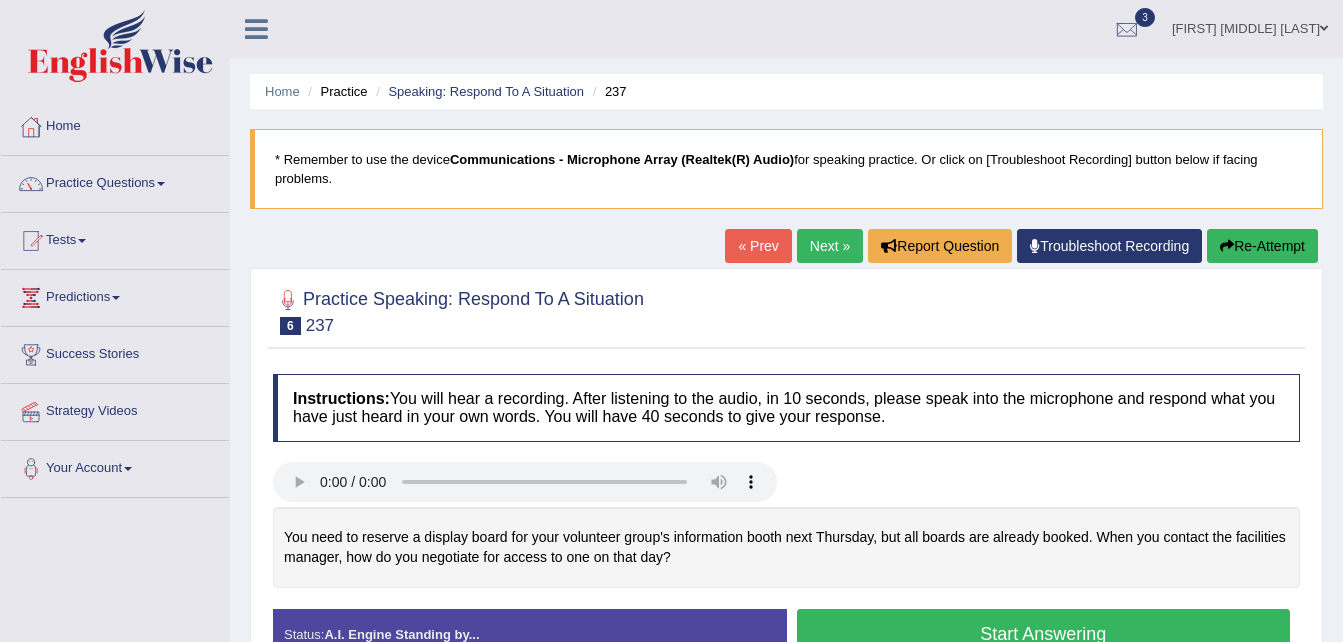 scroll, scrollTop: 0, scrollLeft: 0, axis: both 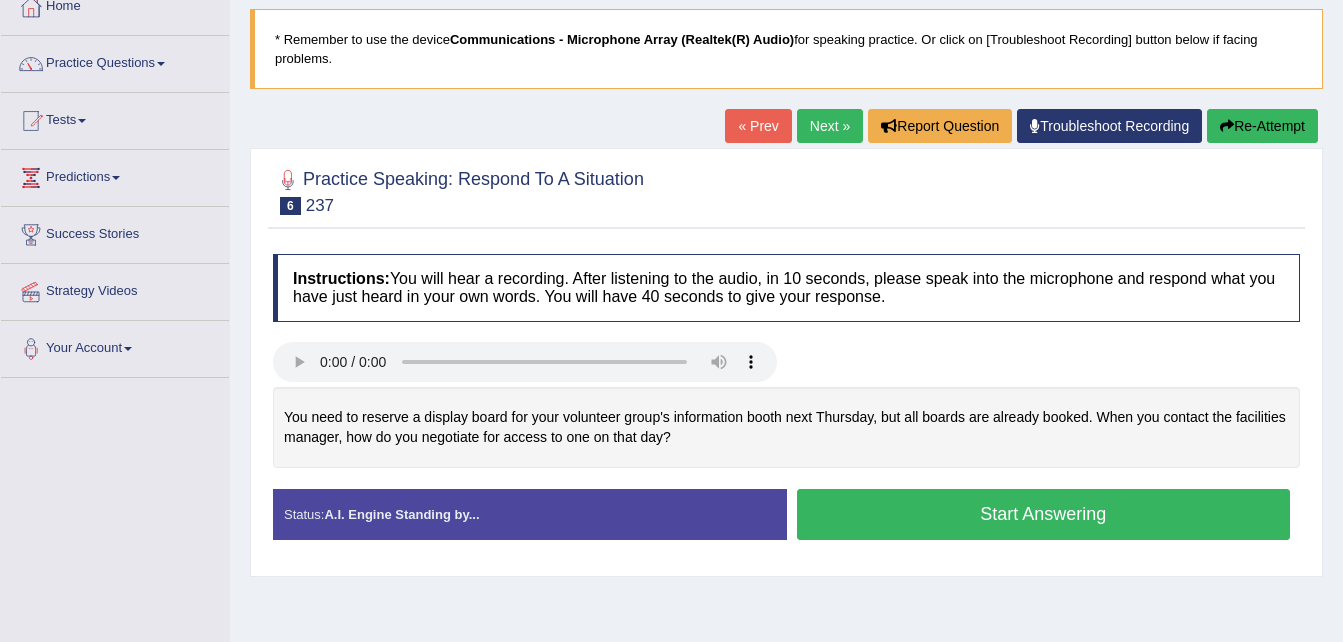 click on "Start Answering" at bounding box center [1044, 514] 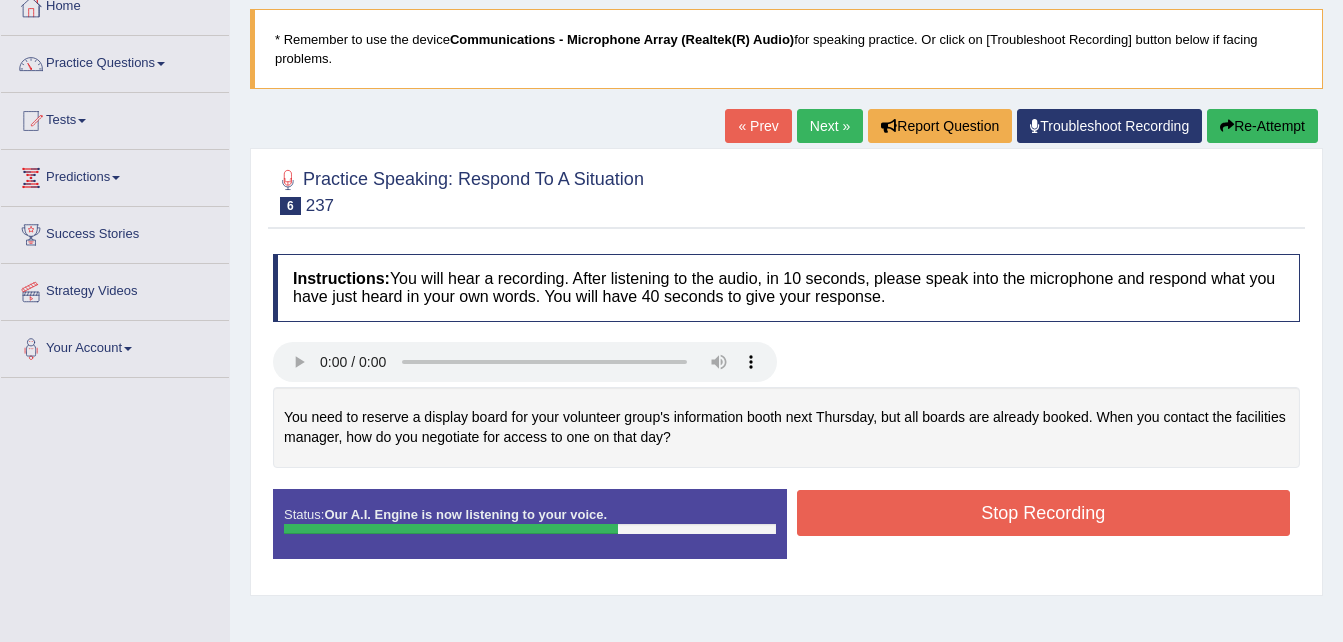 click on "Stop Recording" at bounding box center [1044, 513] 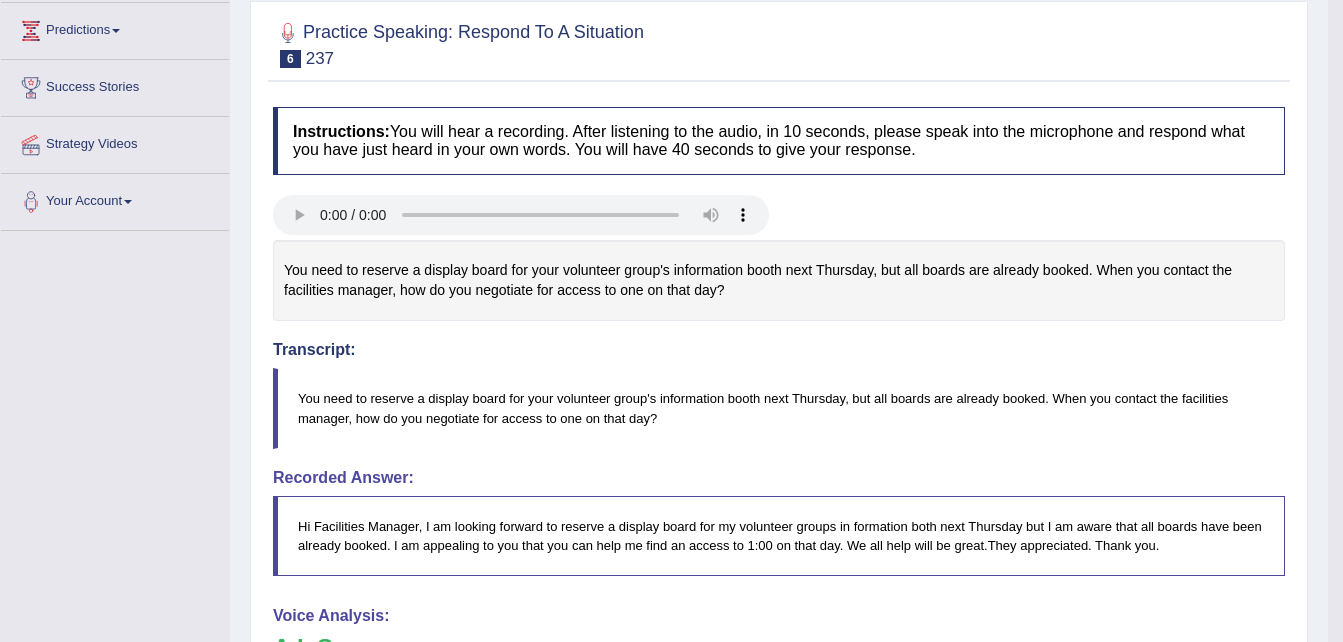 scroll, scrollTop: 280, scrollLeft: 0, axis: vertical 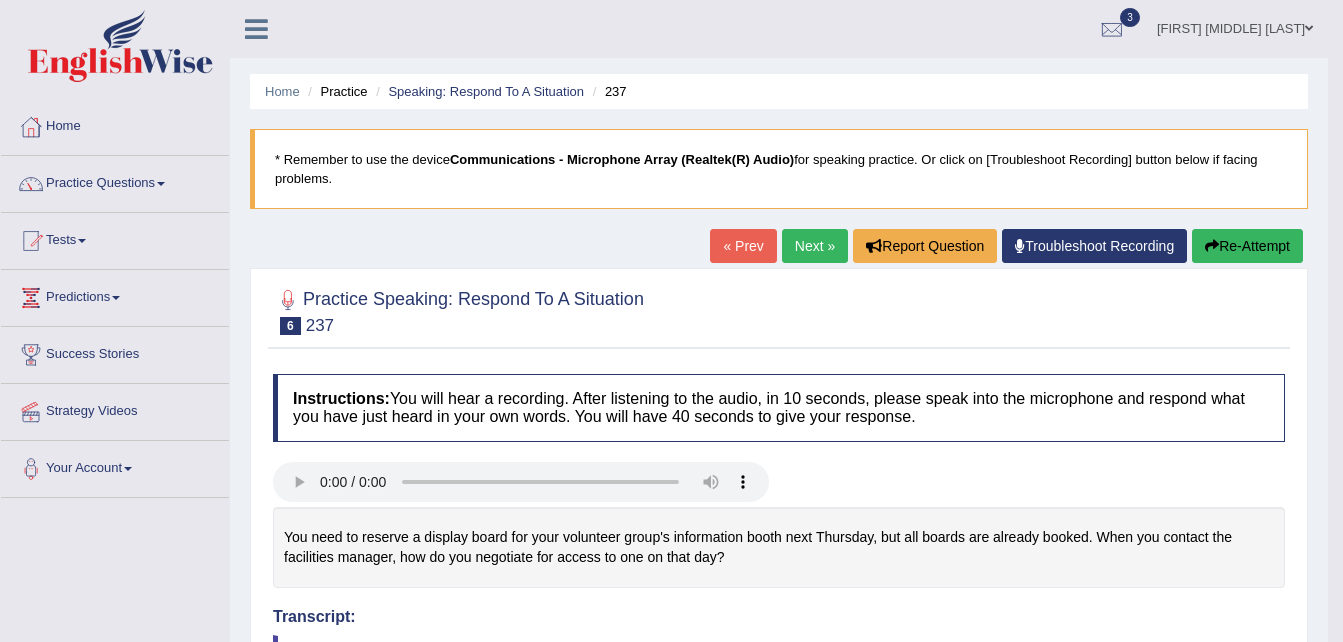click on "Next »" at bounding box center (815, 246) 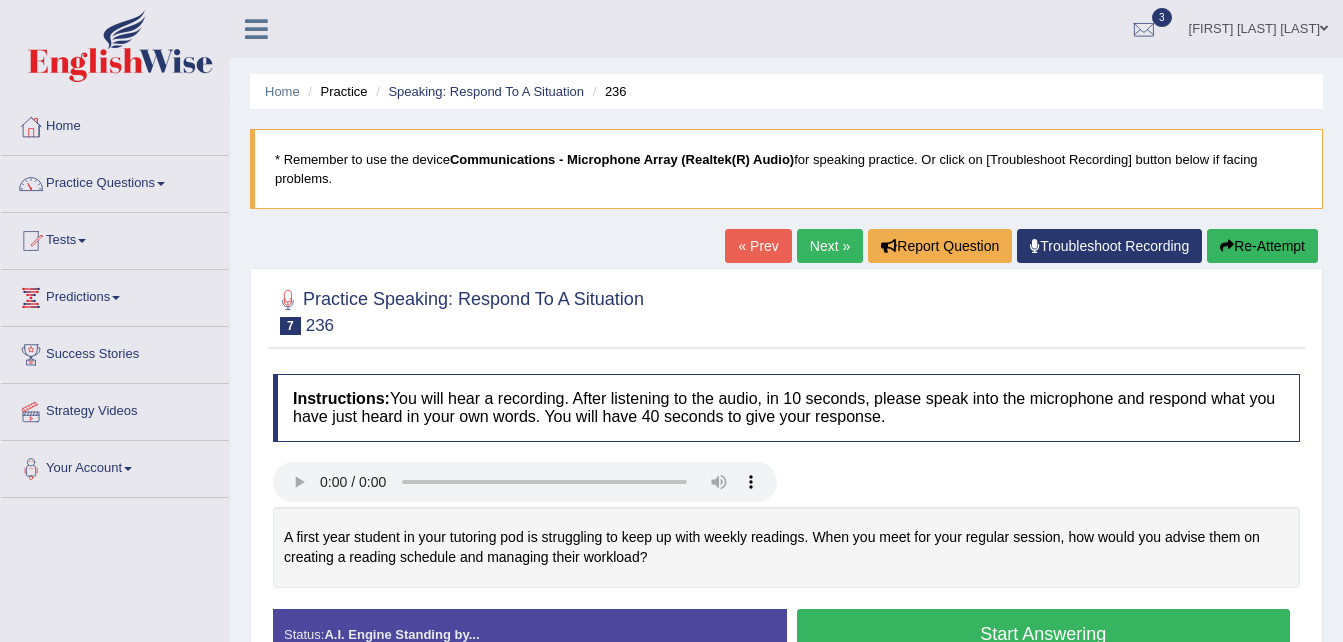 scroll, scrollTop: 0, scrollLeft: 0, axis: both 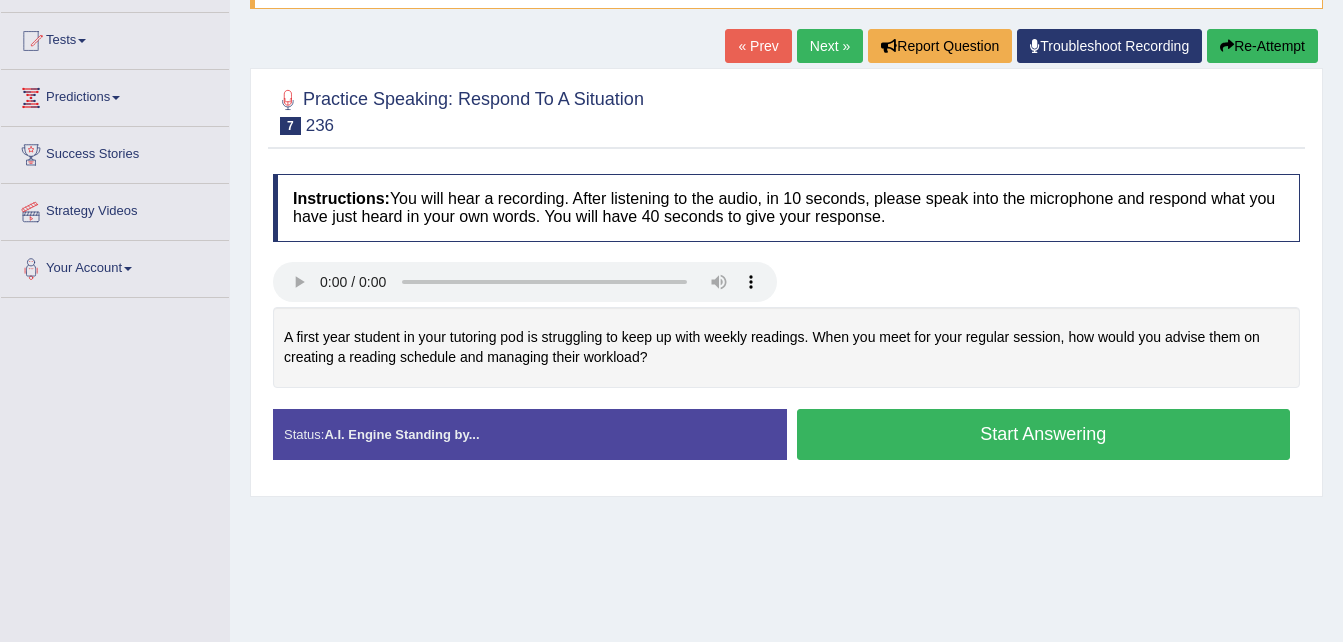 click on "Start Answering" at bounding box center [1044, 434] 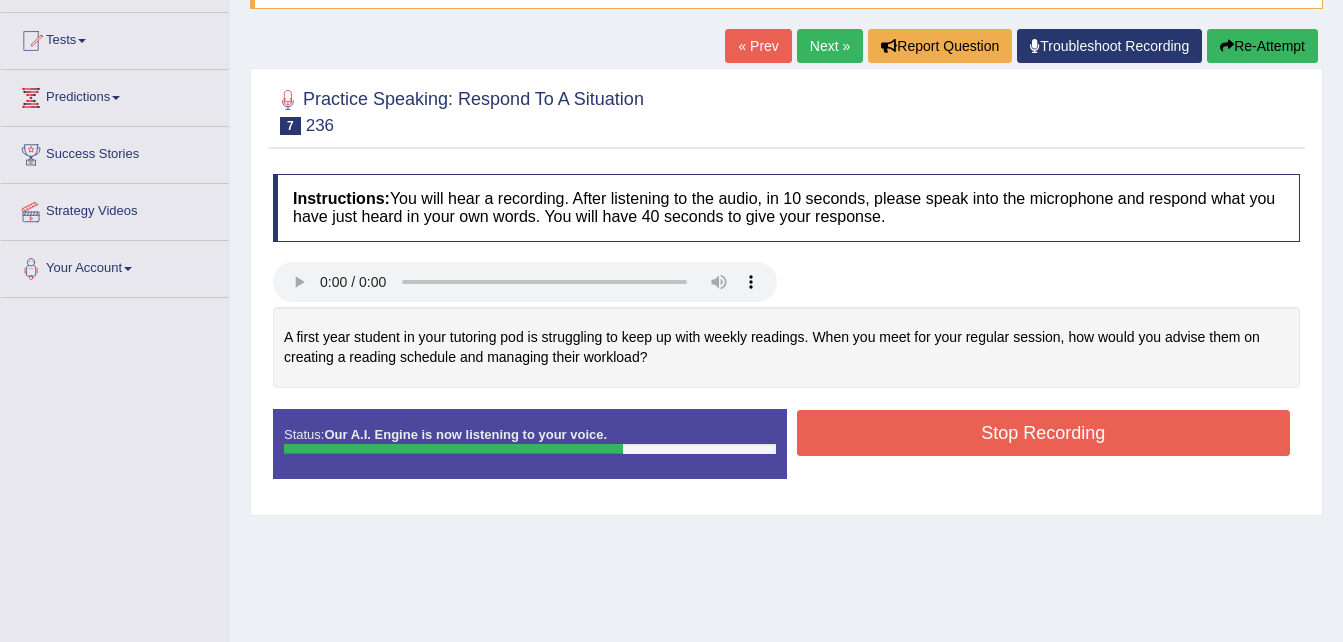 click on "Re-Attempt" at bounding box center [1262, 46] 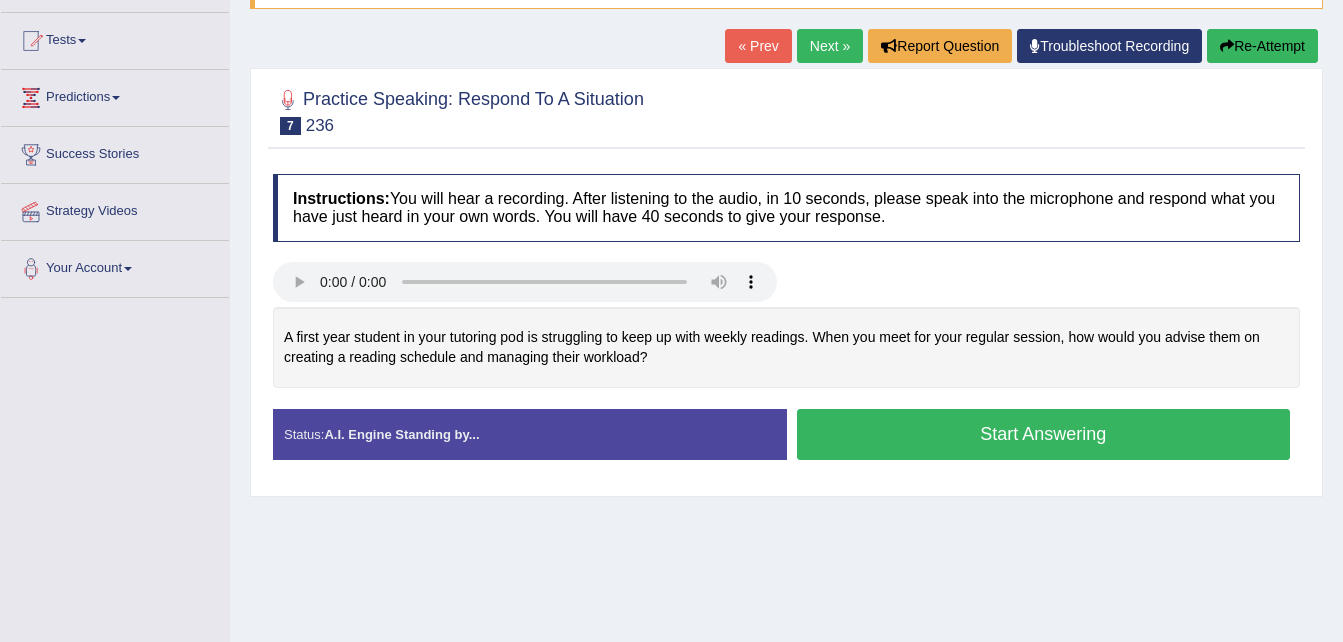scroll, scrollTop: 0, scrollLeft: 0, axis: both 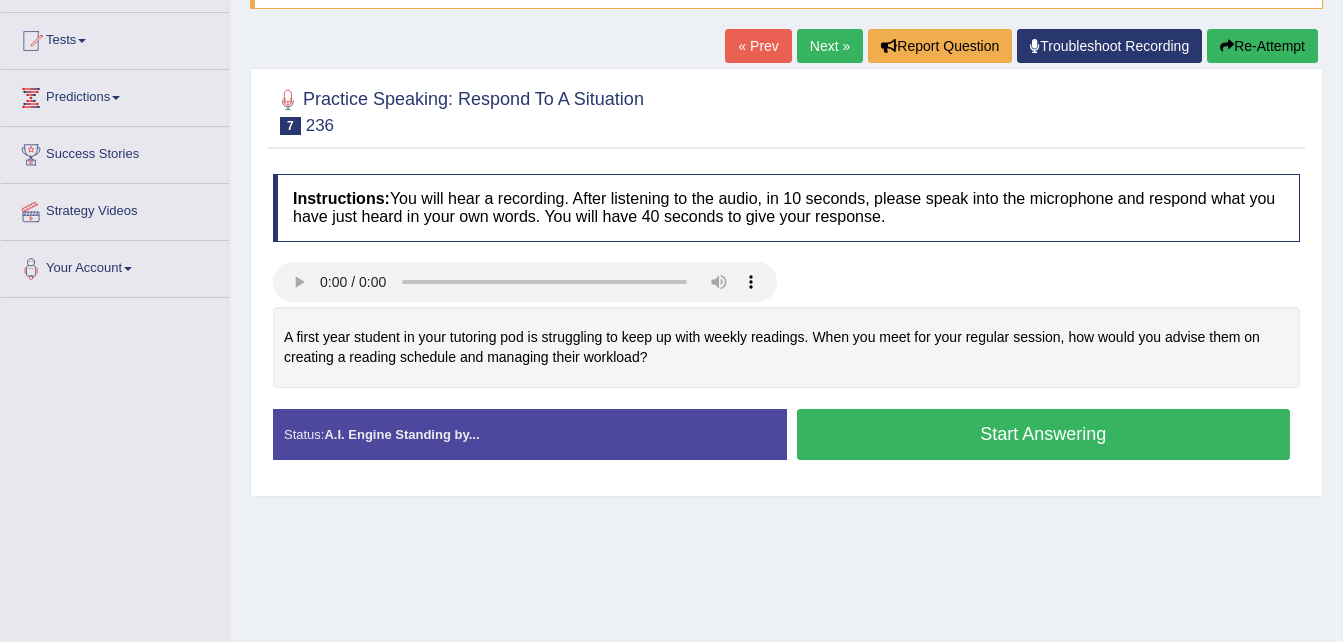 click on "Start Answering" at bounding box center [1044, 434] 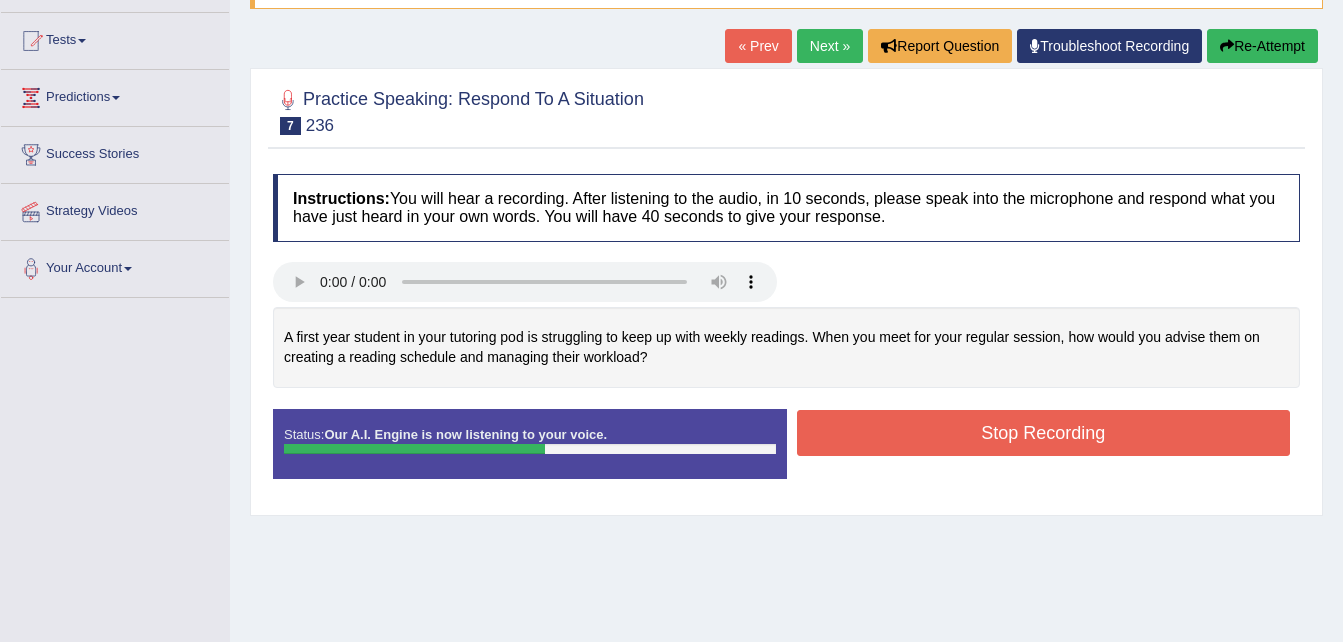 click on "Re-Attempt" at bounding box center (1262, 46) 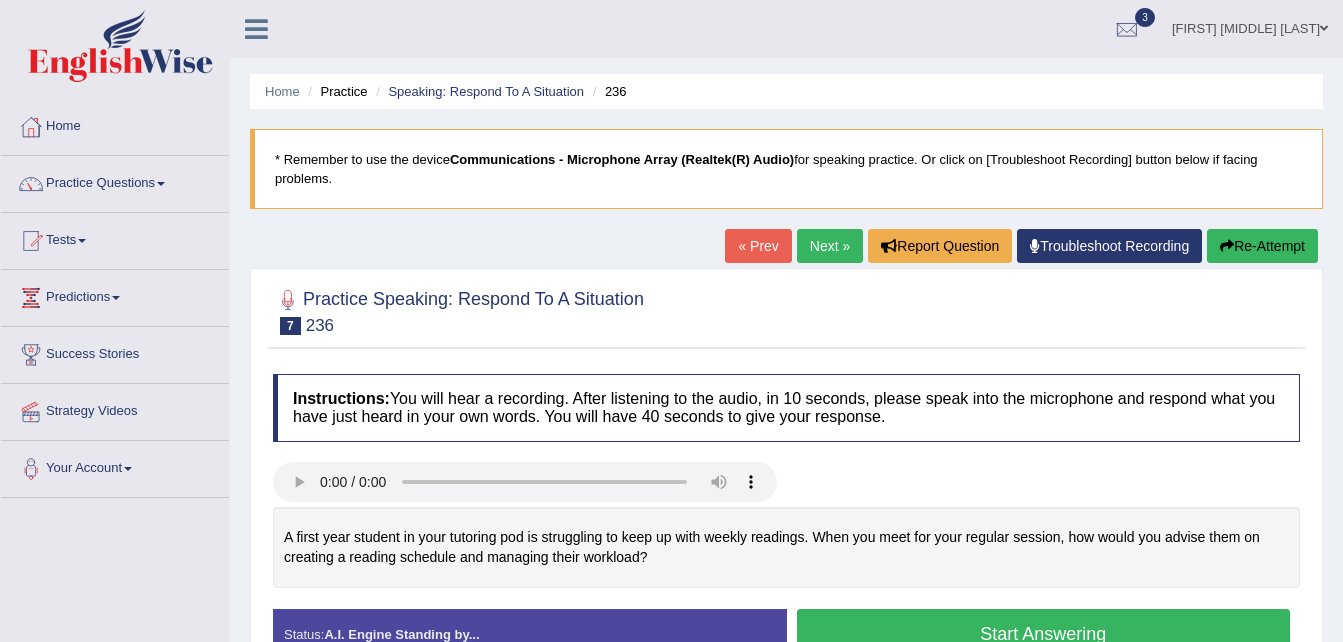 scroll, scrollTop: 200, scrollLeft: 0, axis: vertical 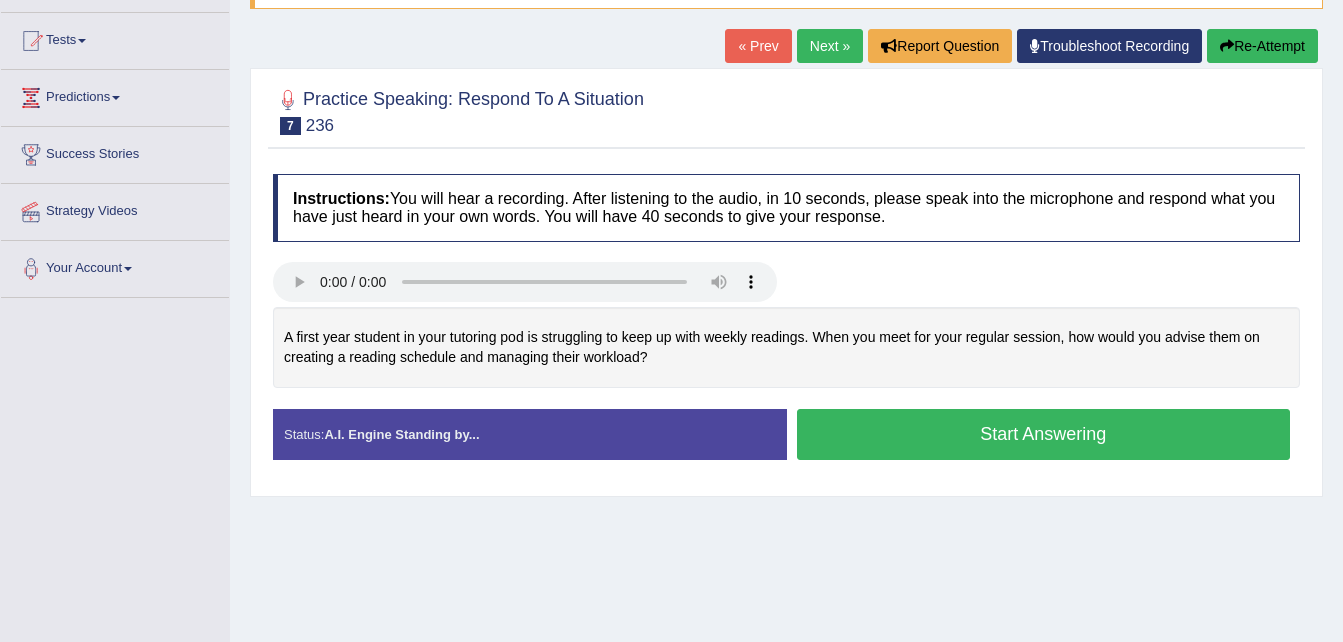 click on "Start Answering" at bounding box center [1044, 434] 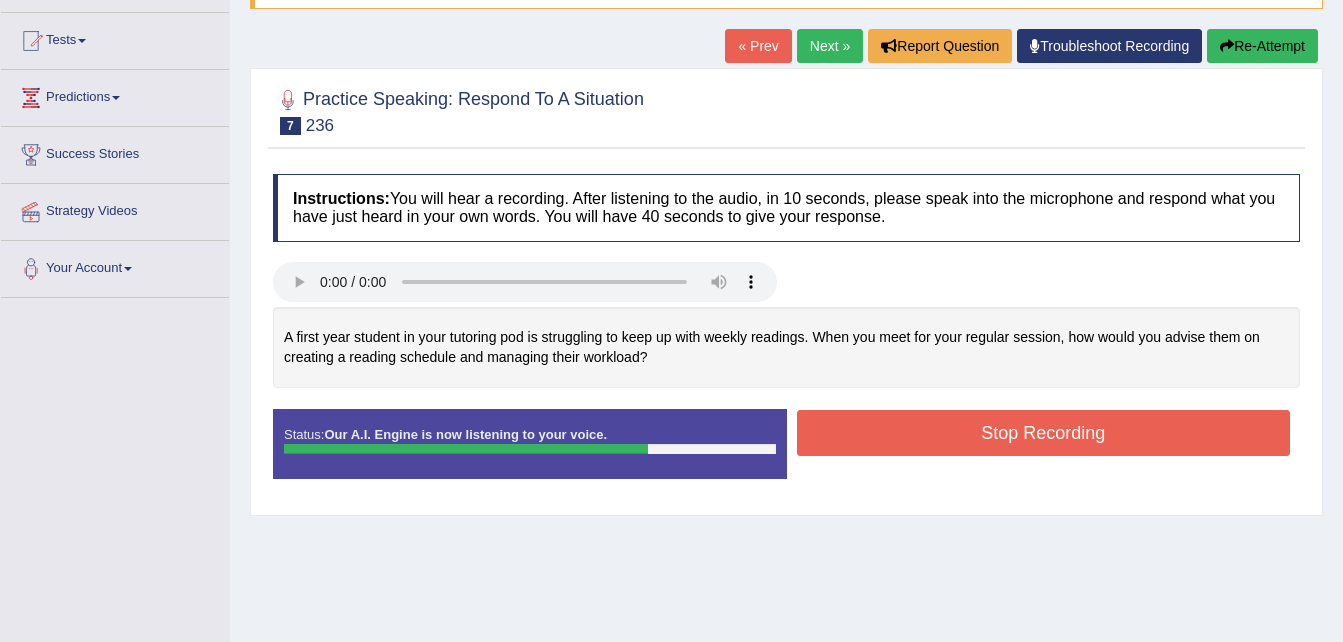 click on "Stop Recording" at bounding box center (1044, 433) 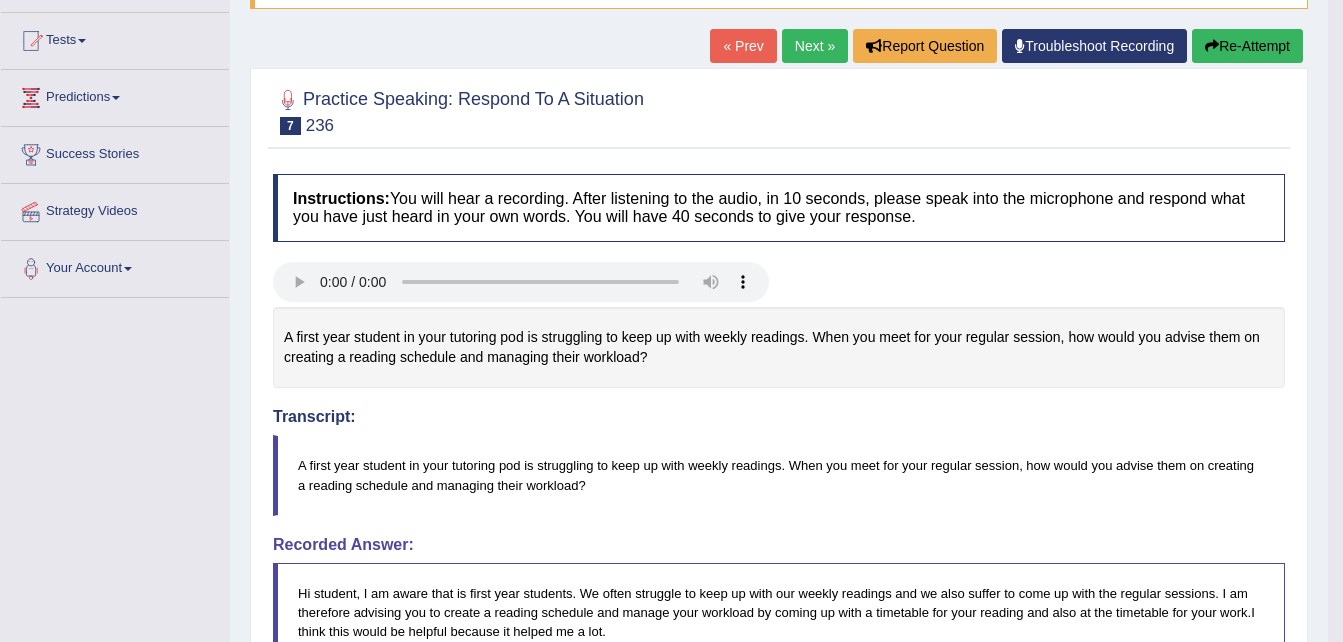 scroll, scrollTop: 240, scrollLeft: 0, axis: vertical 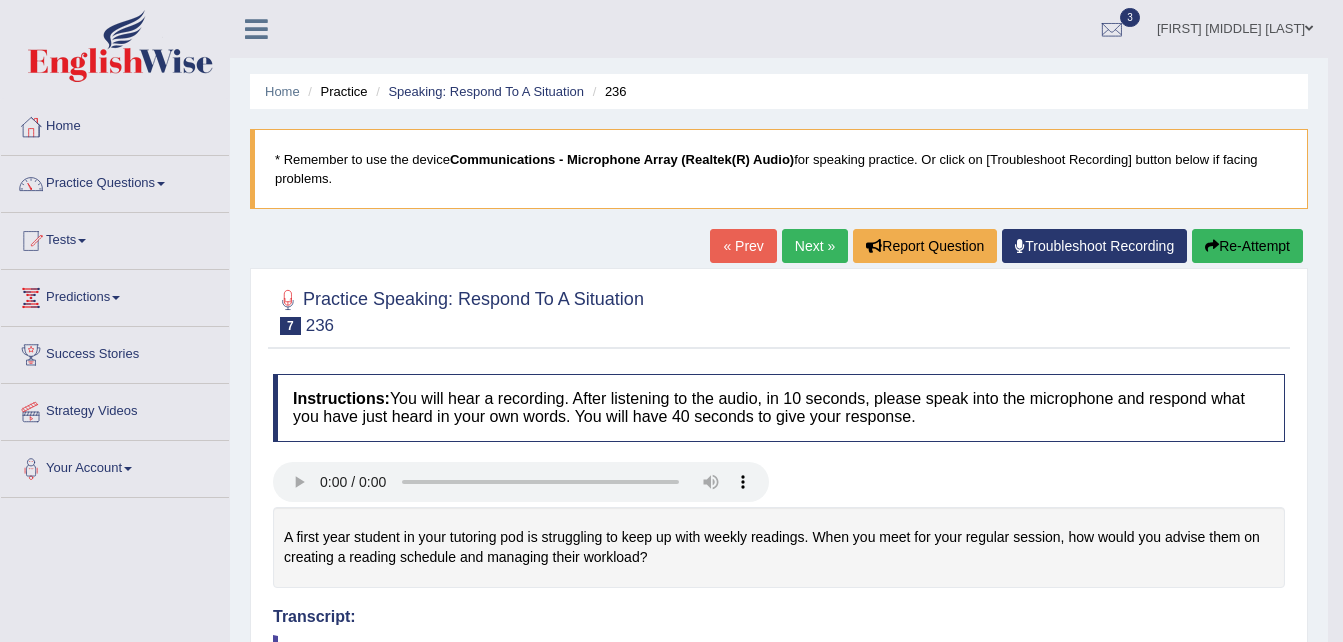 click on "Next »" at bounding box center (815, 246) 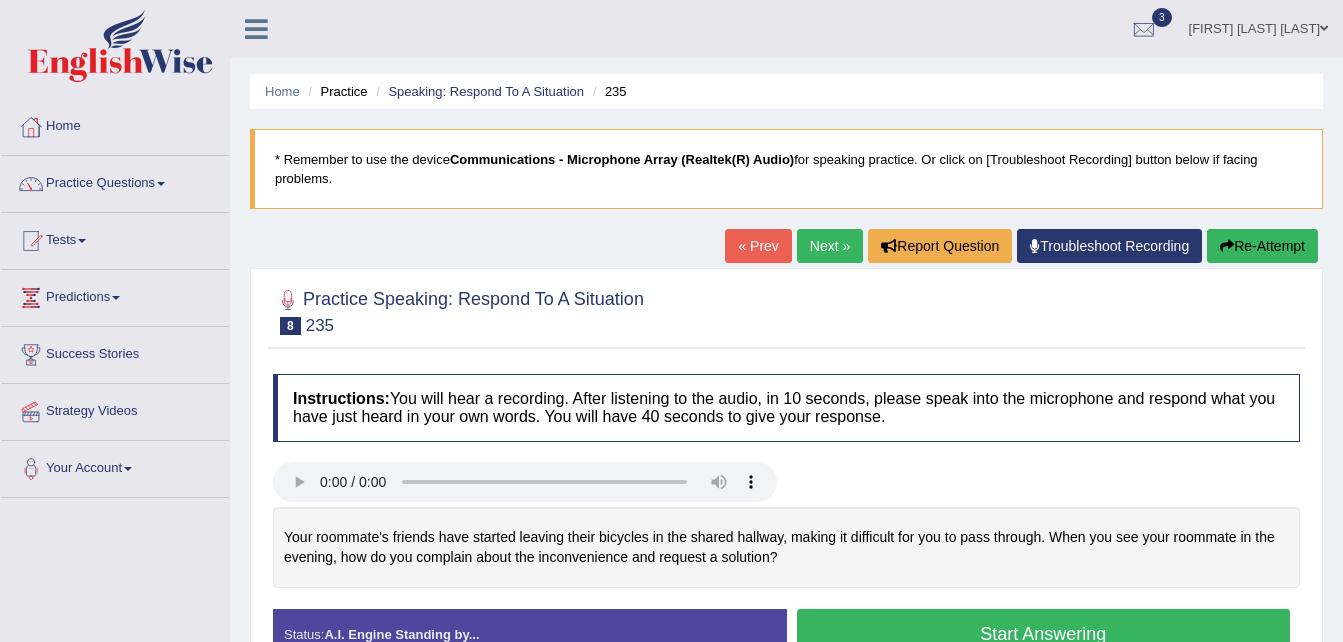 scroll, scrollTop: 0, scrollLeft: 0, axis: both 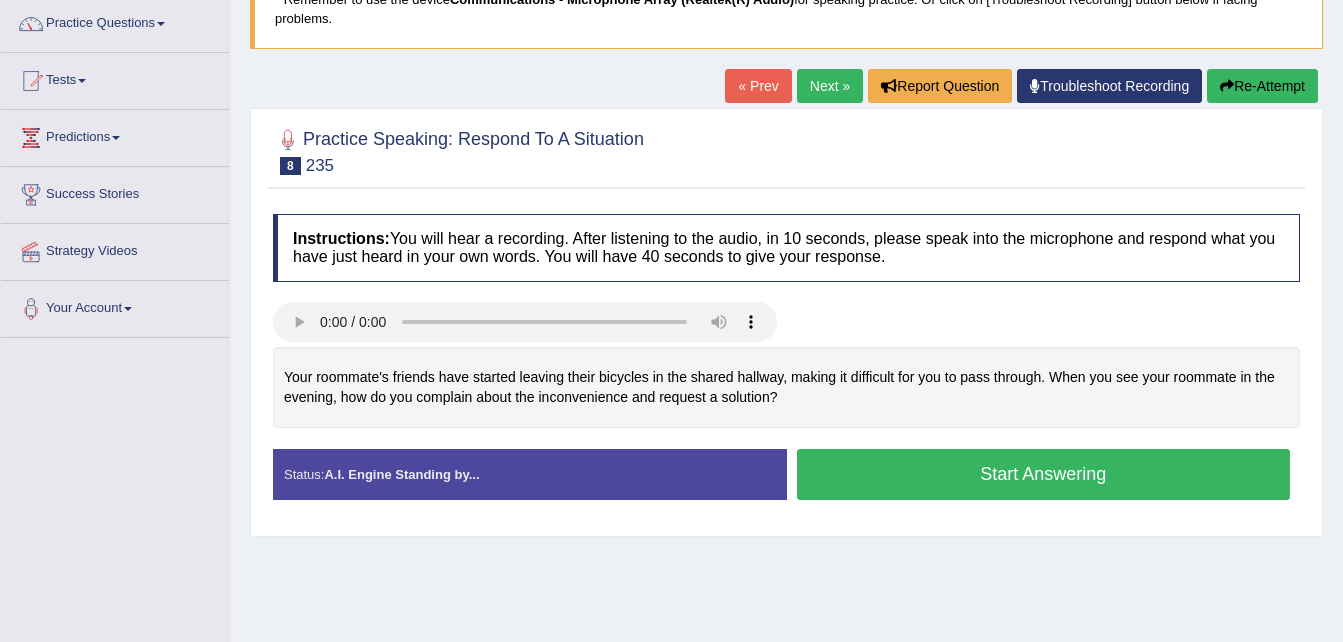click on "Start Answering" at bounding box center [1044, 474] 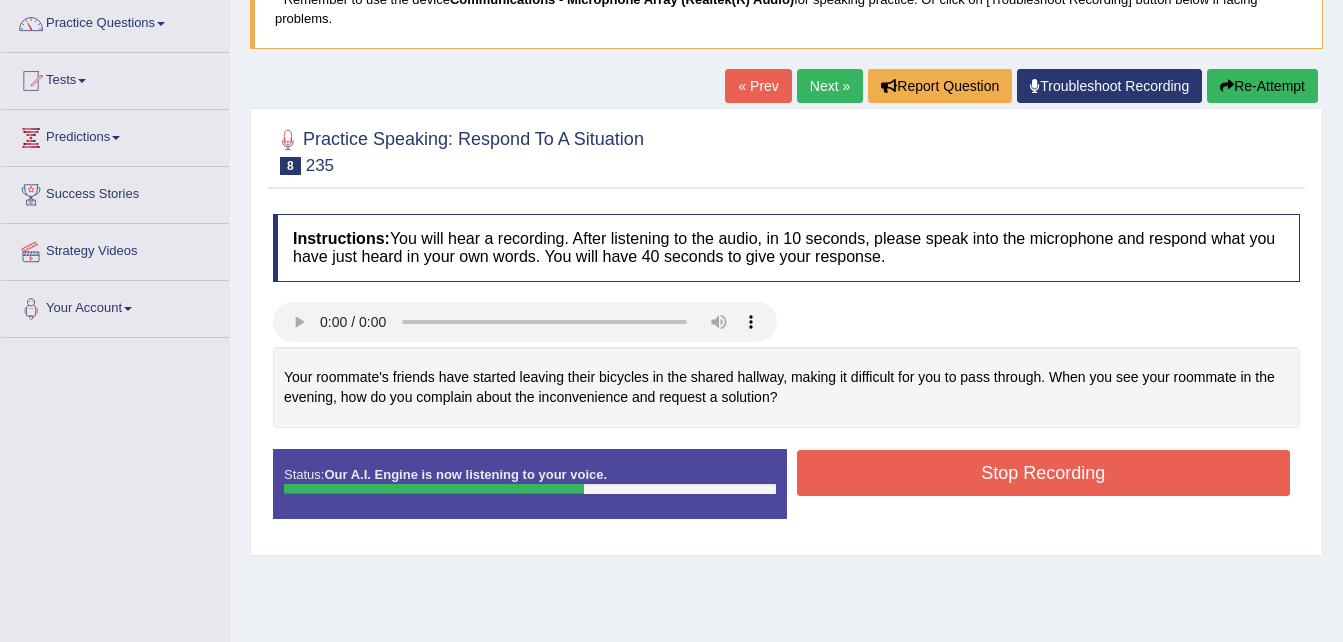 click on "Re-Attempt" at bounding box center [1262, 86] 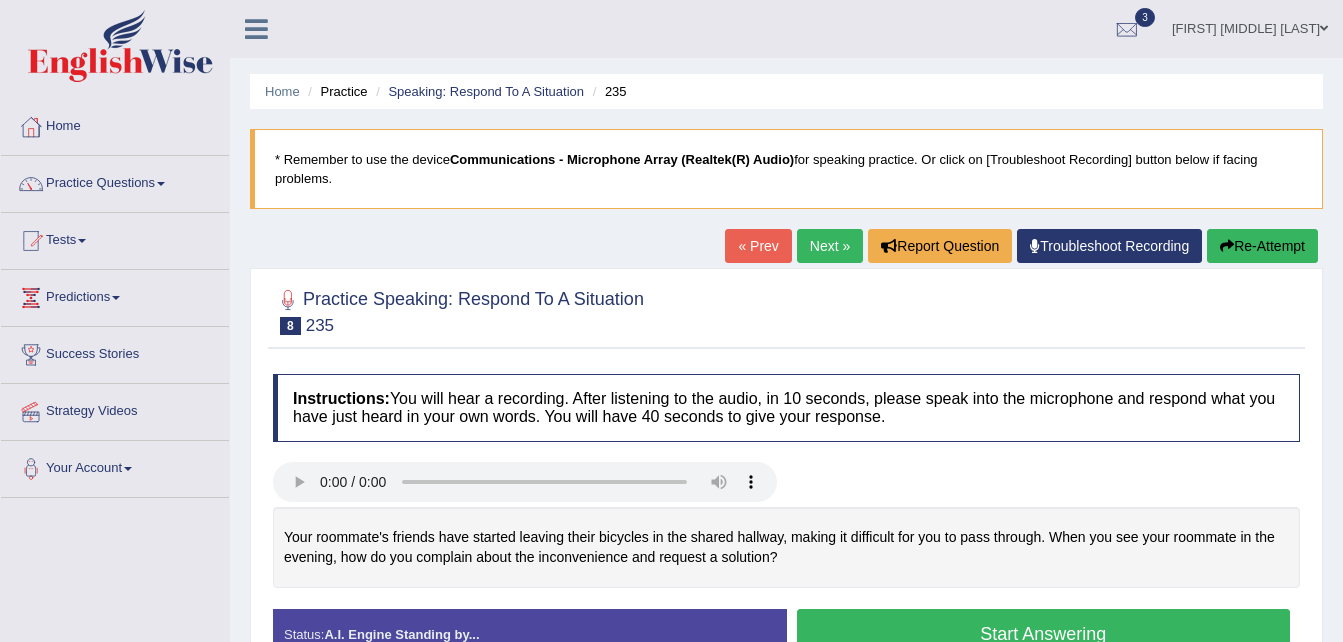 scroll, scrollTop: 166, scrollLeft: 0, axis: vertical 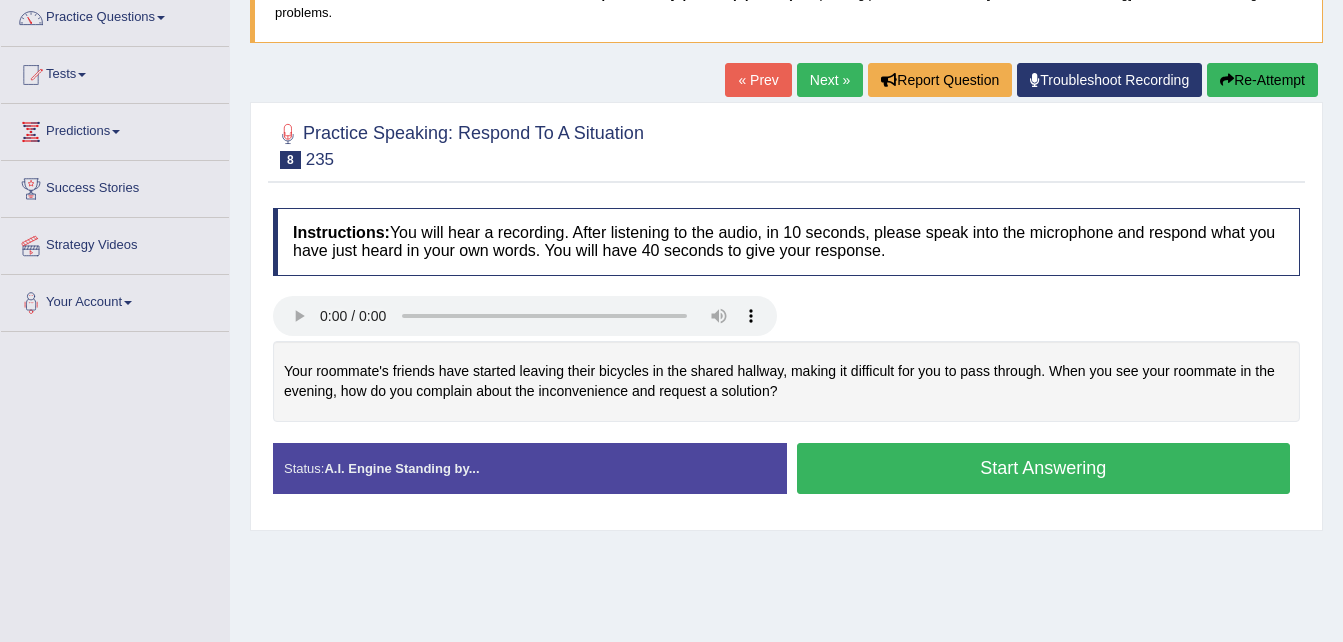 click on "Start Answering" at bounding box center [1044, 468] 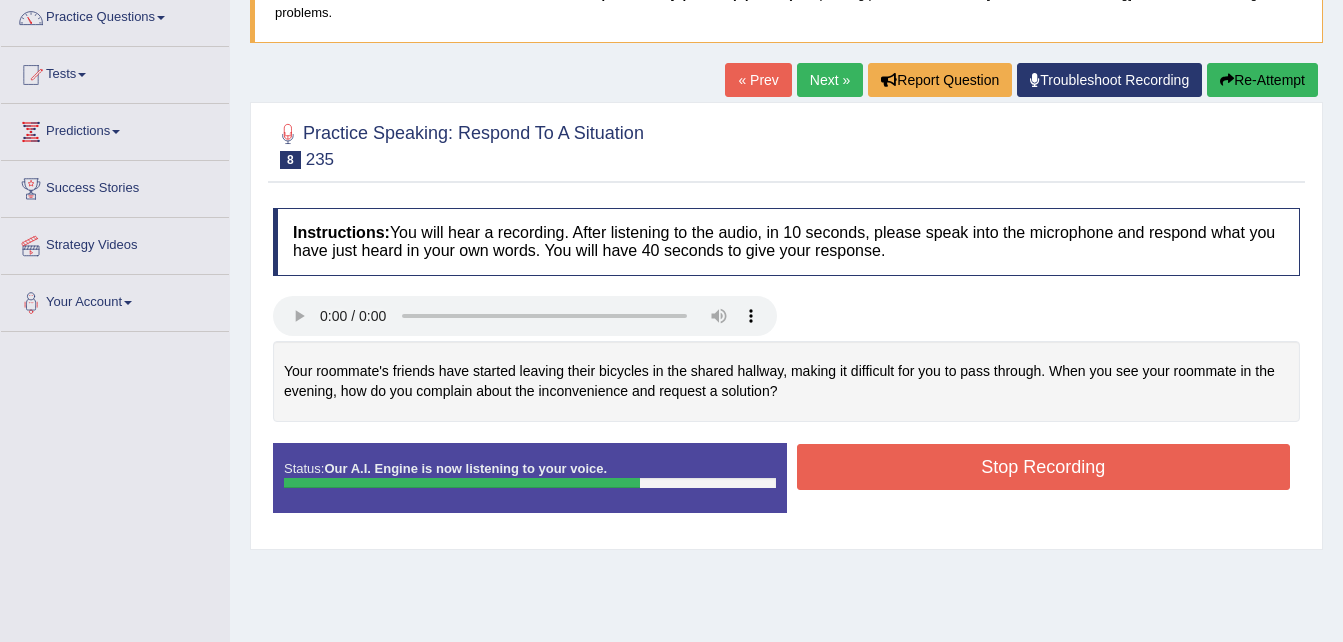 click on "Stop Recording" at bounding box center (1044, 467) 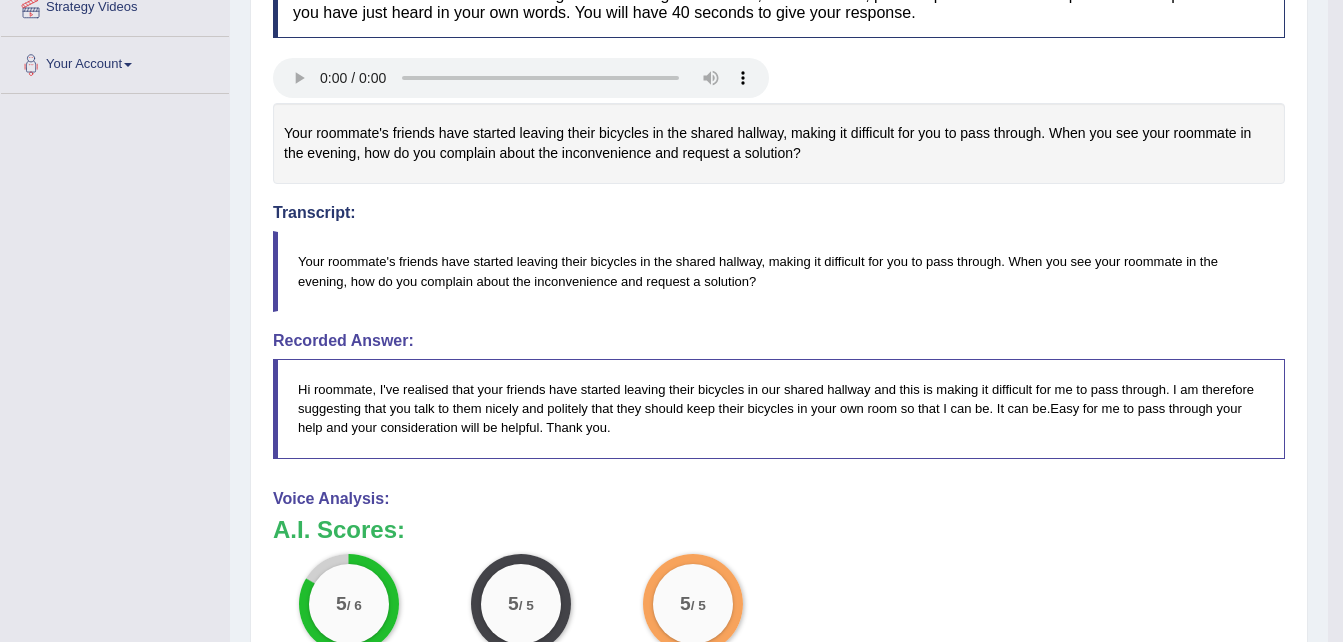scroll, scrollTop: 406, scrollLeft: 0, axis: vertical 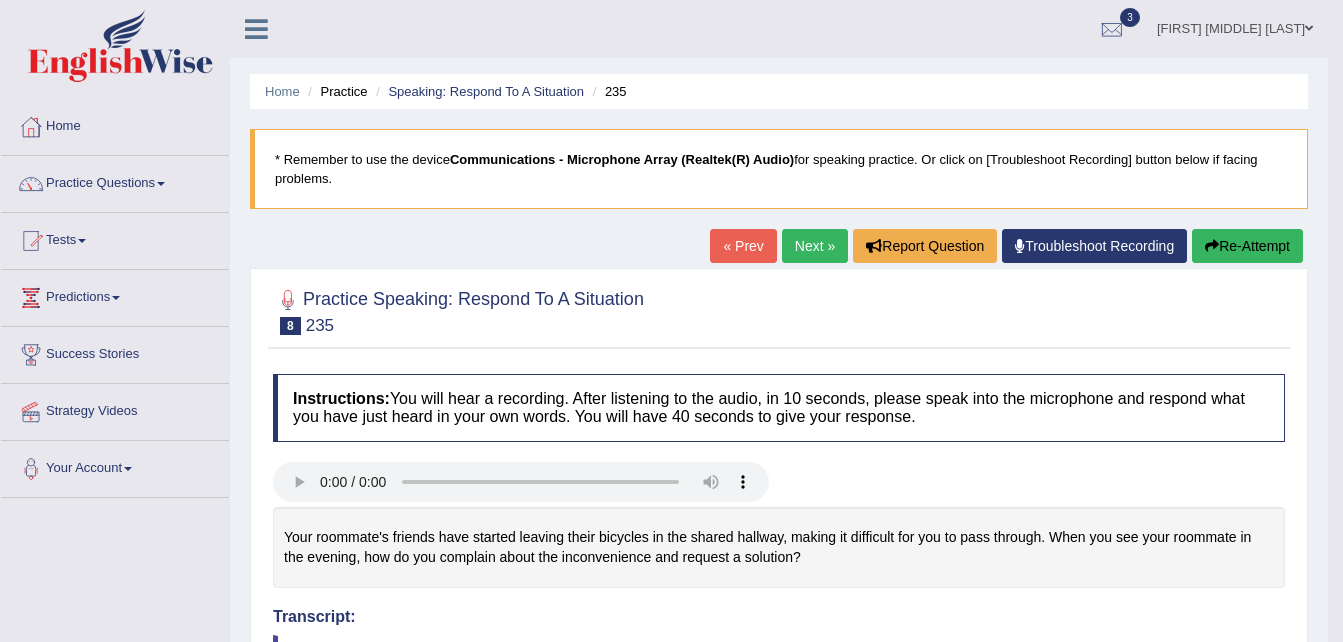 click on "Next »" at bounding box center (815, 246) 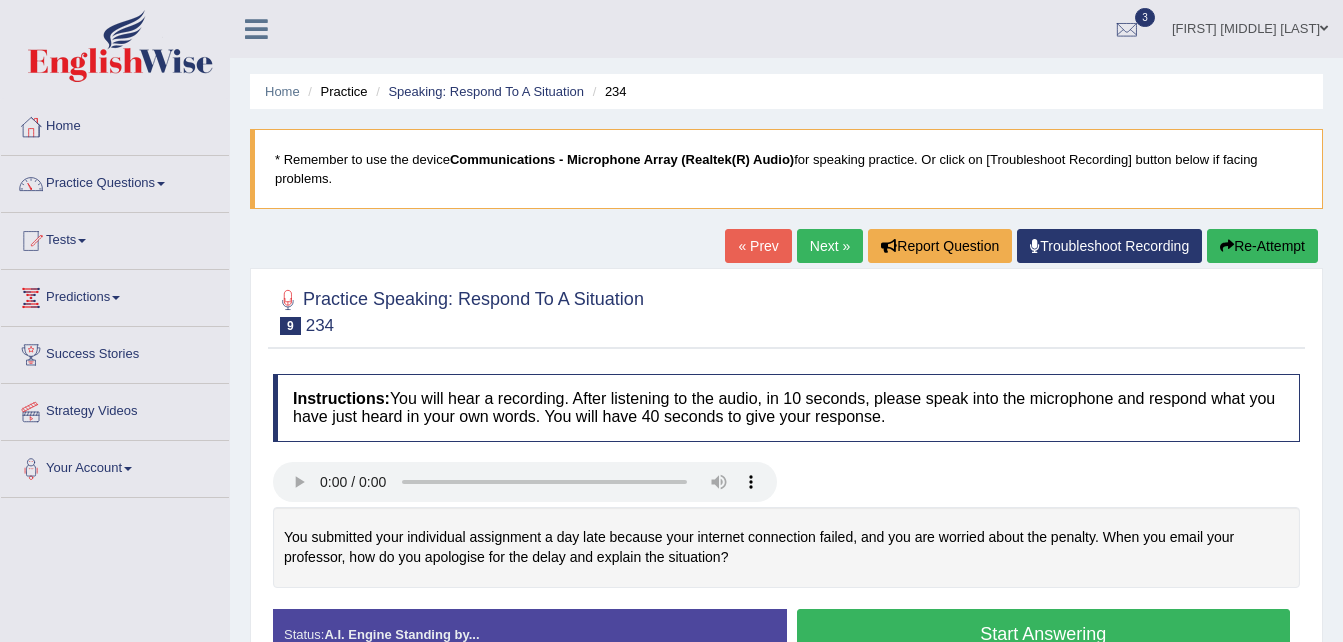 scroll, scrollTop: 0, scrollLeft: 0, axis: both 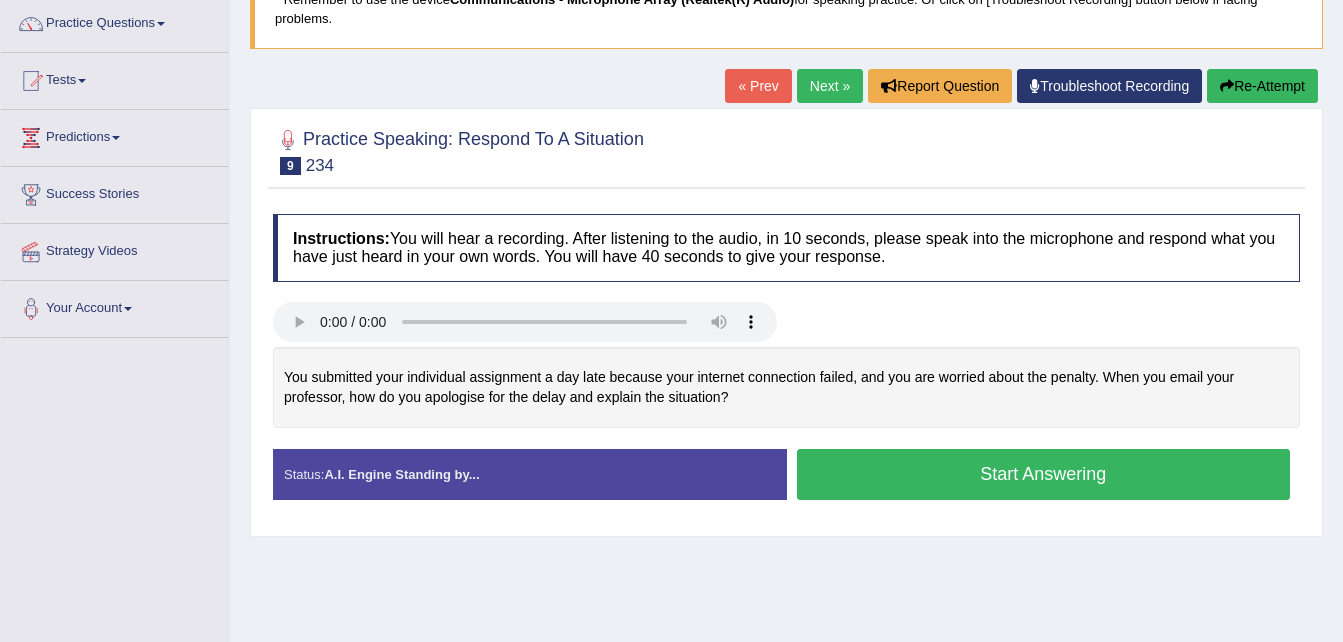 click on "Start Answering" at bounding box center (1044, 474) 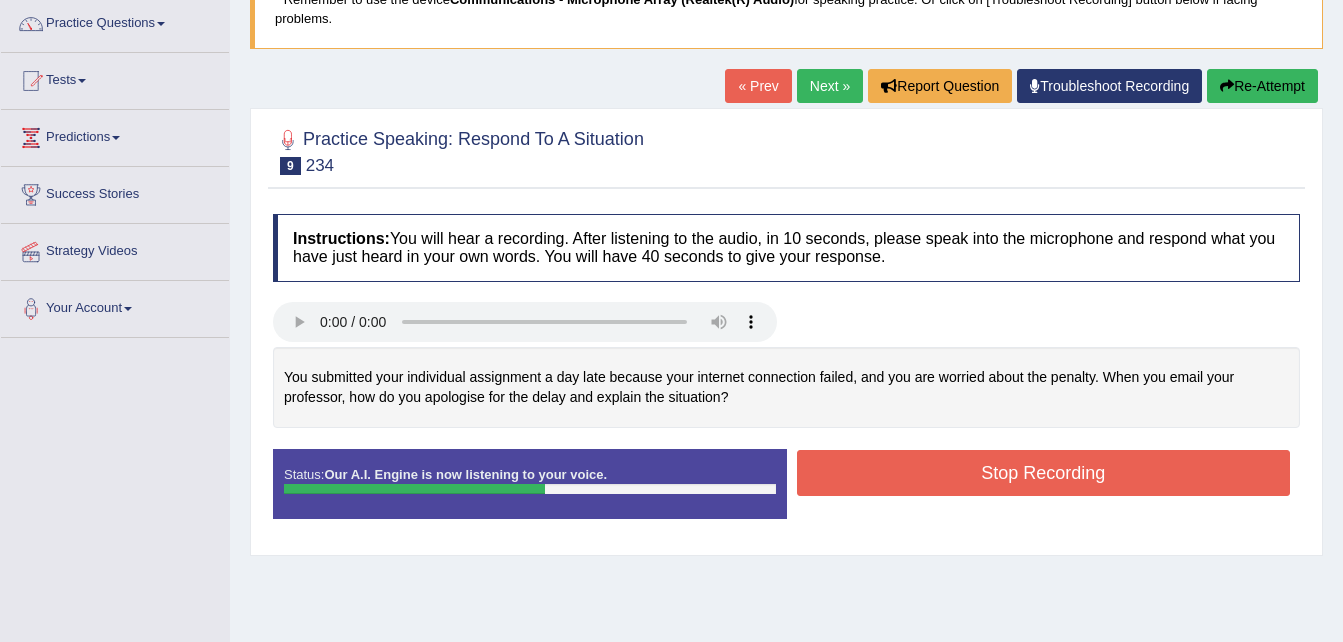 click on "Re-Attempt" at bounding box center [1262, 86] 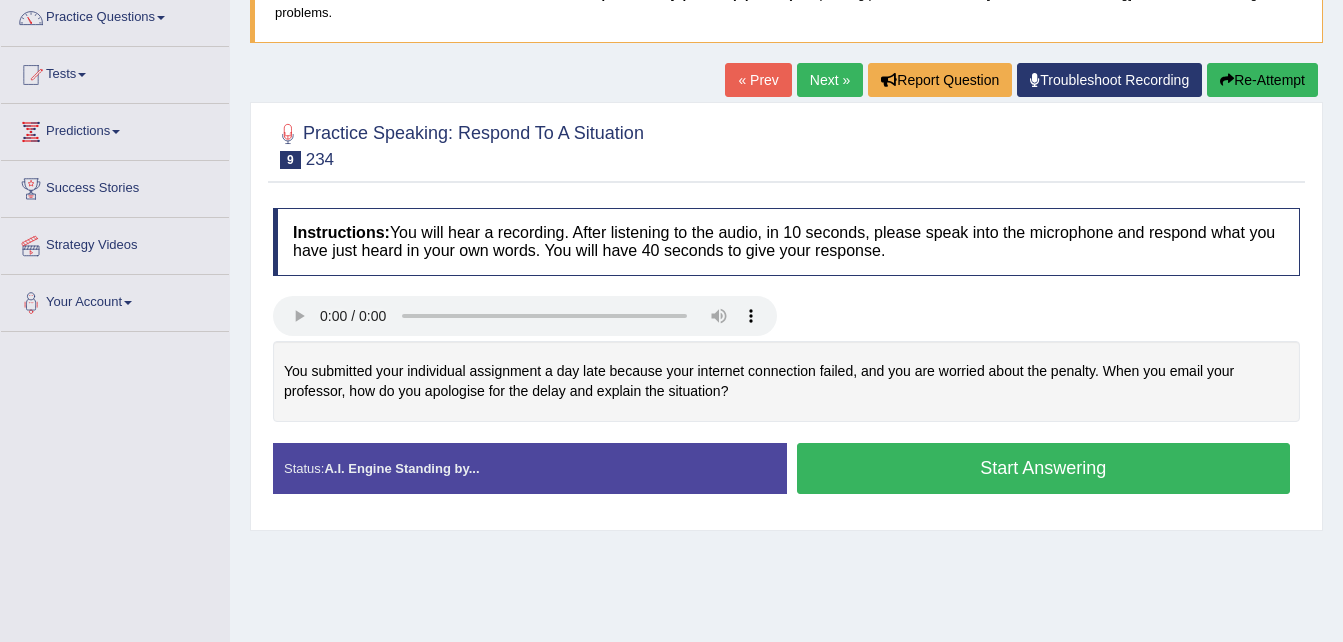 scroll, scrollTop: 166, scrollLeft: 0, axis: vertical 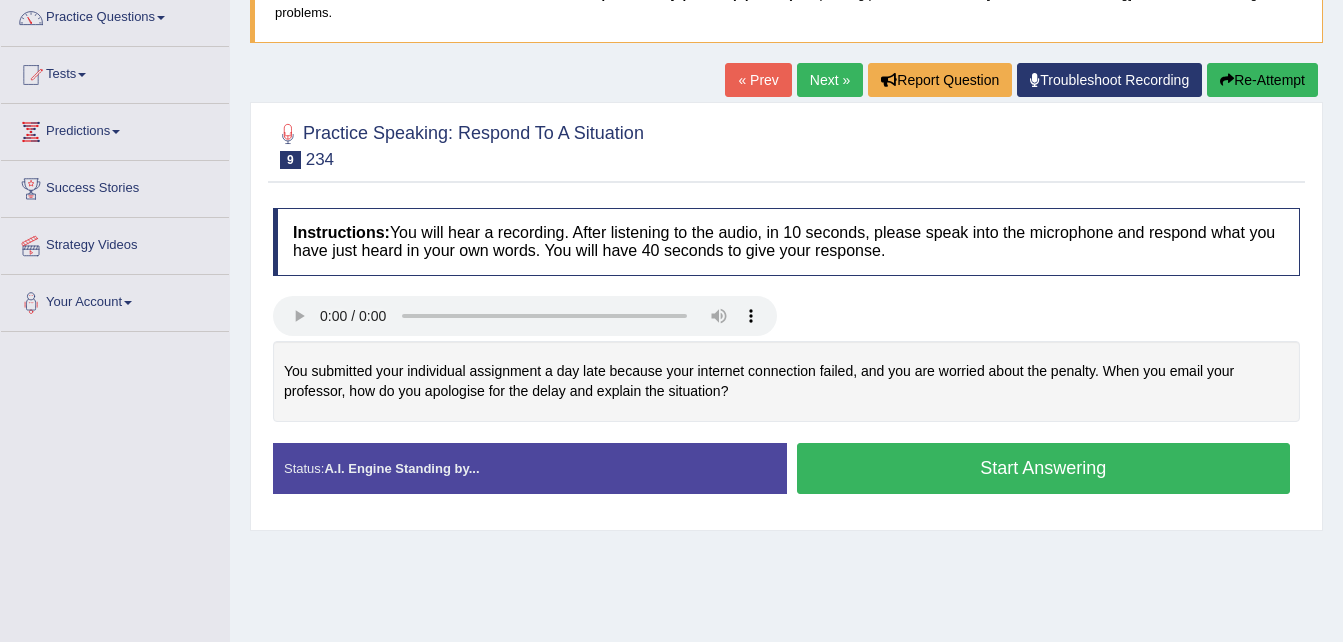 click on "Start Answering" at bounding box center (1044, 468) 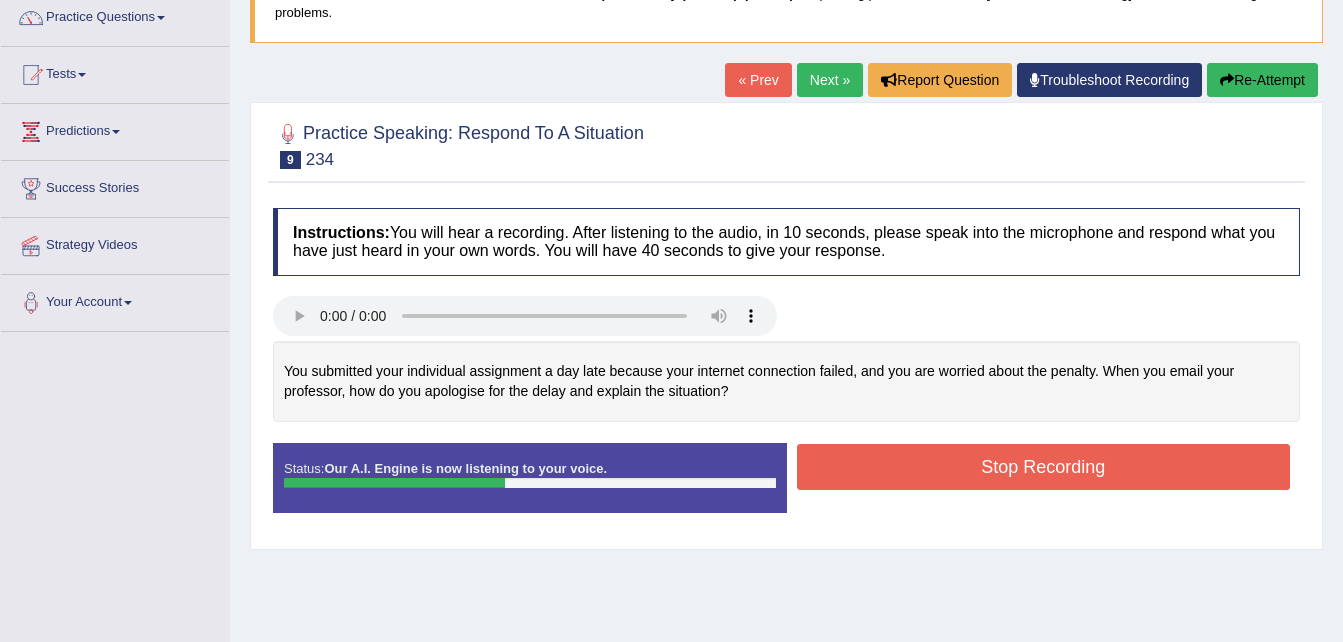 click on "Re-Attempt" at bounding box center [1262, 80] 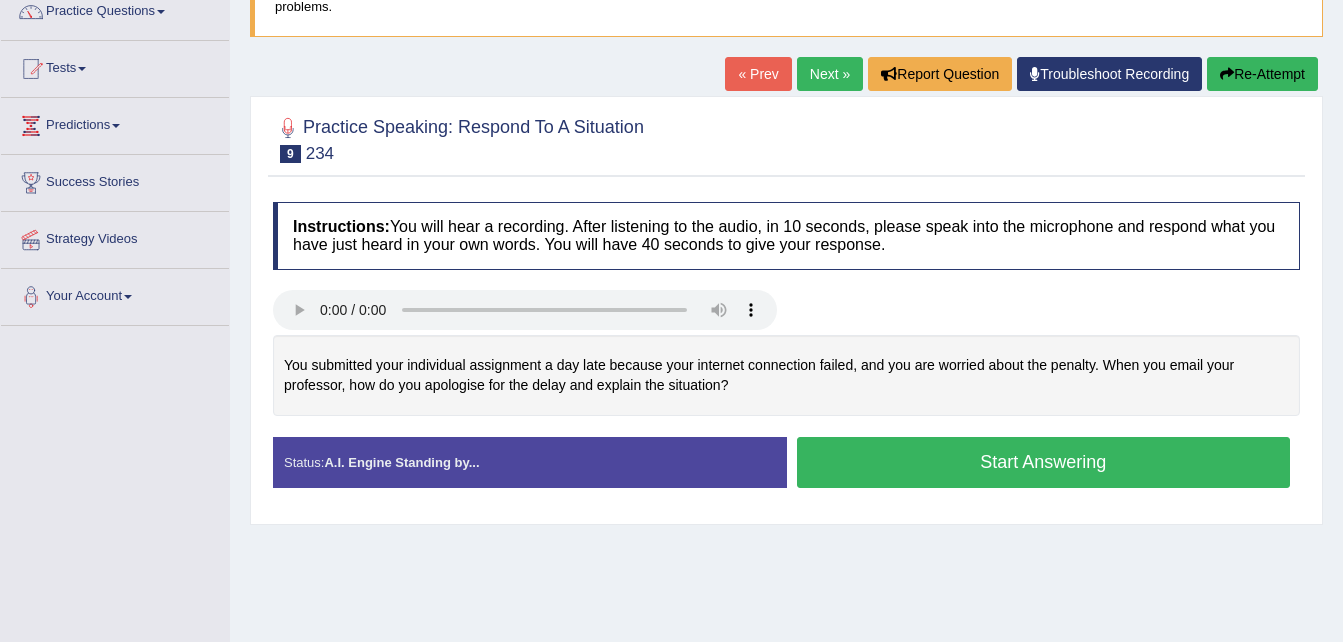 scroll, scrollTop: 0, scrollLeft: 0, axis: both 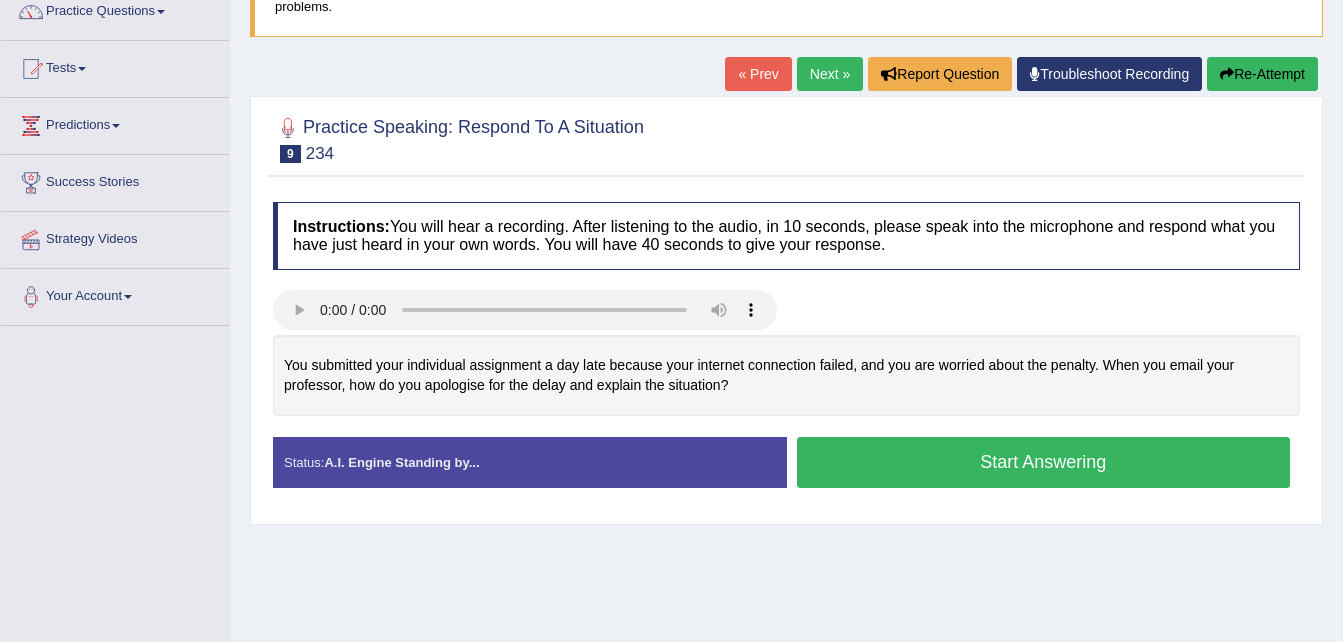 click on "Start Answering" at bounding box center (1044, 462) 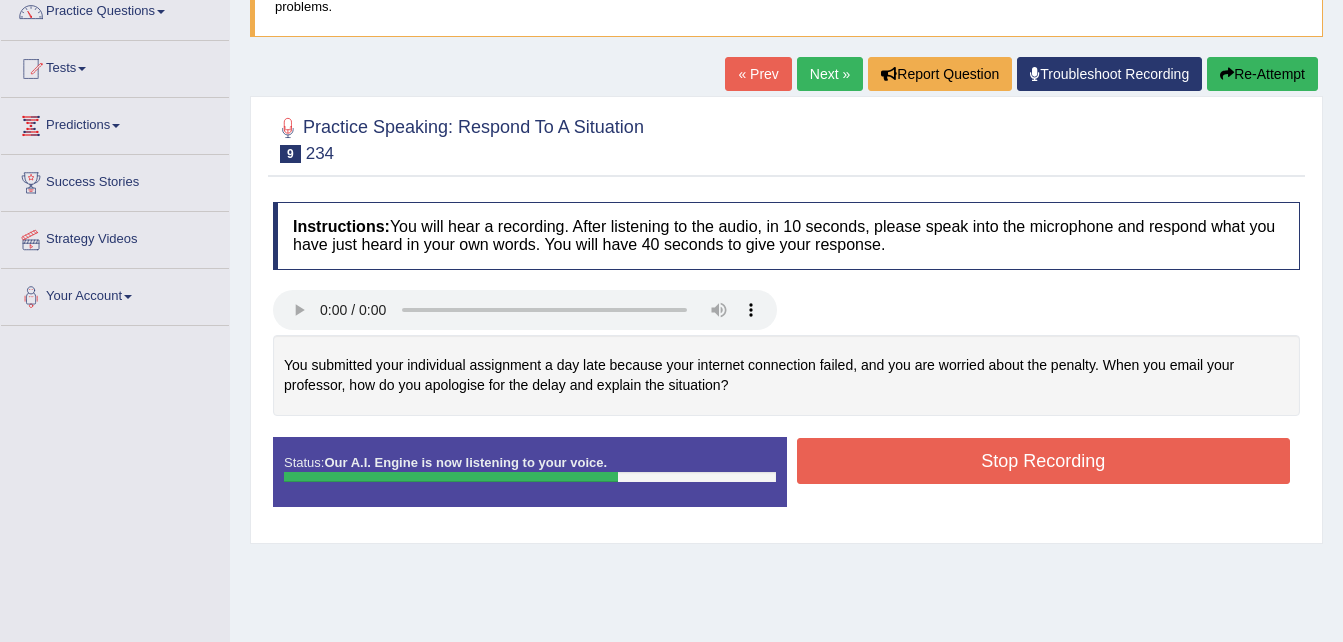 click on "Re-Attempt" at bounding box center (1262, 74) 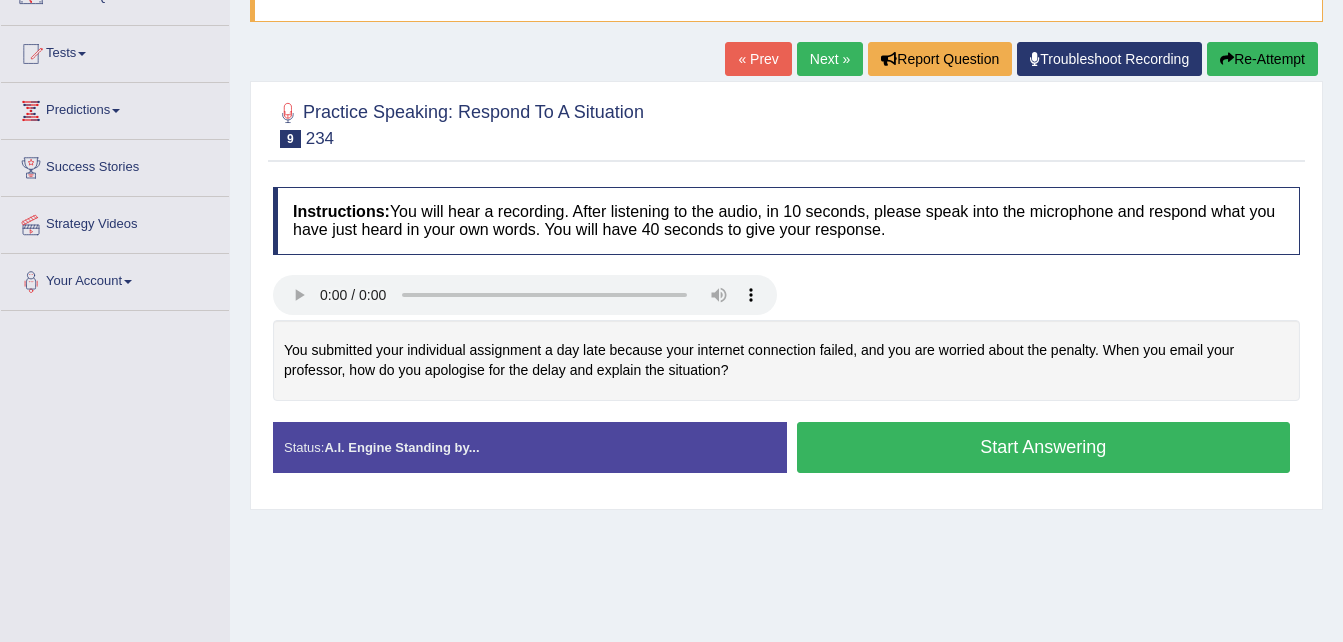 scroll, scrollTop: 0, scrollLeft: 0, axis: both 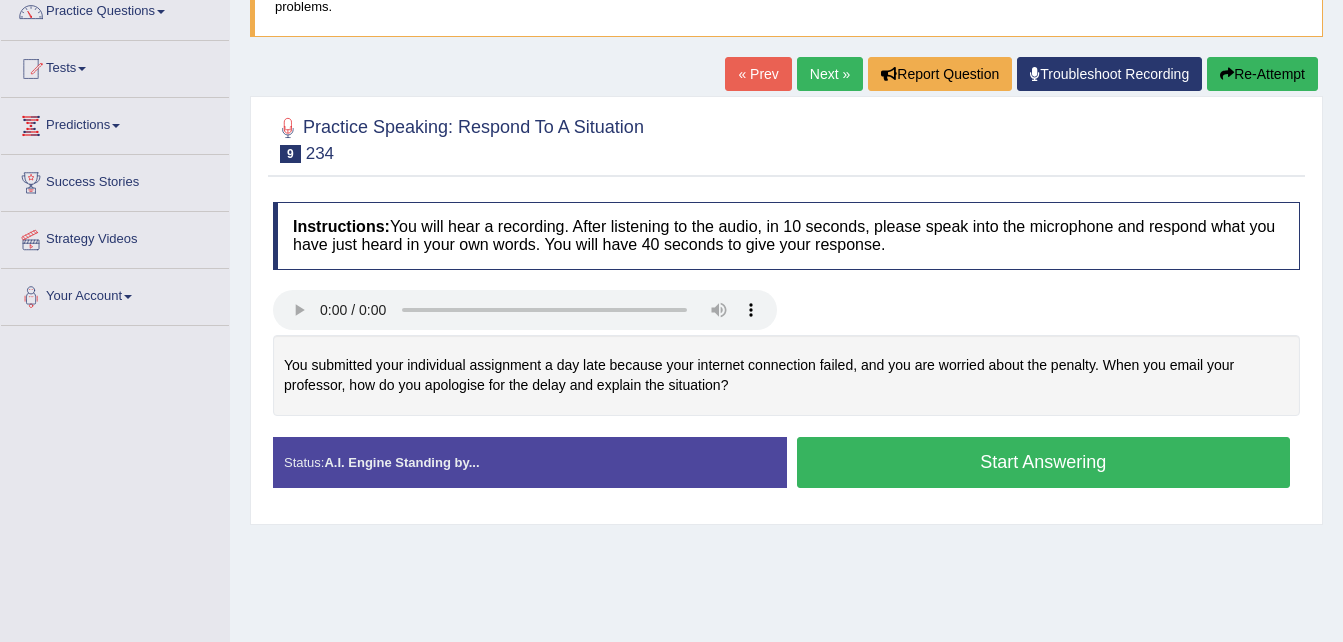 click on "Start Answering" at bounding box center [1044, 462] 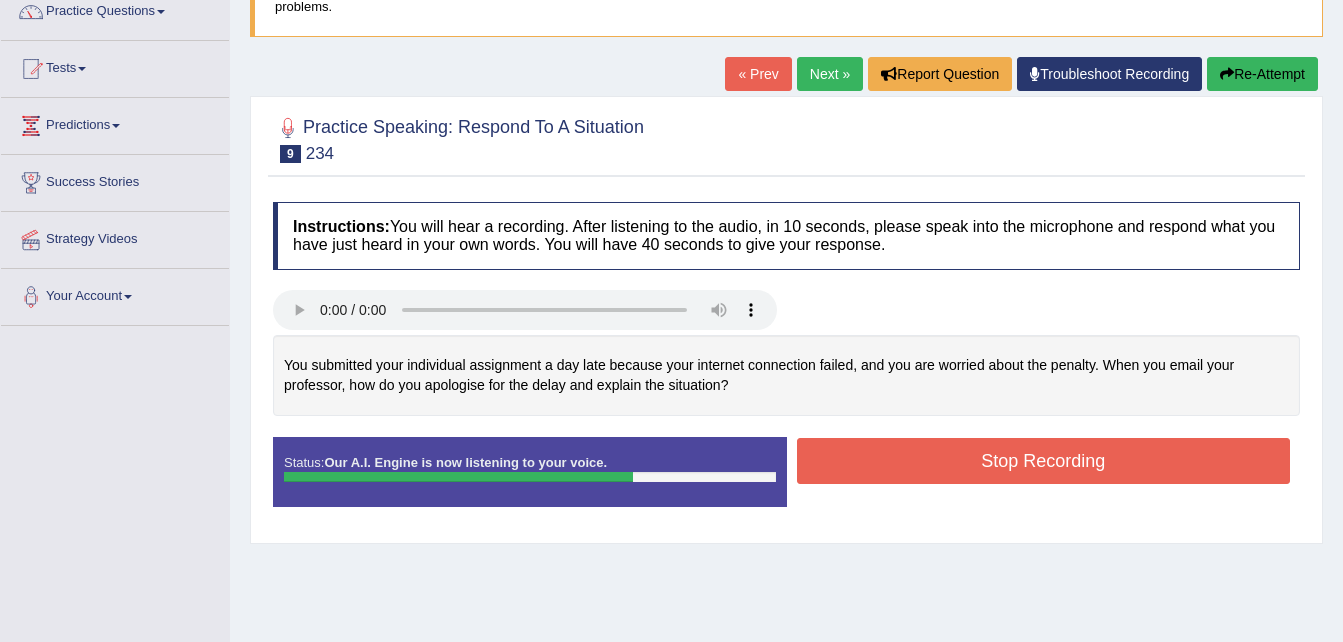 click on "Stop Recording" at bounding box center (1044, 461) 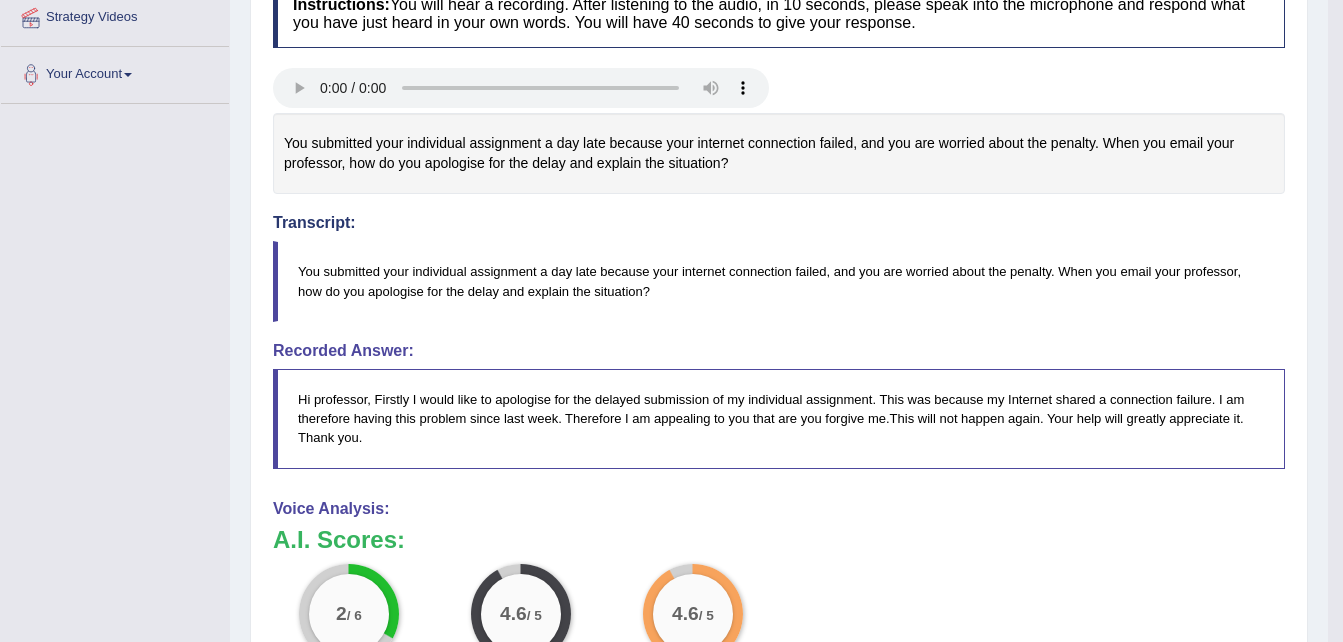 scroll, scrollTop: 412, scrollLeft: 0, axis: vertical 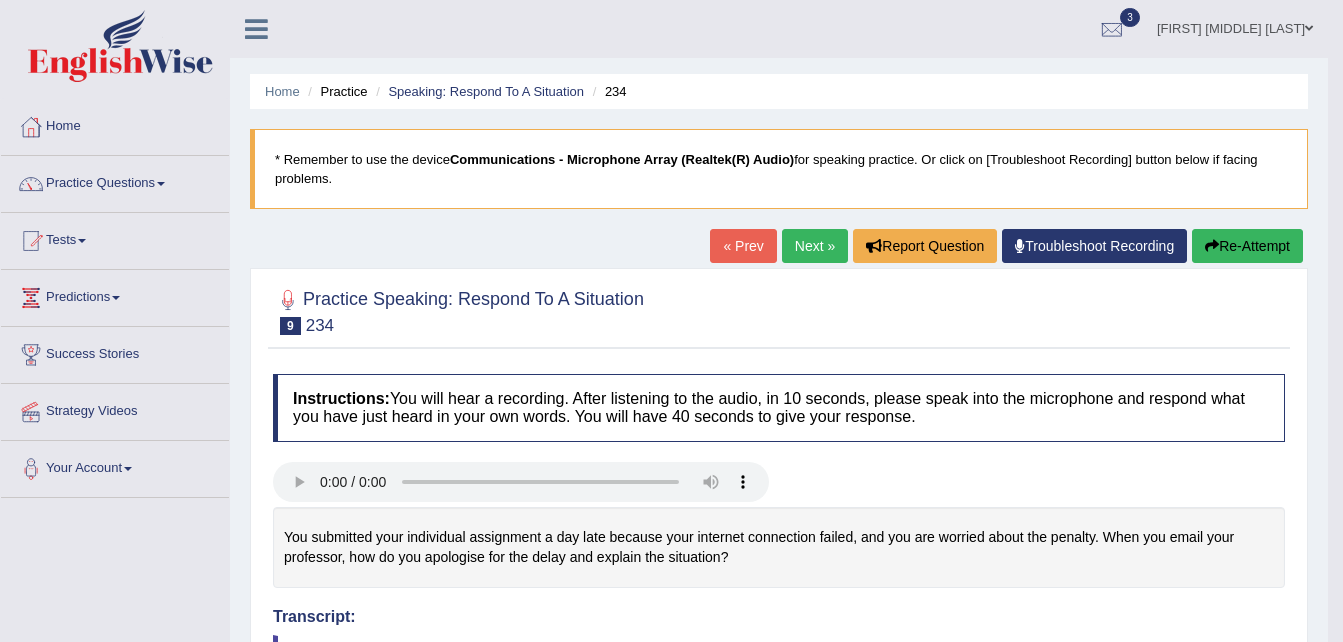click on "Re-Attempt" at bounding box center (1247, 246) 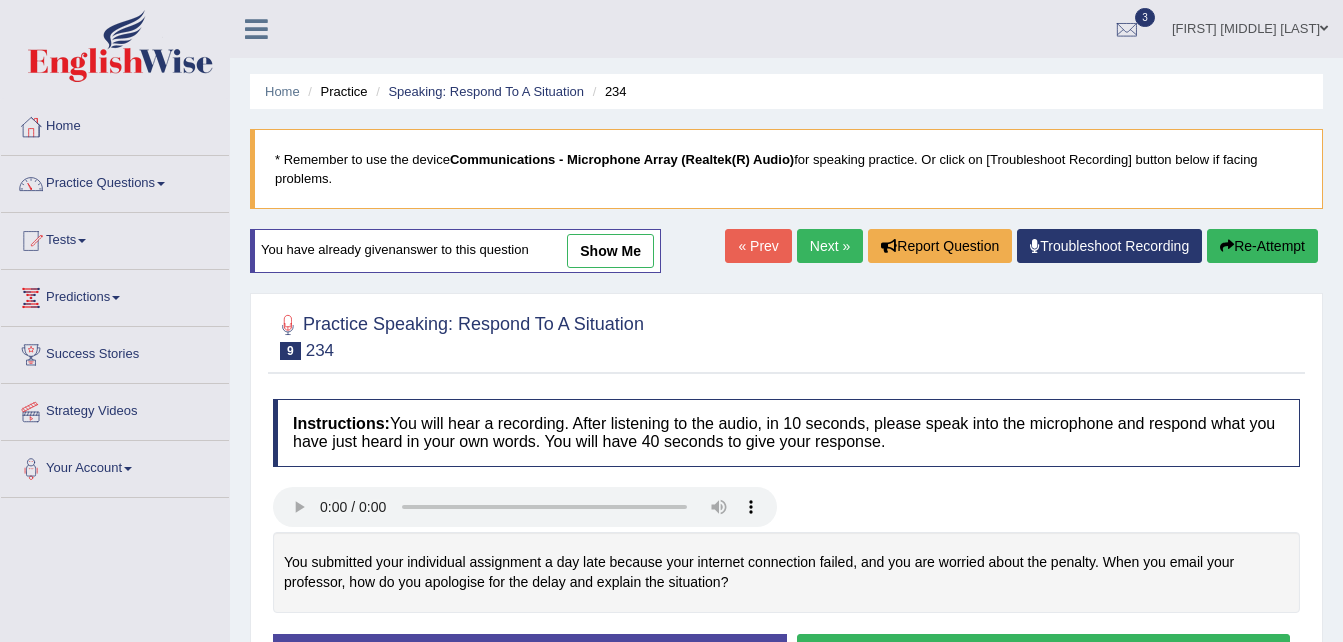 scroll, scrollTop: 0, scrollLeft: 0, axis: both 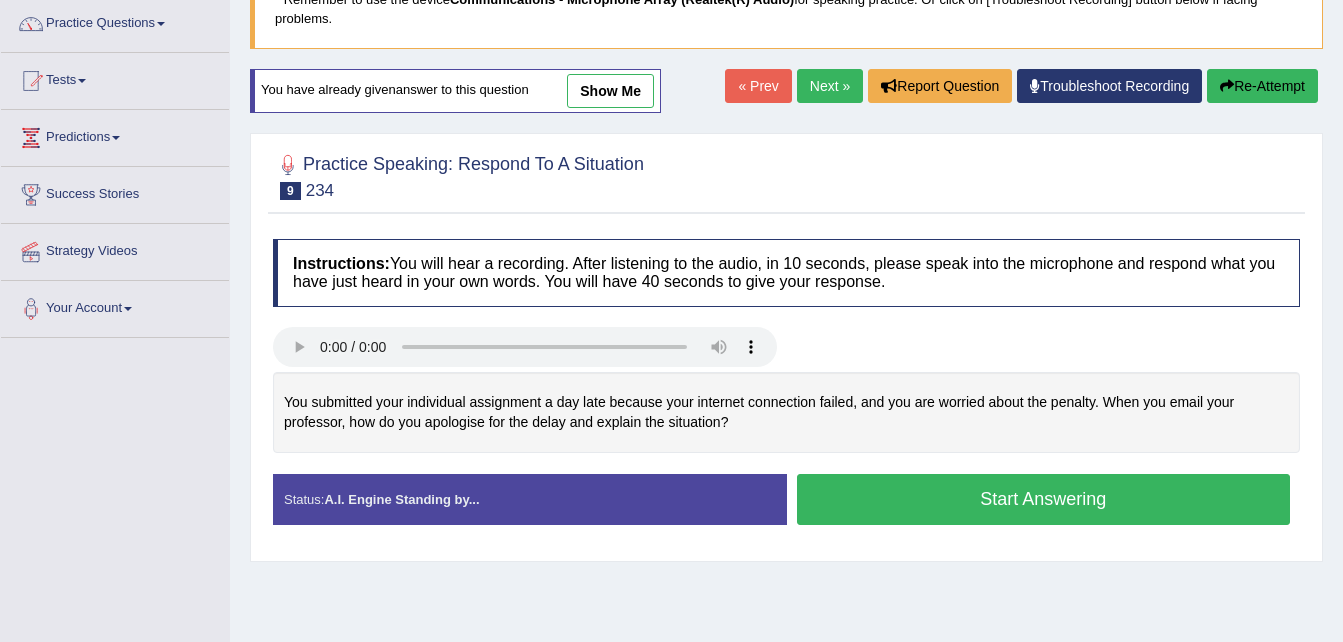 click on "Start Answering" at bounding box center (1044, 499) 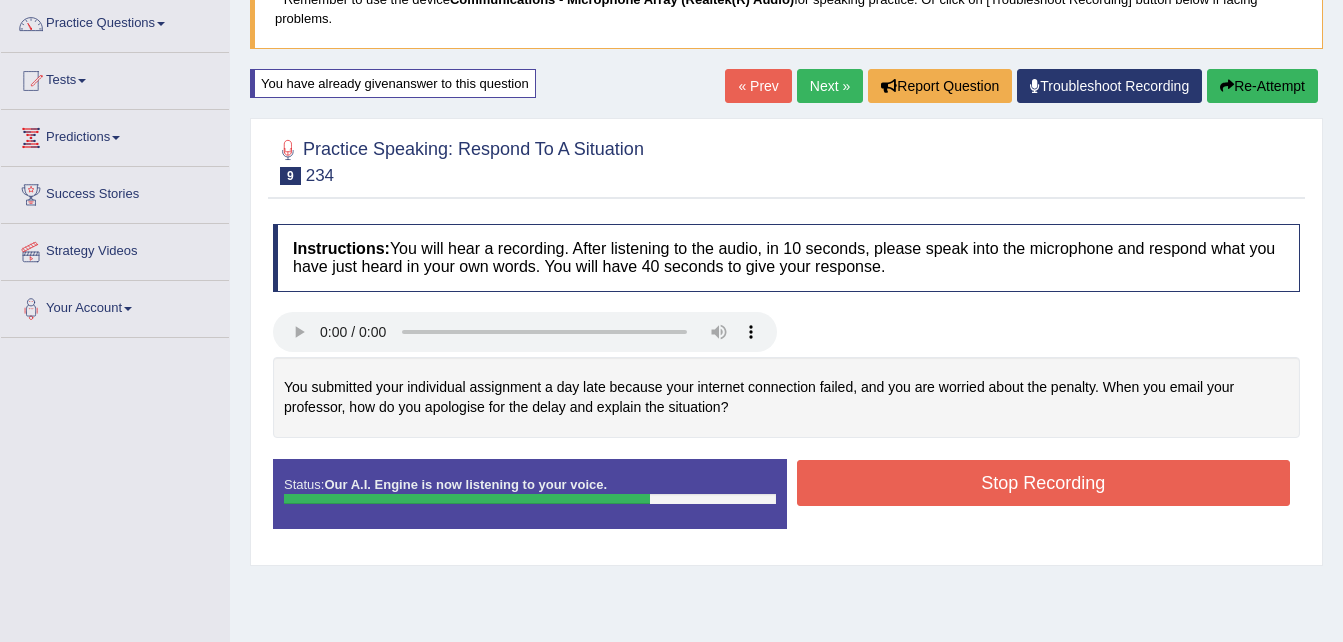click on "Re-Attempt" at bounding box center (1262, 86) 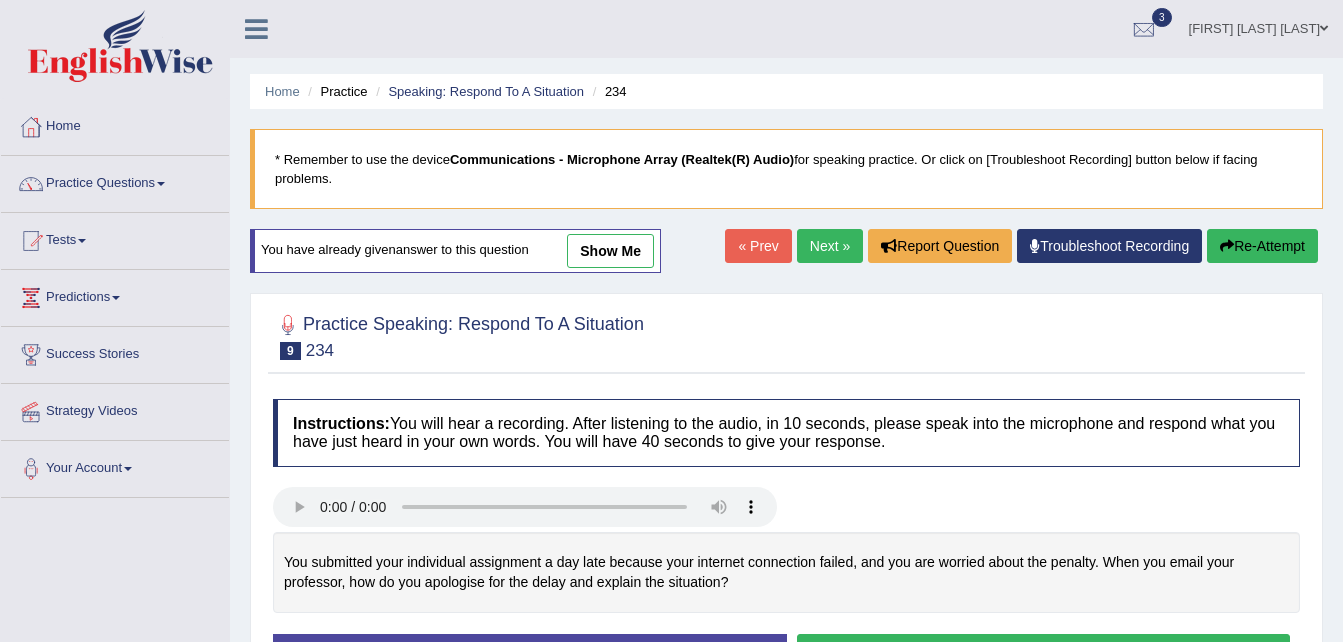 scroll, scrollTop: 166, scrollLeft: 0, axis: vertical 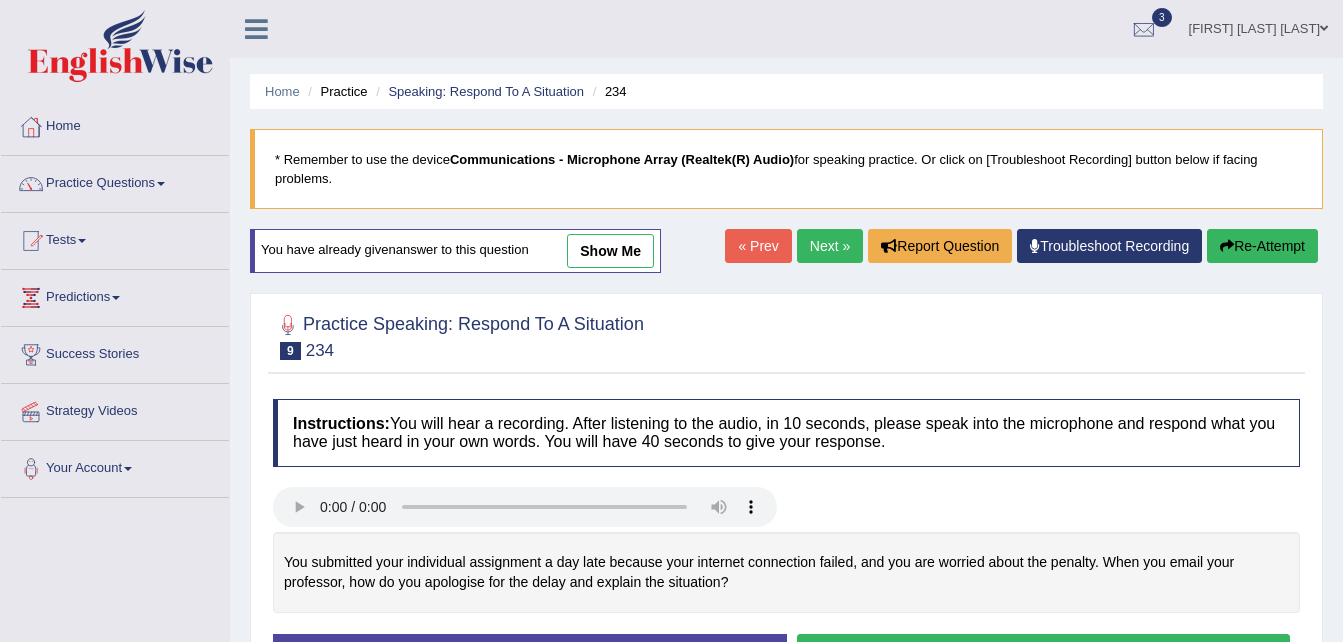 click on "Debrah Chipo Ngwenya" at bounding box center [1258, 26] 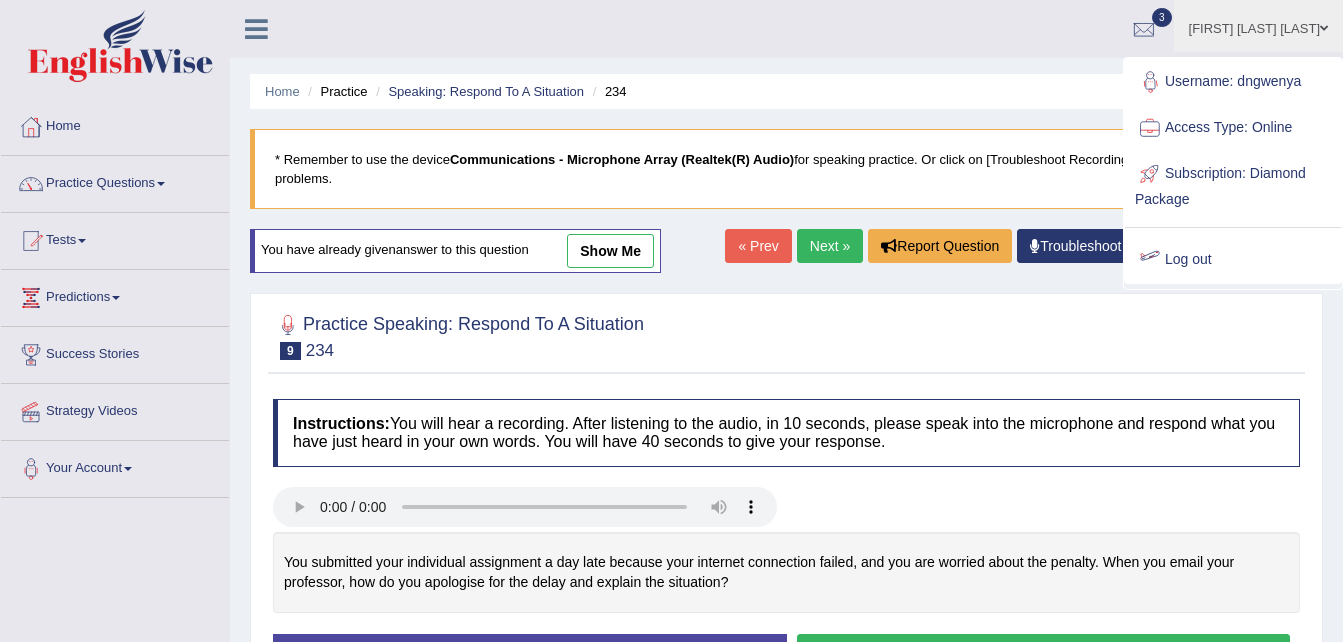 click on "Log out" at bounding box center (1233, 260) 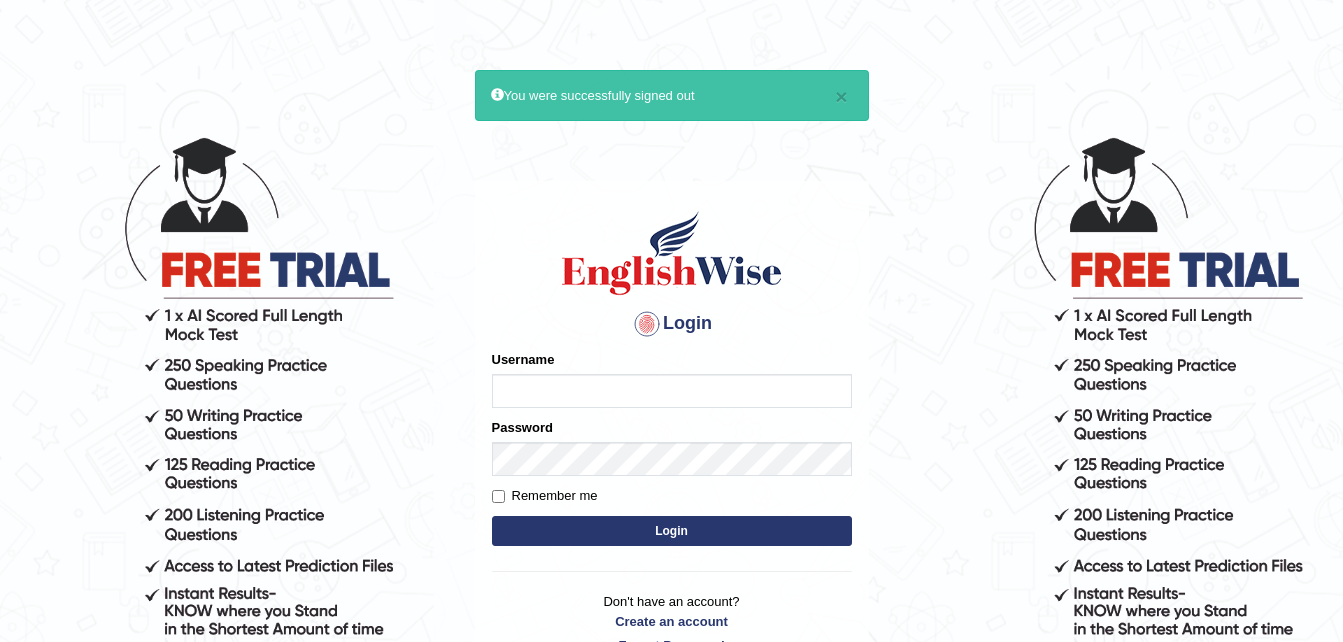scroll, scrollTop: 0, scrollLeft: 0, axis: both 